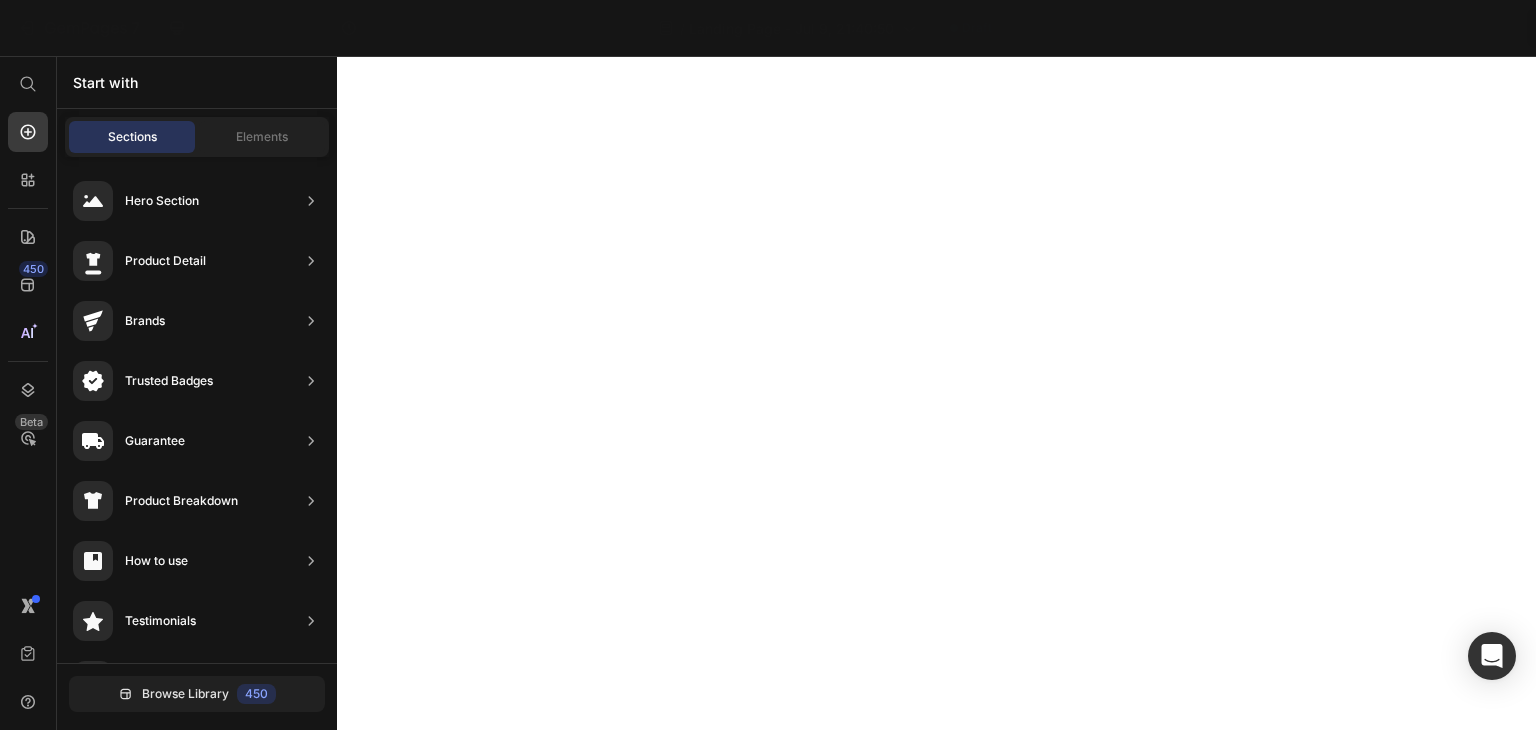 scroll, scrollTop: 0, scrollLeft: 0, axis: both 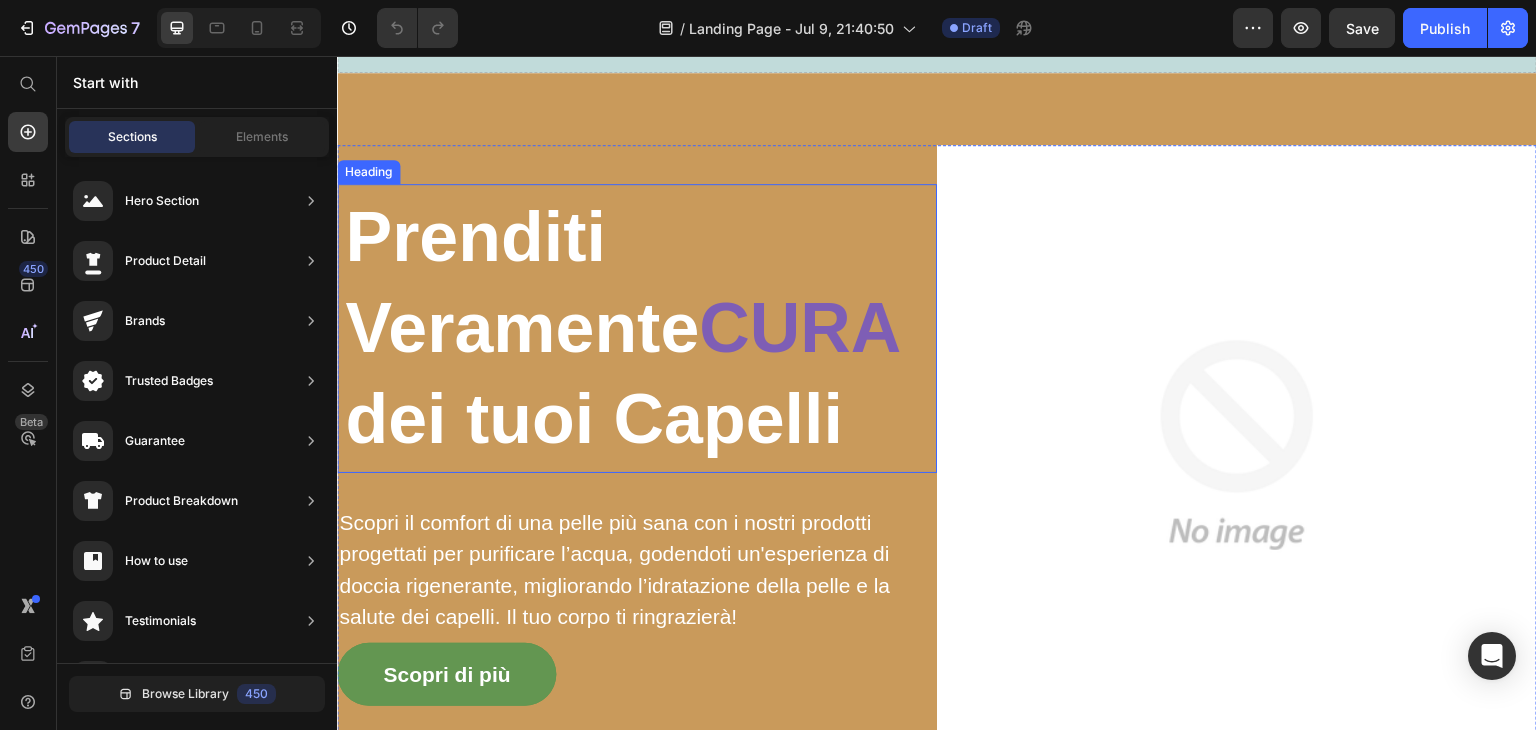 click on "Prenditi Veramente  CURA  dei tuoi Capelli" at bounding box center [637, 328] 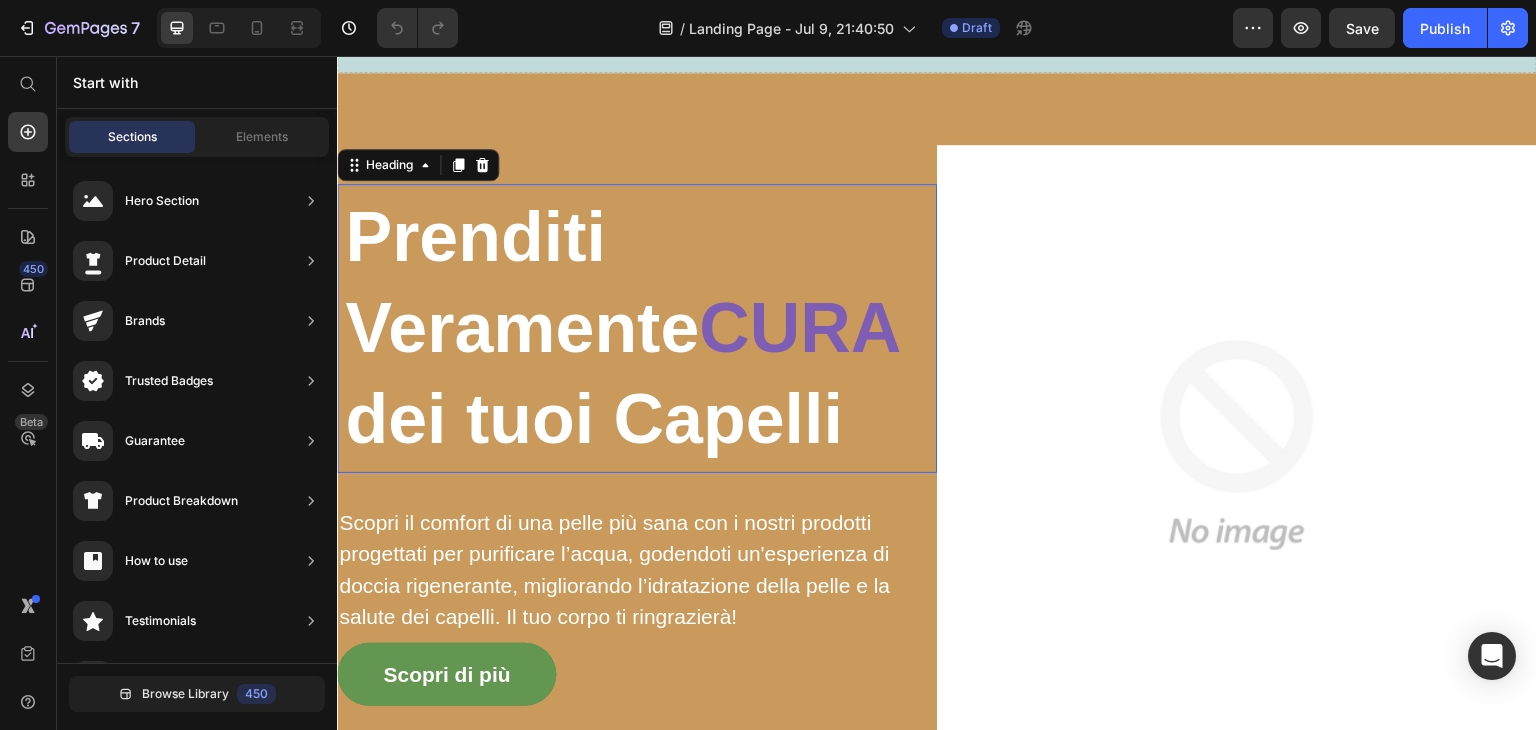 click on "Prenditi Veramente  CURA  dei tuoi Capelli" at bounding box center (637, 328) 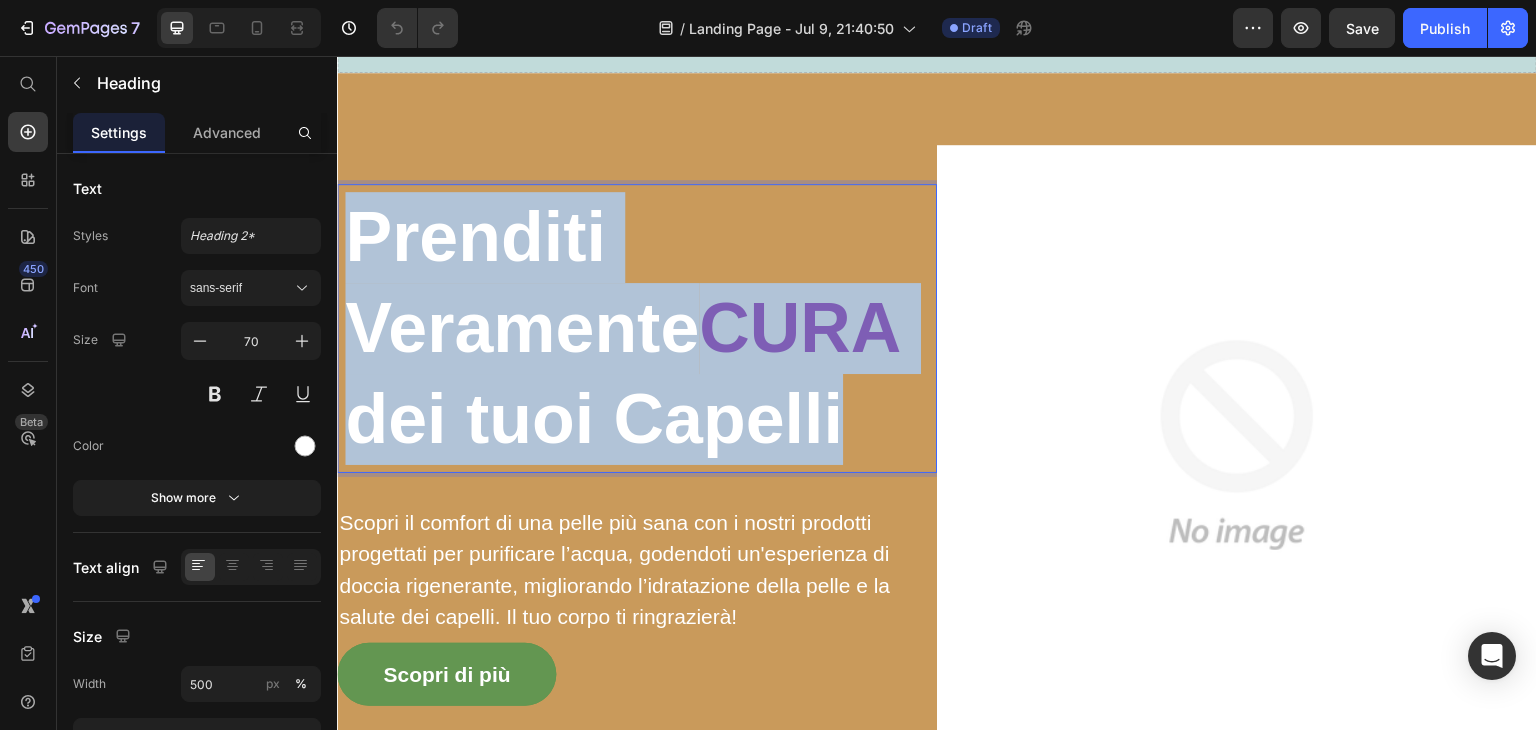 click on "Prenditi Veramente  CURA  dei tuoi Capelli" at bounding box center (637, 328) 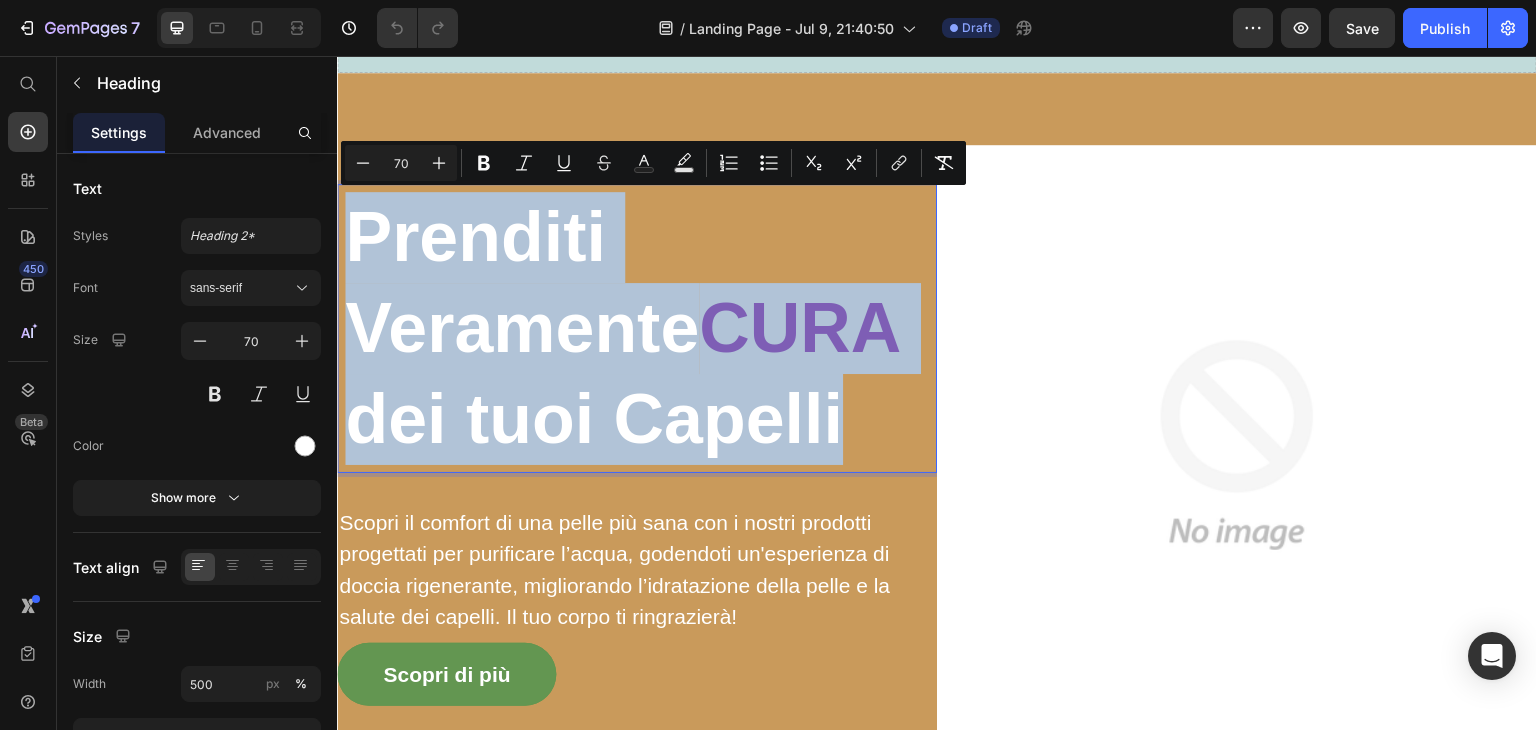 click on "Prenditi Veramente  CURA  dei tuoi Capelli" at bounding box center (637, 328) 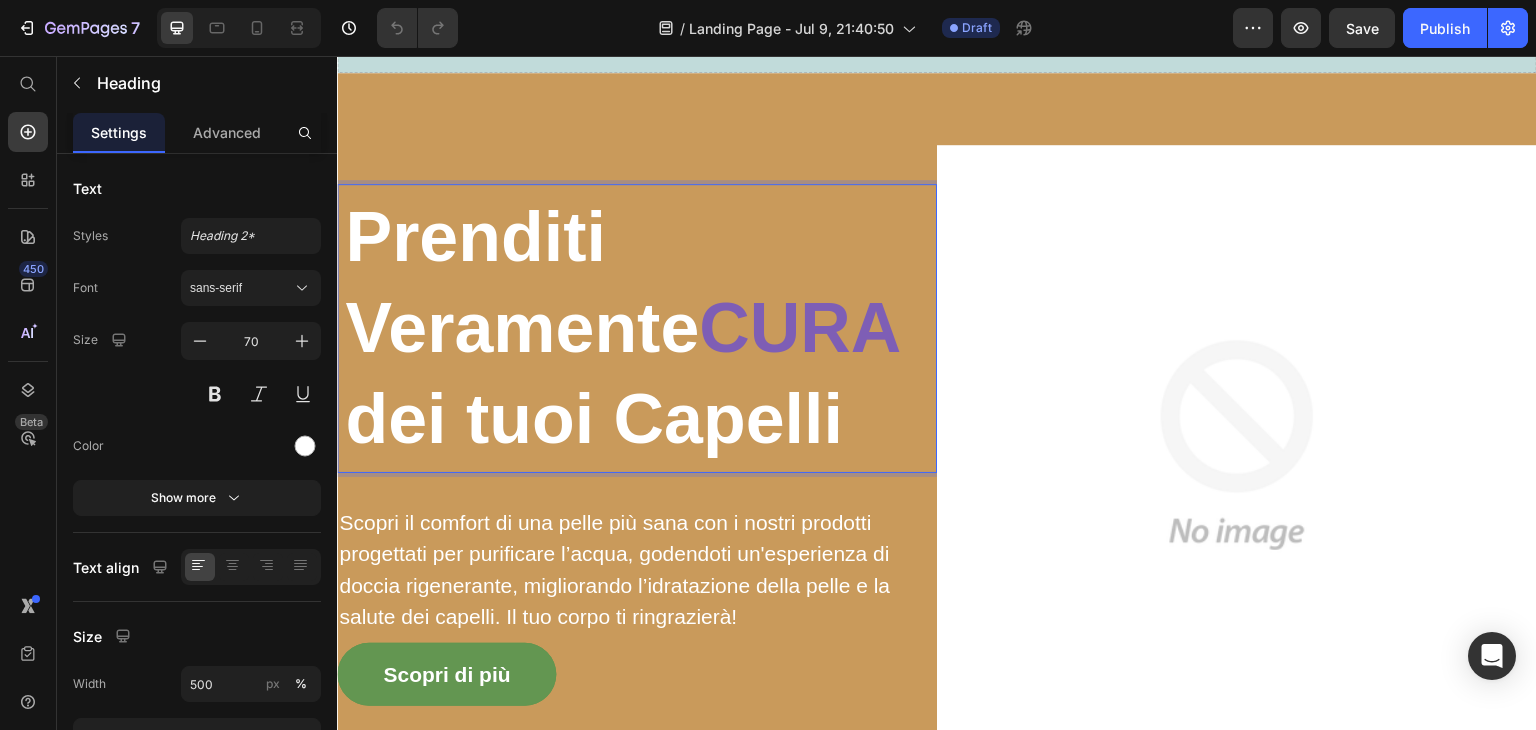 scroll, scrollTop: 300, scrollLeft: 0, axis: vertical 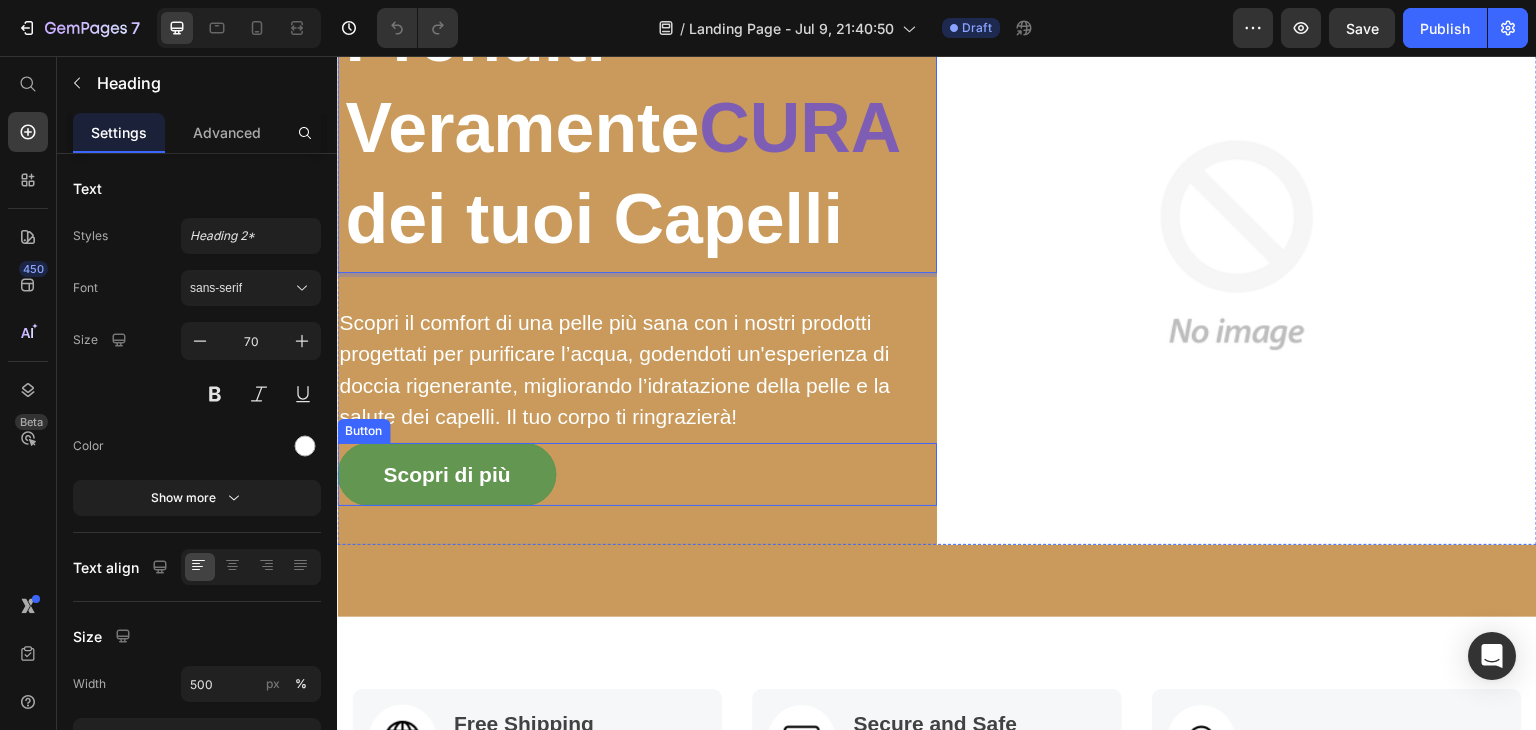 click on "Scopri di più Button" at bounding box center [637, 475] 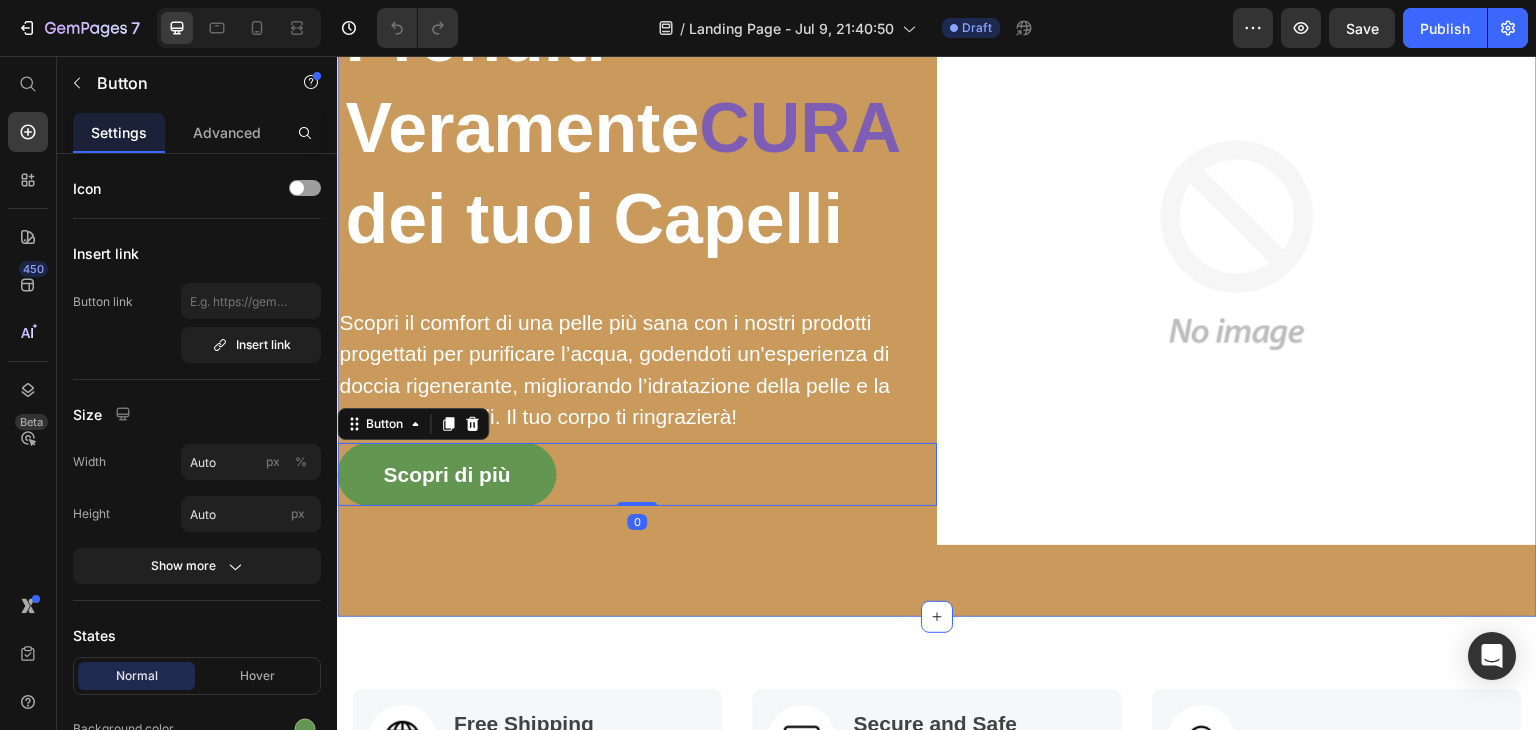 click on "Prenditi Veramente  CURA  dei tuoi Capelli Heading Scopri il comfort di una pelle più sana con i nostri prodotti progettati per purificare l’acqua, godendoti un&#39;esperienza di doccia rigenerante, migliorando l’idratazione della pelle e la salute dei capelli. Il tuo corpo ti ringrazierà! Text block Scopri di più Button   0 Image Row Row Section 2" at bounding box center (937, 245) 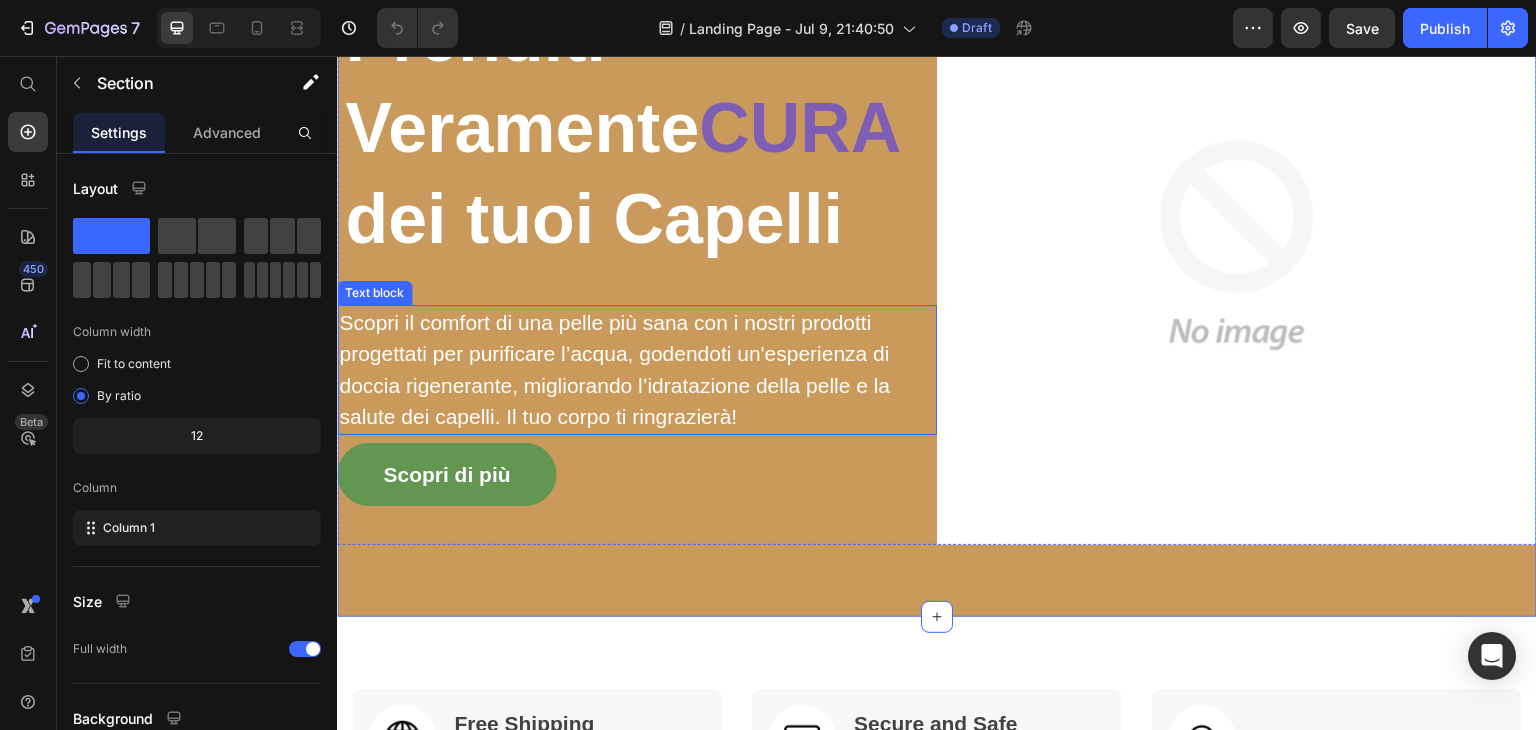 scroll, scrollTop: 0, scrollLeft: 0, axis: both 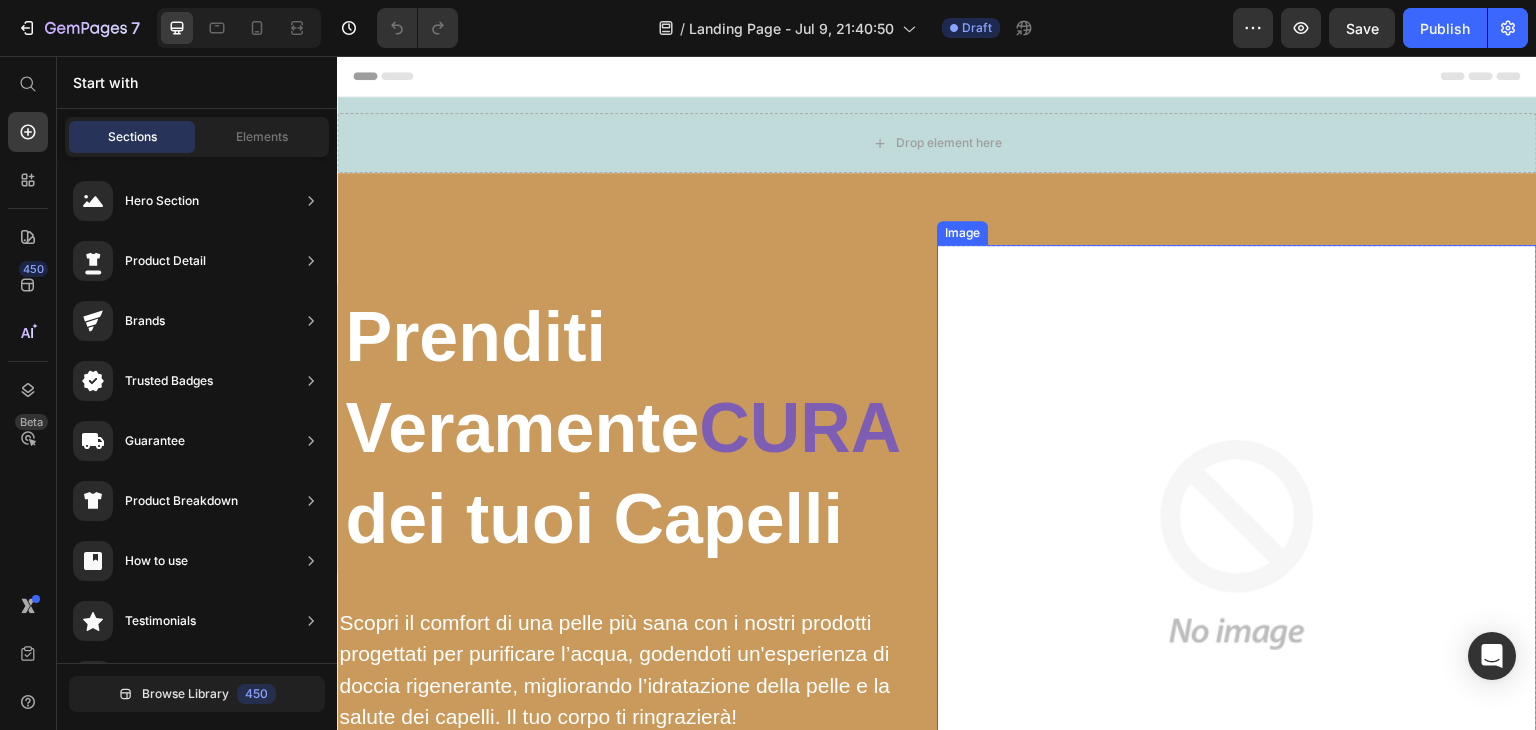 click at bounding box center [1237, 545] 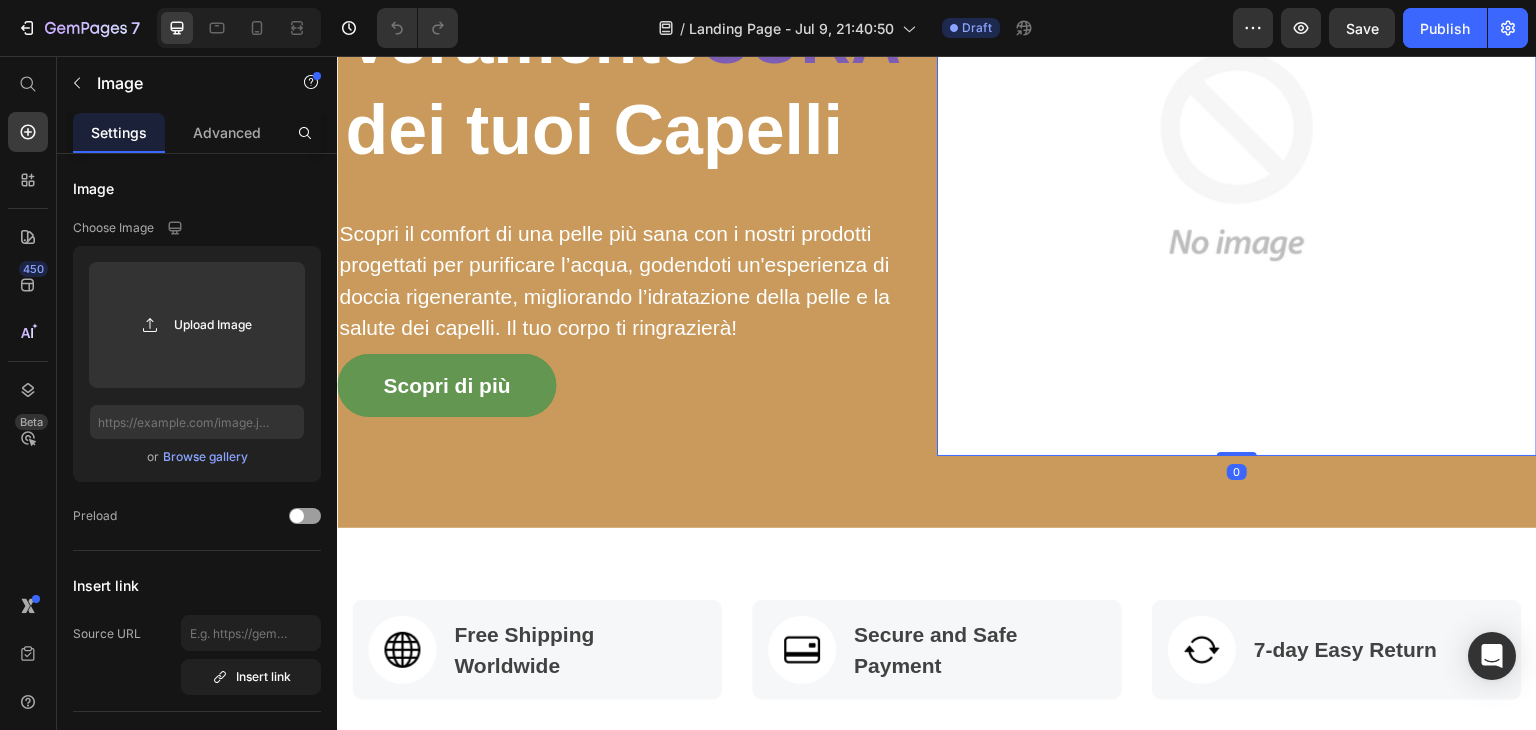 scroll, scrollTop: 600, scrollLeft: 0, axis: vertical 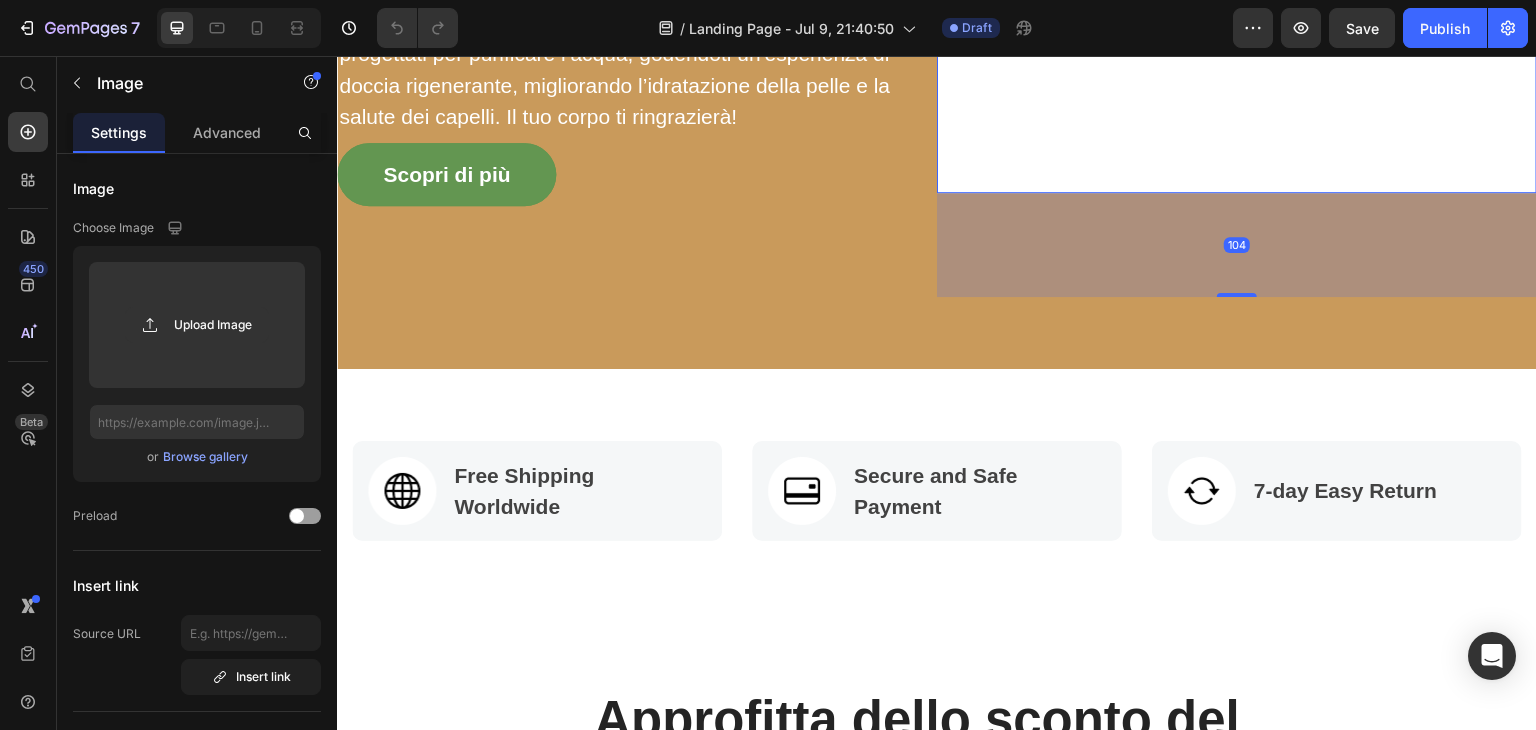 drag, startPoint x: 1225, startPoint y: 236, endPoint x: 1220, endPoint y: 341, distance: 105.11898 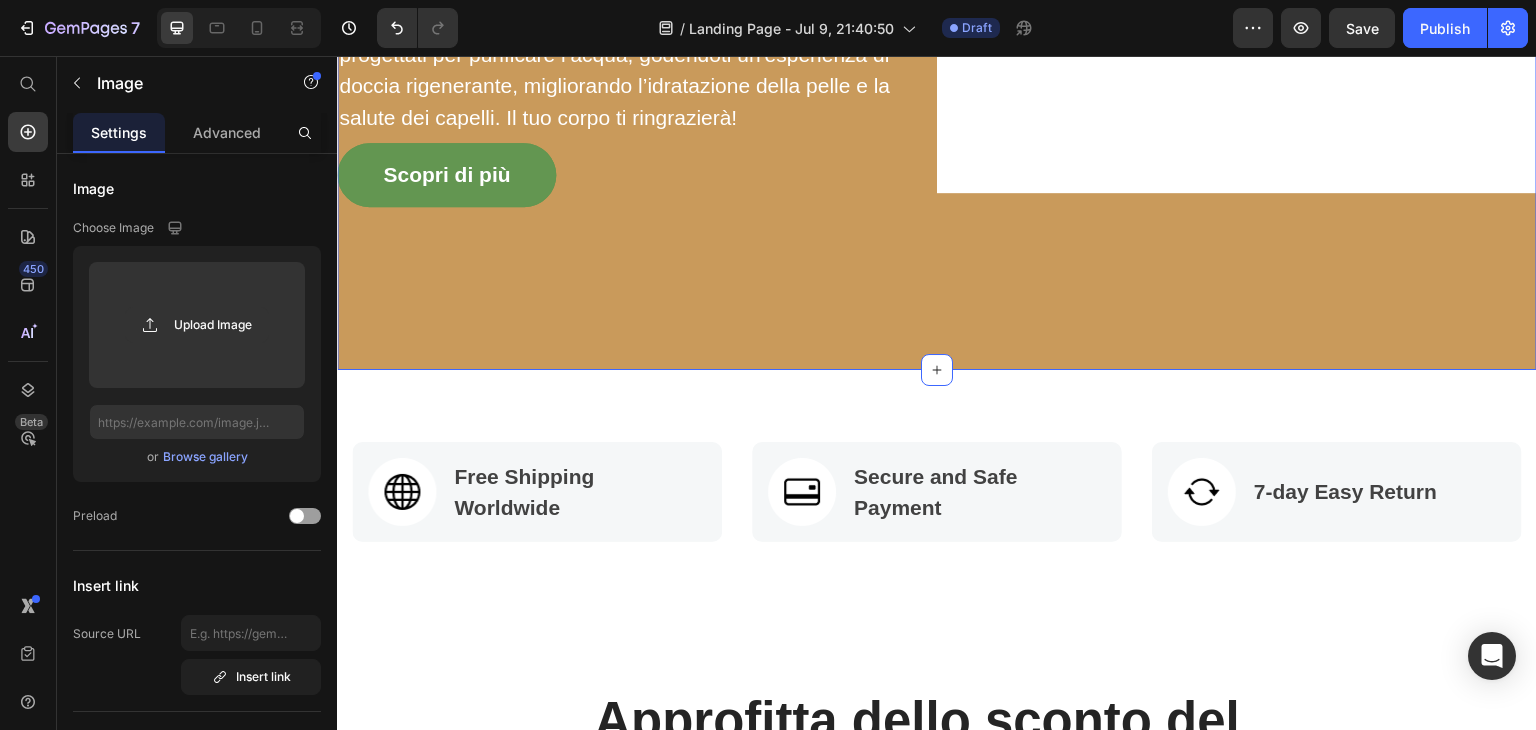 click on "Prenditi Veramente  CURA  dei tuoi Capelli Heading Scopri il comfort di una pelle più sana con i nostri prodotti progettati per purificare l’acqua, godendoti un'esperienza di doccia rigenerante, migliorando l’idratazione della pelle e la salute dei capelli. Il tuo corpo ti ringrazierà! Text block Scopri di più Button Image Row Row Section 2   You can create reusable sections Create Theme Section AI Content Write with GemAI What would you like to describe here? Tone and Voice Persuasive Product Show more Generate" at bounding box center (937, -55) 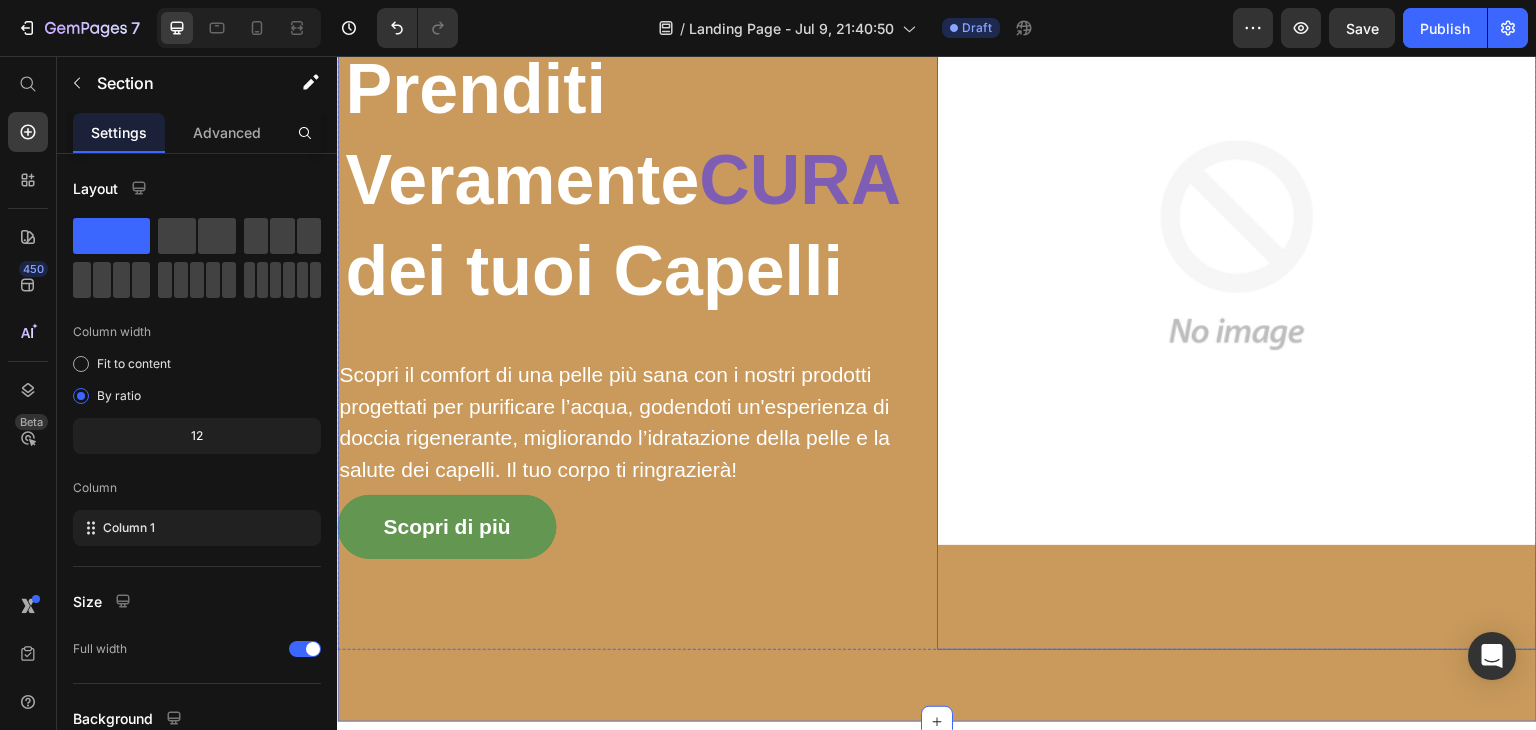 scroll, scrollTop: 400, scrollLeft: 0, axis: vertical 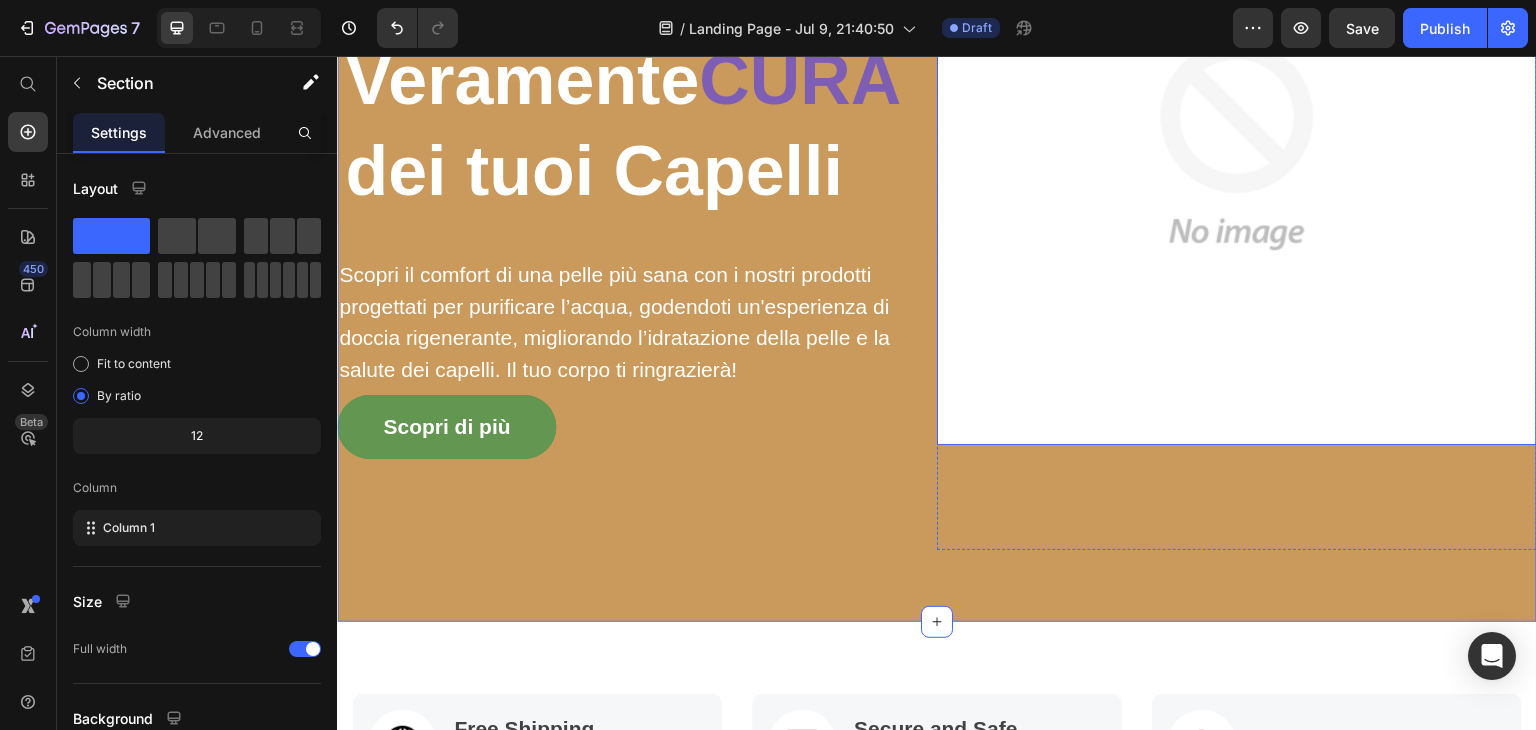 click at bounding box center (1237, 145) 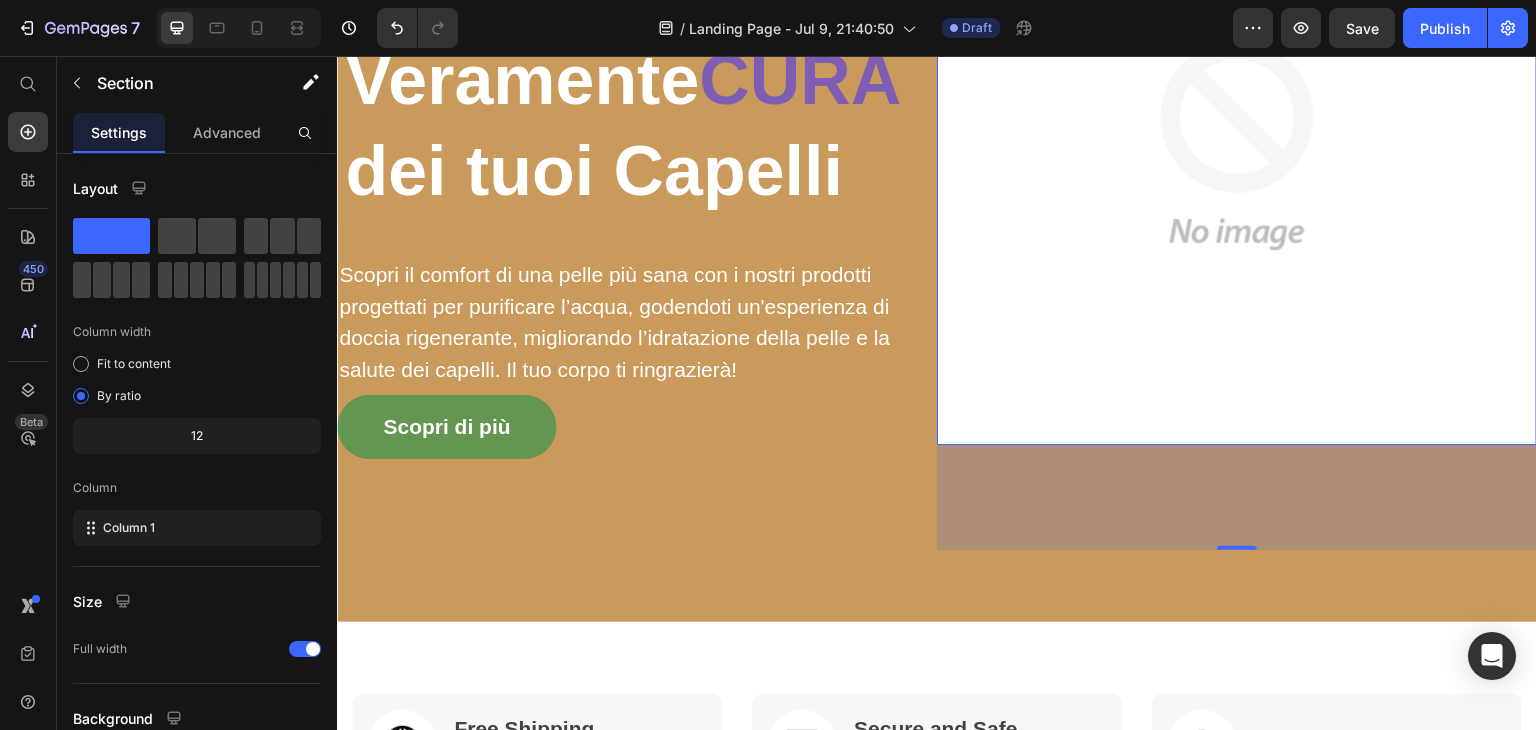 click at bounding box center [1237, 145] 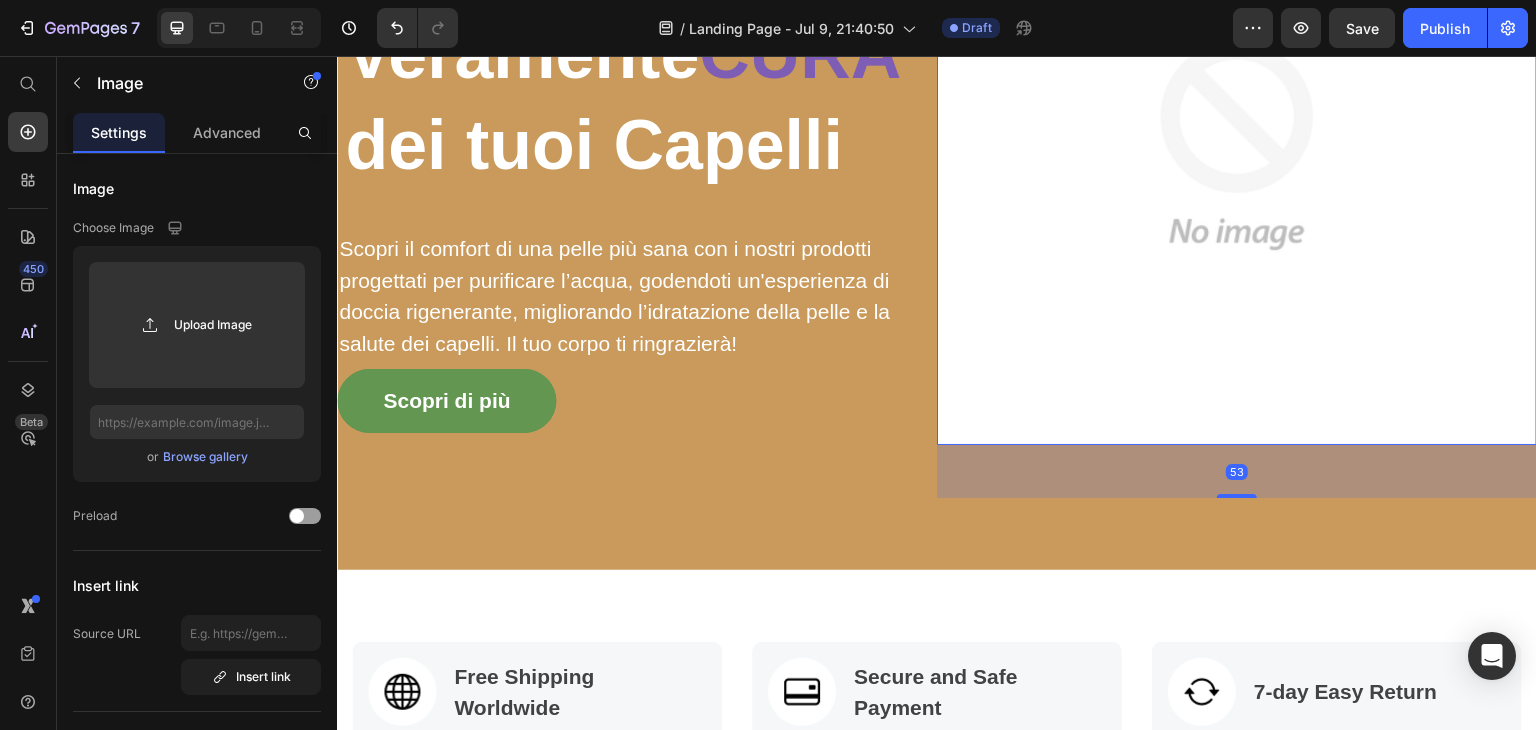 drag, startPoint x: 1228, startPoint y: 538, endPoint x: 1256, endPoint y: 485, distance: 59.94164 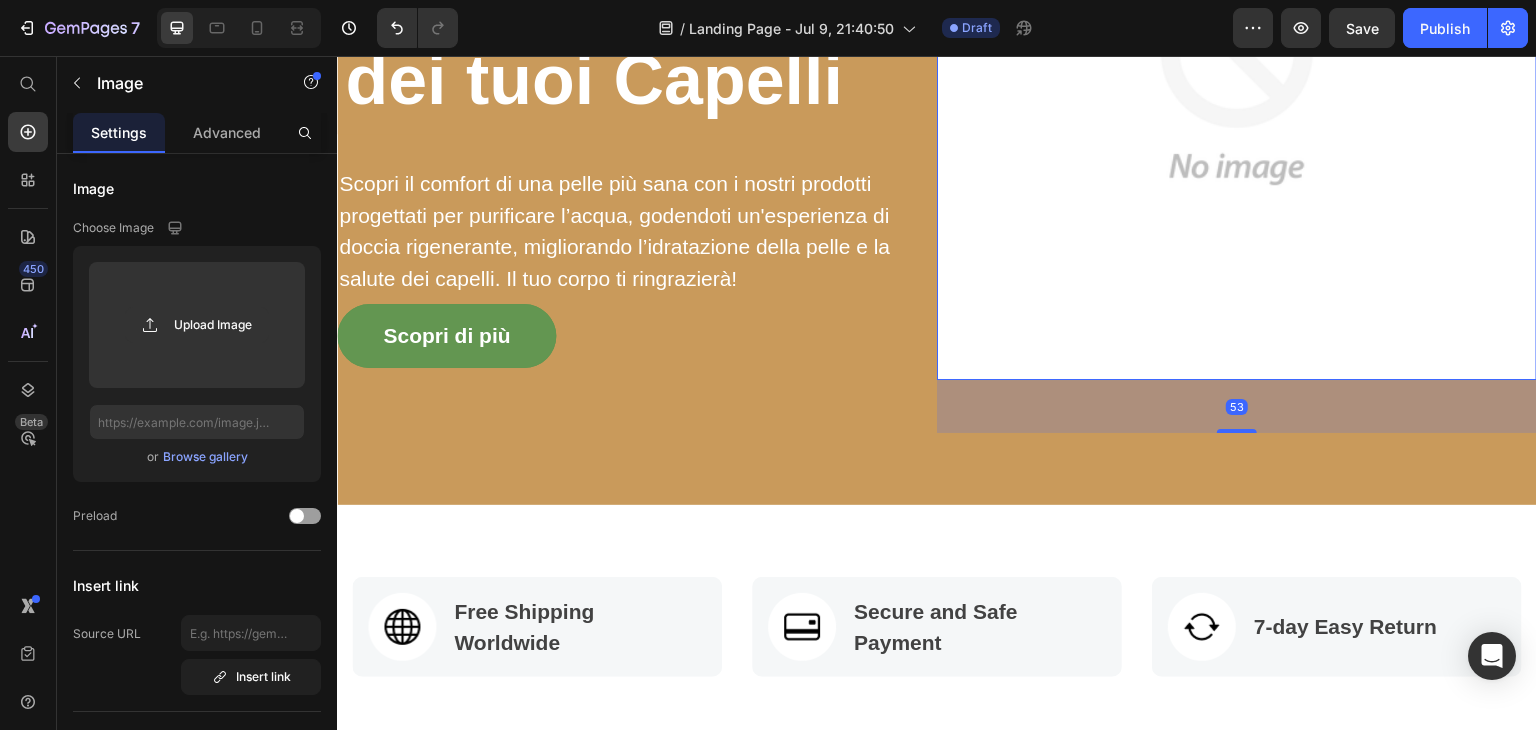 scroll, scrollTop: 500, scrollLeft: 0, axis: vertical 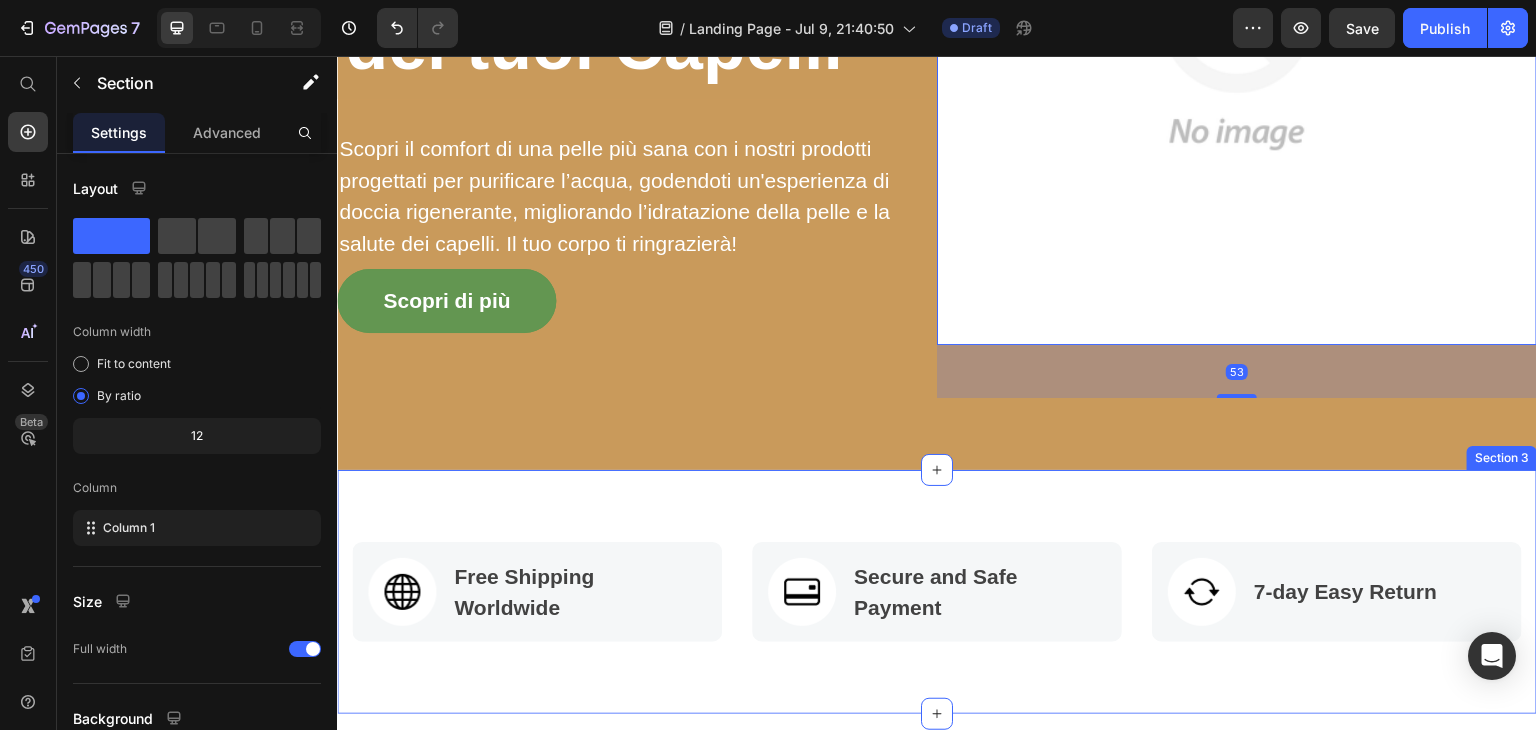 click on "Image Free Shipping Worldwide  Text block Row Image Secure and Safe Payment  Text block Row Image 7-day Easy Return Text block Row Row Section 3" at bounding box center [937, 592] 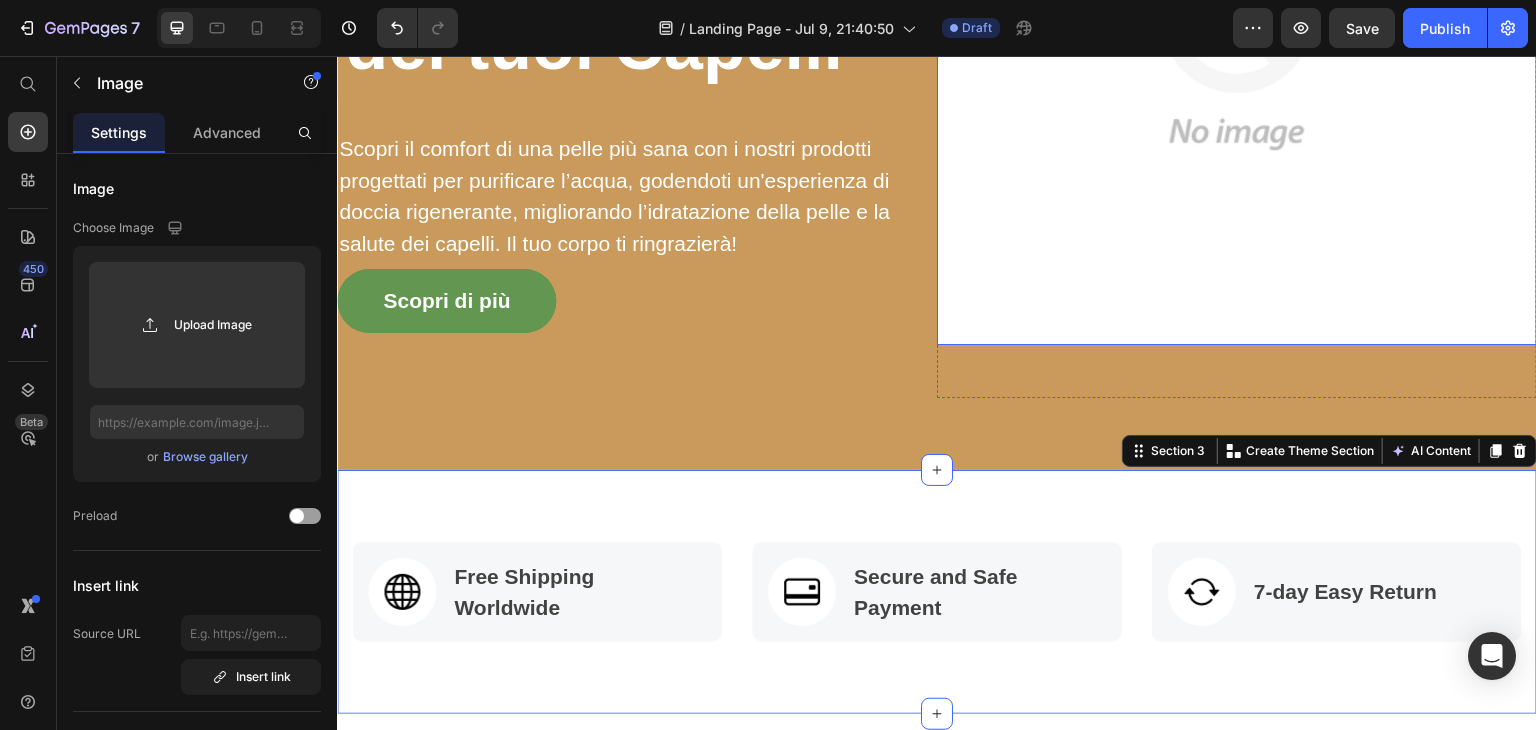 click at bounding box center (1237, 45) 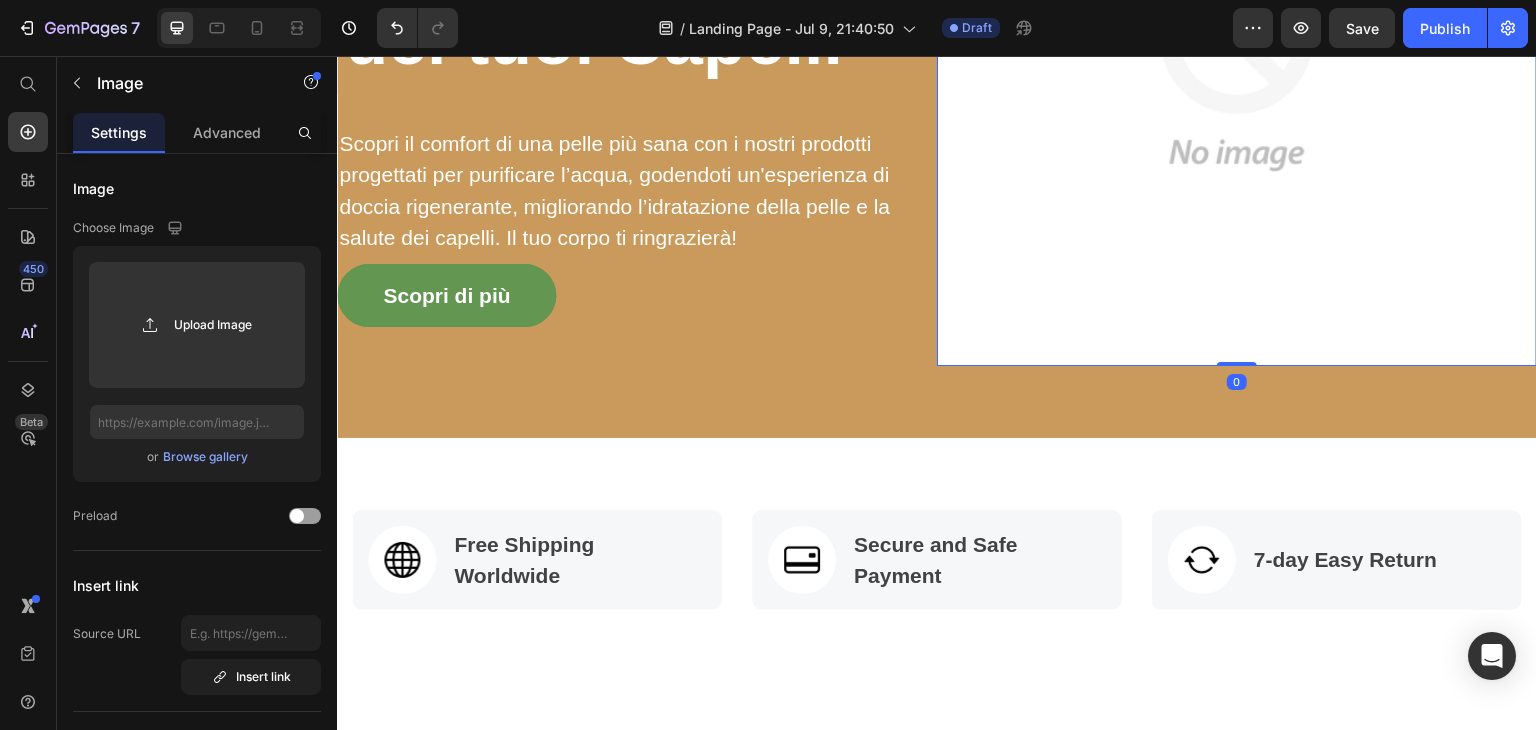 scroll, scrollTop: 473, scrollLeft: 0, axis: vertical 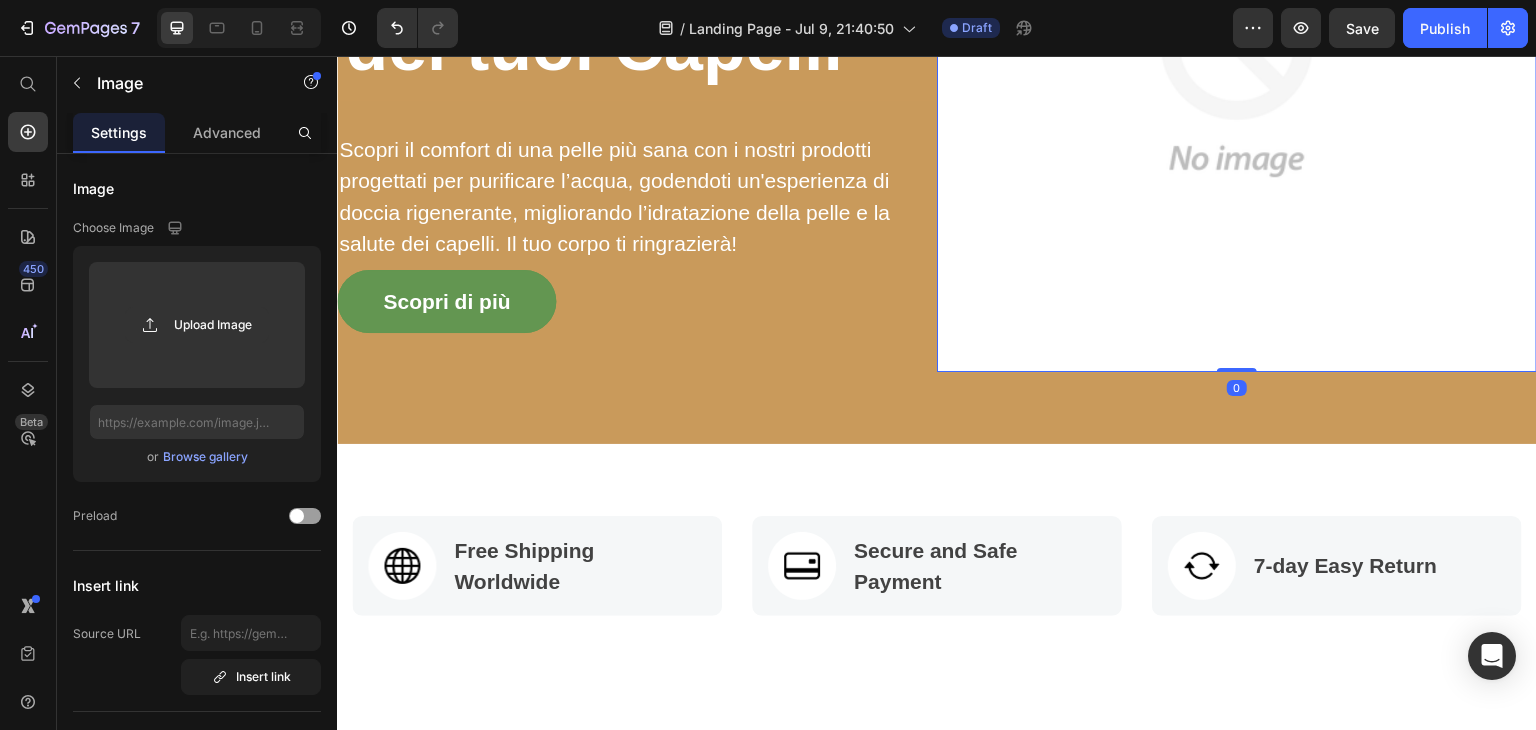 drag, startPoint x: 1228, startPoint y: 386, endPoint x: 1211, endPoint y: 233, distance: 153.94154 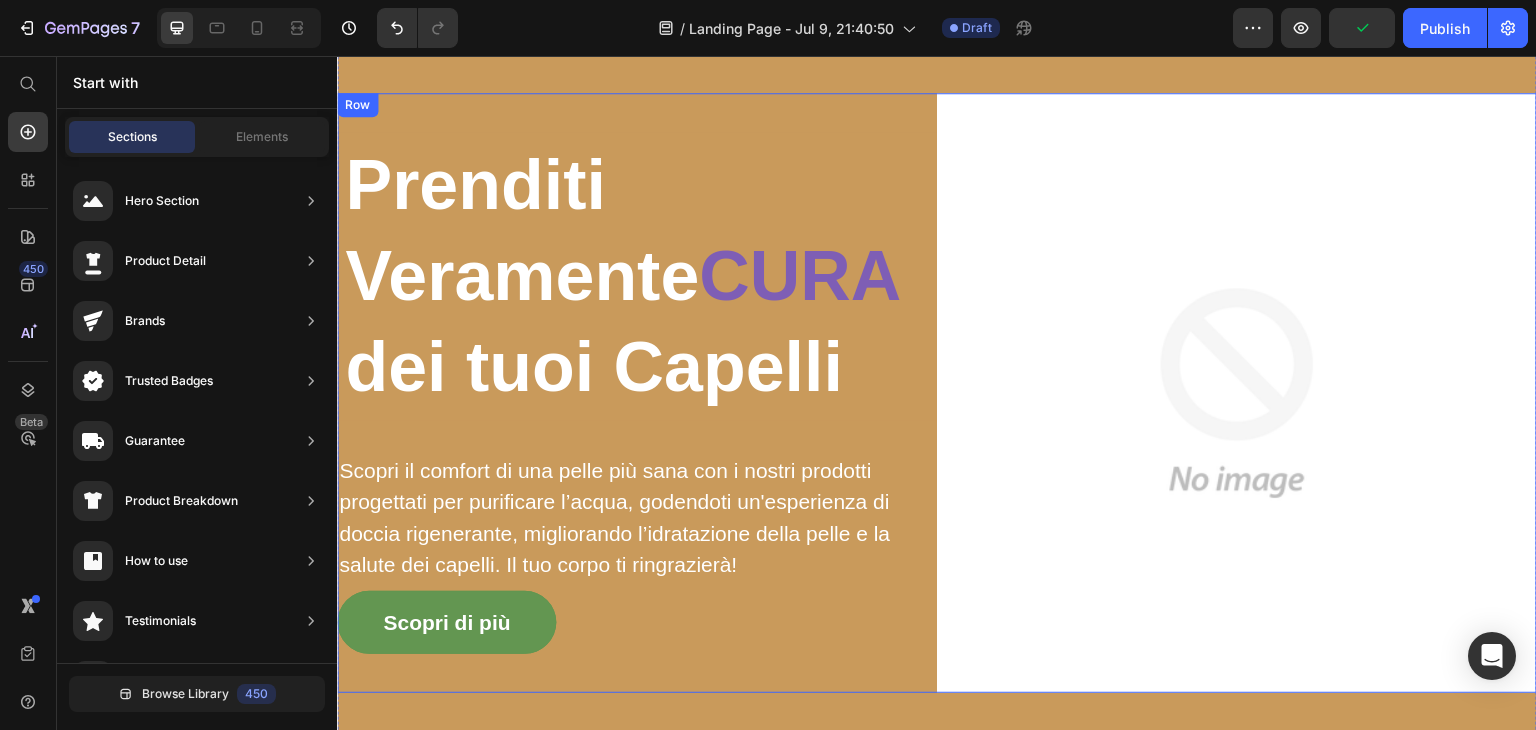 scroll, scrollTop: 73, scrollLeft: 0, axis: vertical 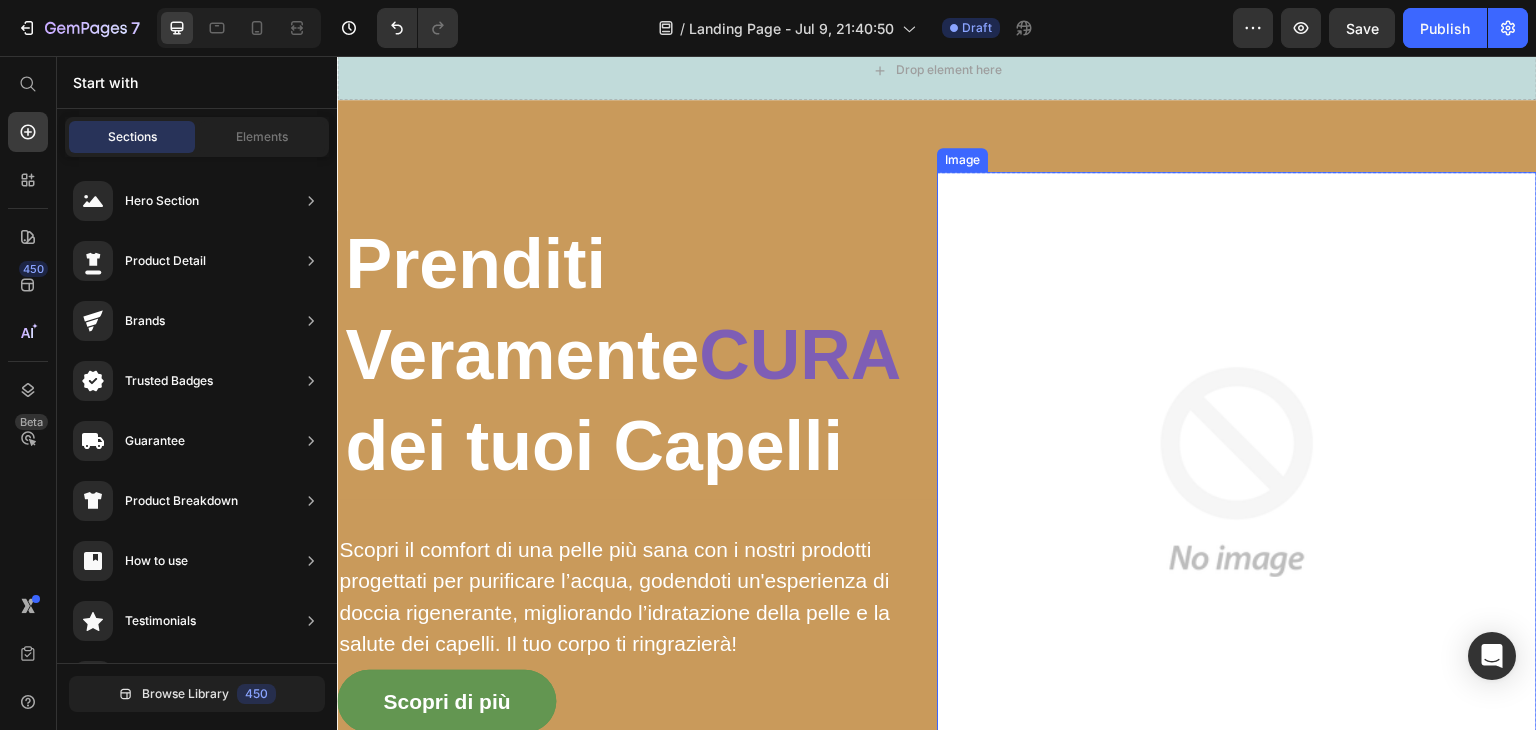 click at bounding box center [1237, 472] 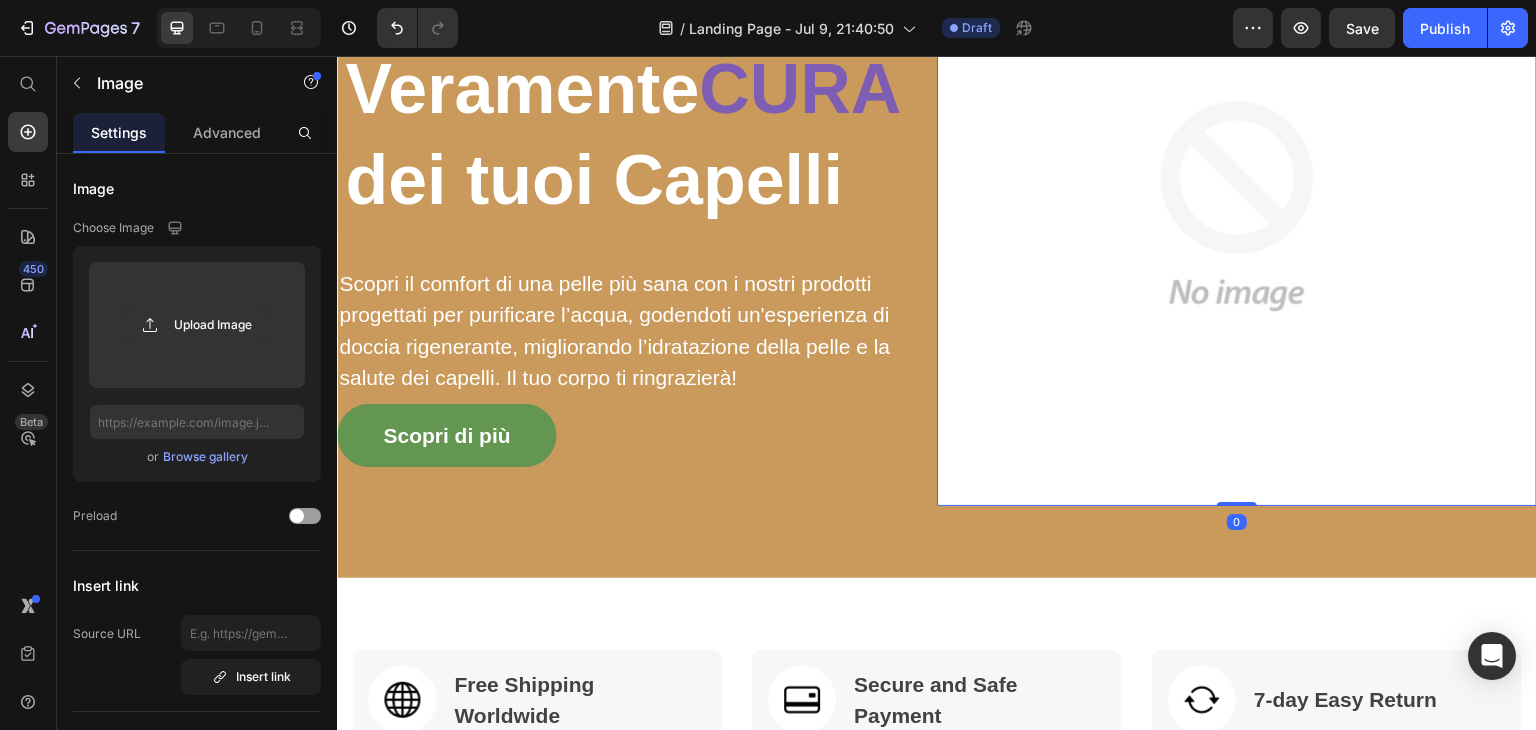 scroll, scrollTop: 573, scrollLeft: 0, axis: vertical 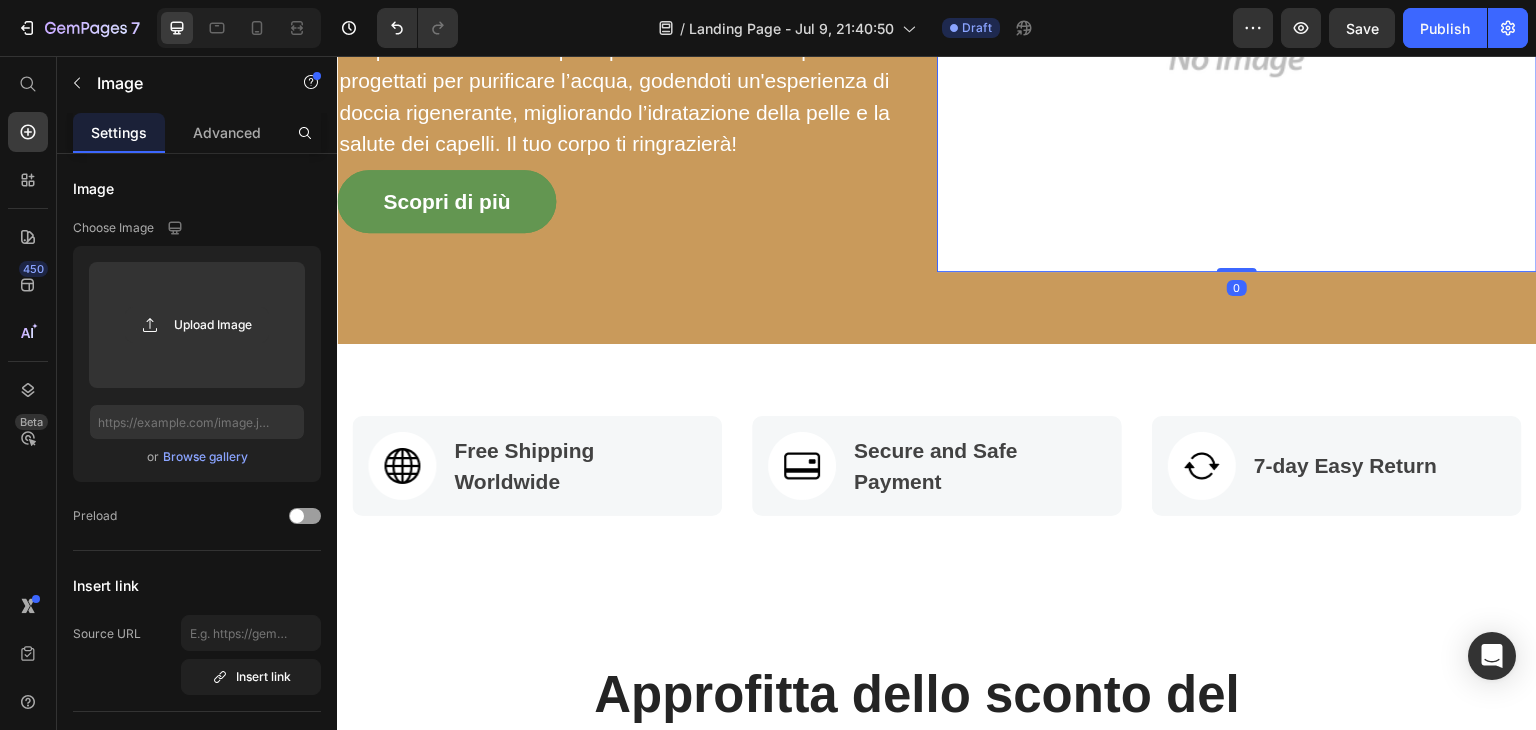 drag, startPoint x: 1228, startPoint y: 262, endPoint x: 1247, endPoint y: 169, distance: 94.92102 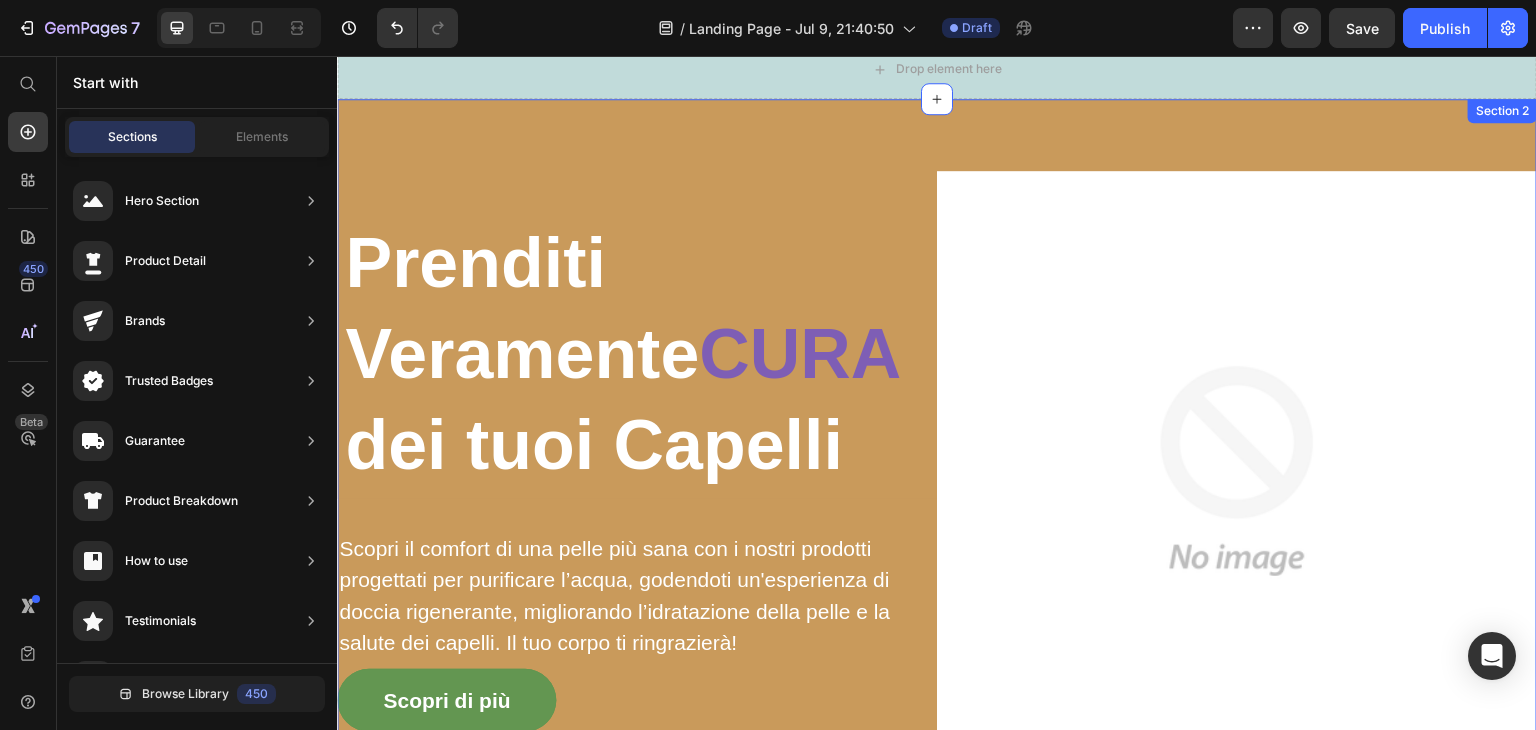 scroll, scrollTop: 73, scrollLeft: 0, axis: vertical 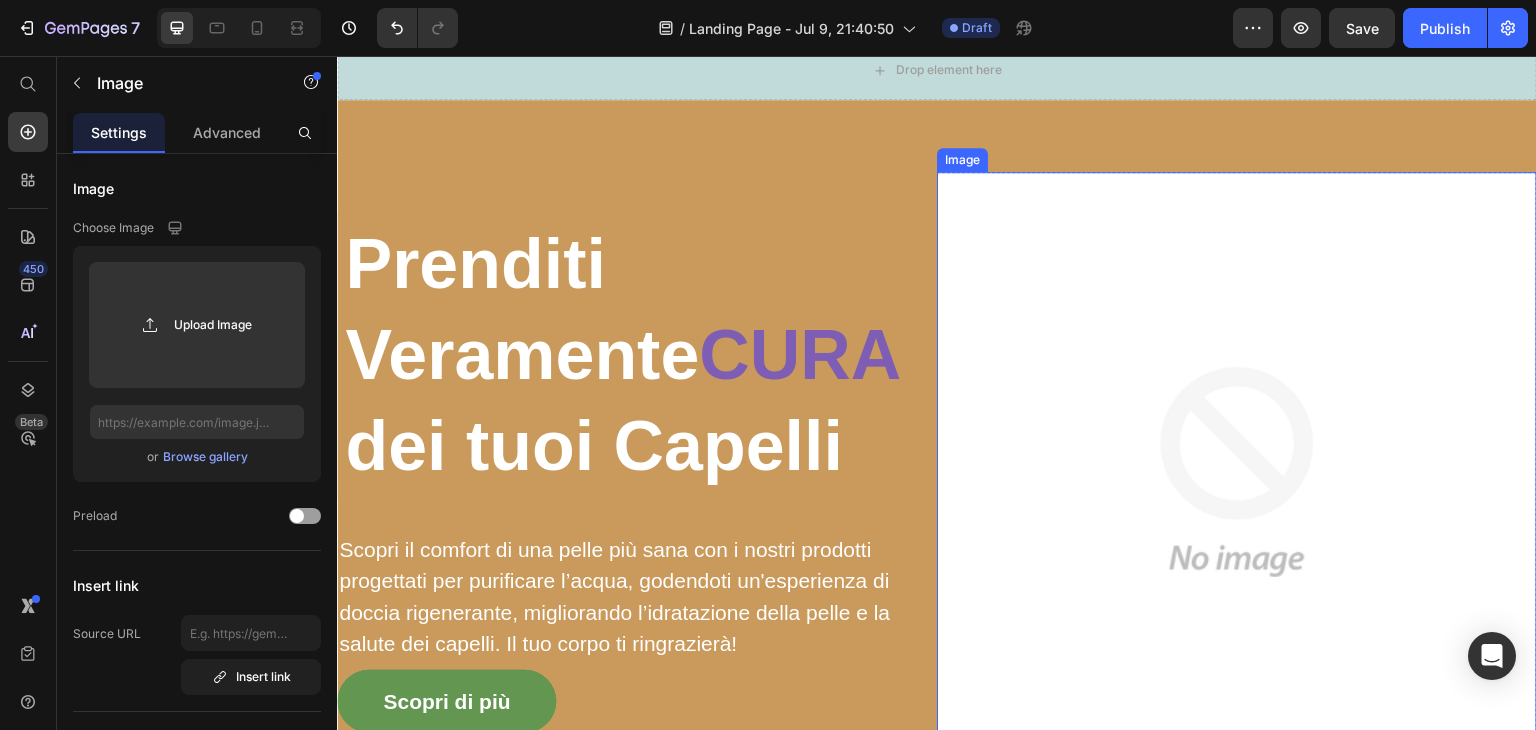 click at bounding box center (1237, 472) 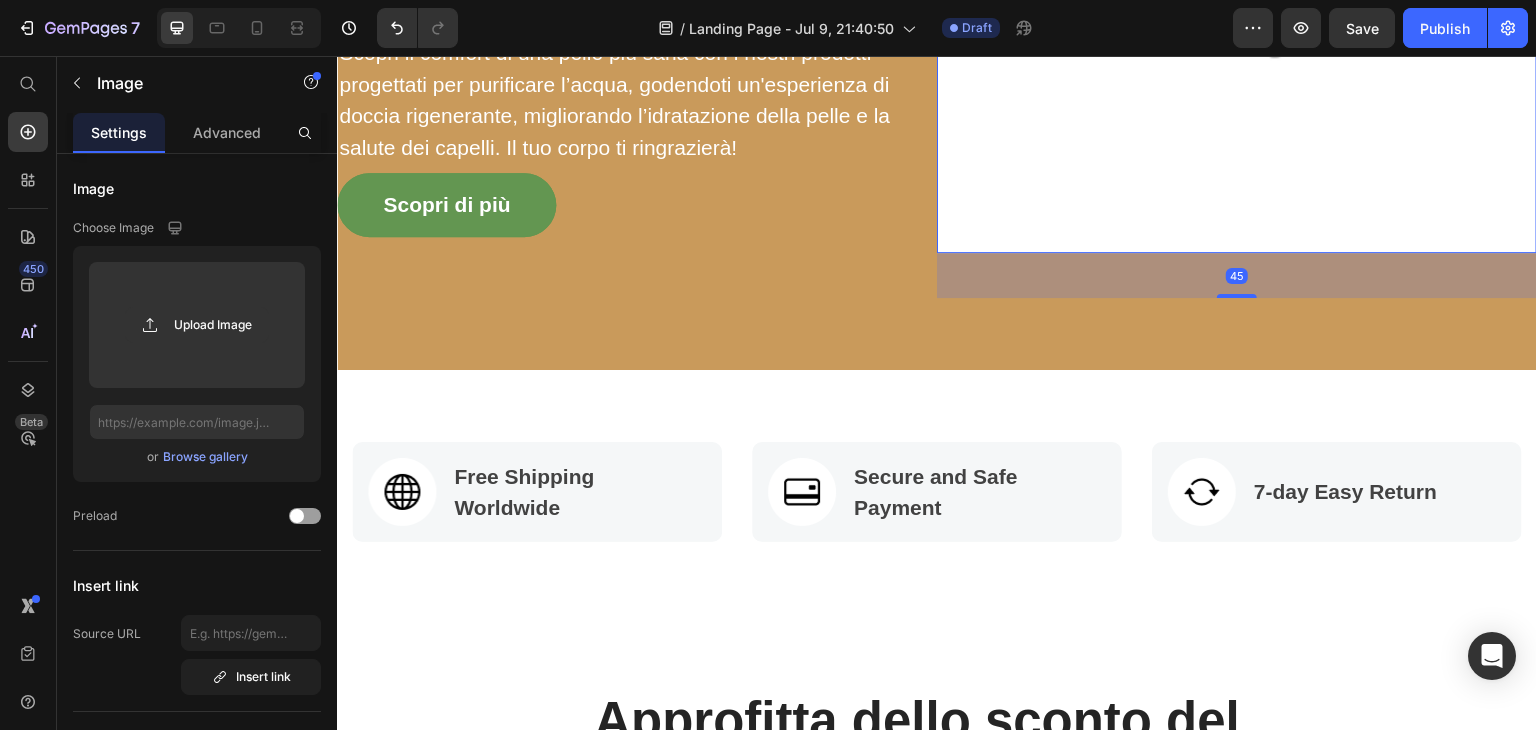 scroll, scrollTop: 573, scrollLeft: 0, axis: vertical 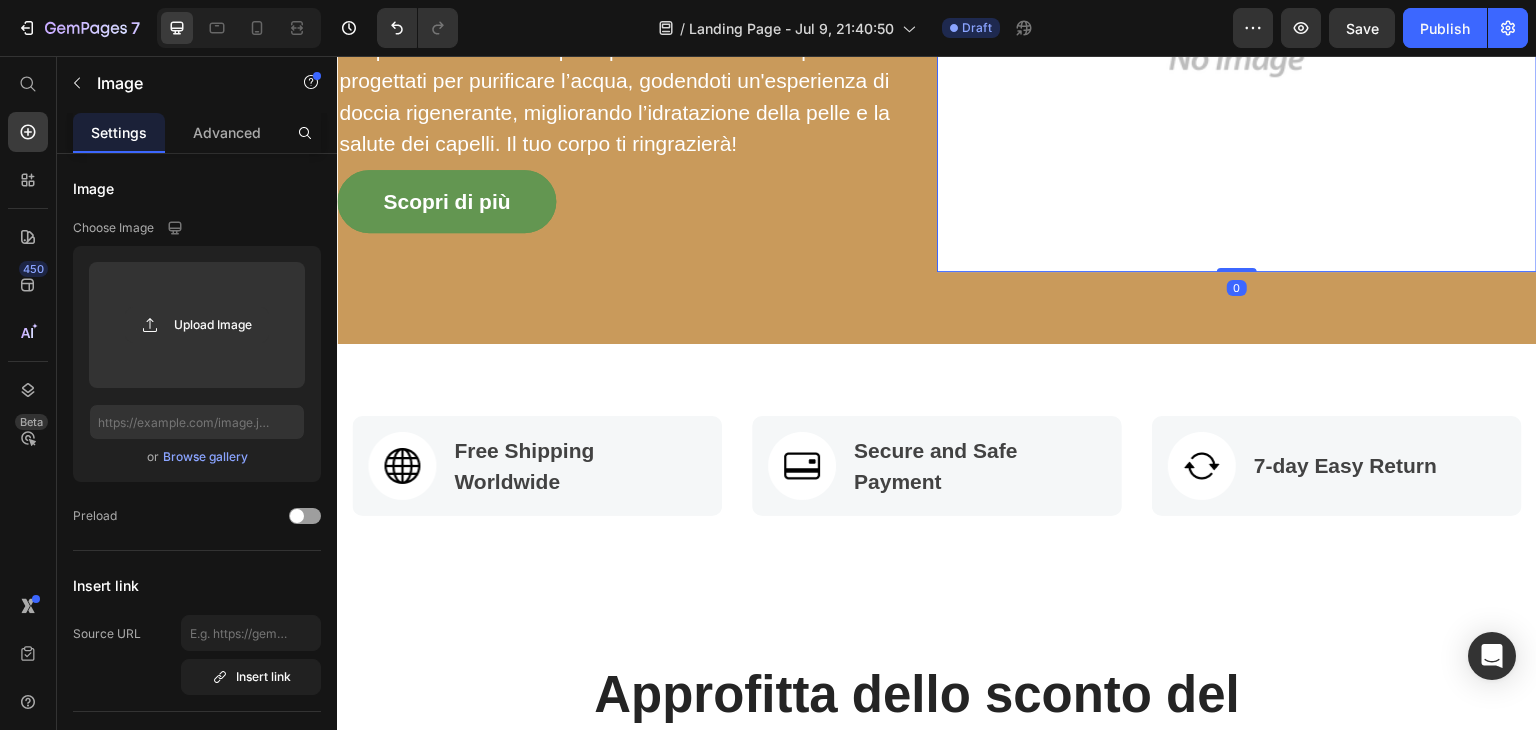 drag, startPoint x: 1231, startPoint y: 261, endPoint x: 1328, endPoint y: 167, distance: 135.07405 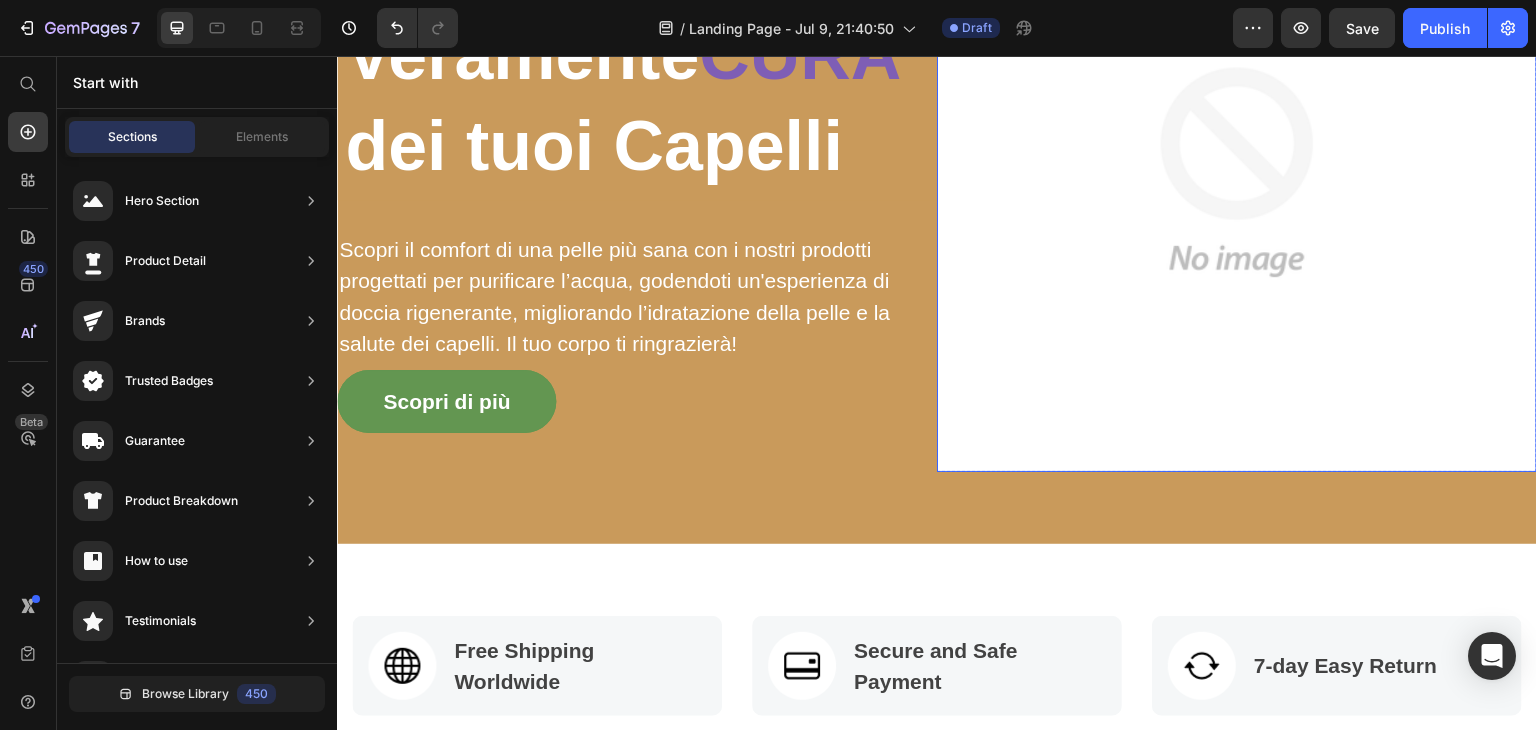 scroll, scrollTop: 473, scrollLeft: 0, axis: vertical 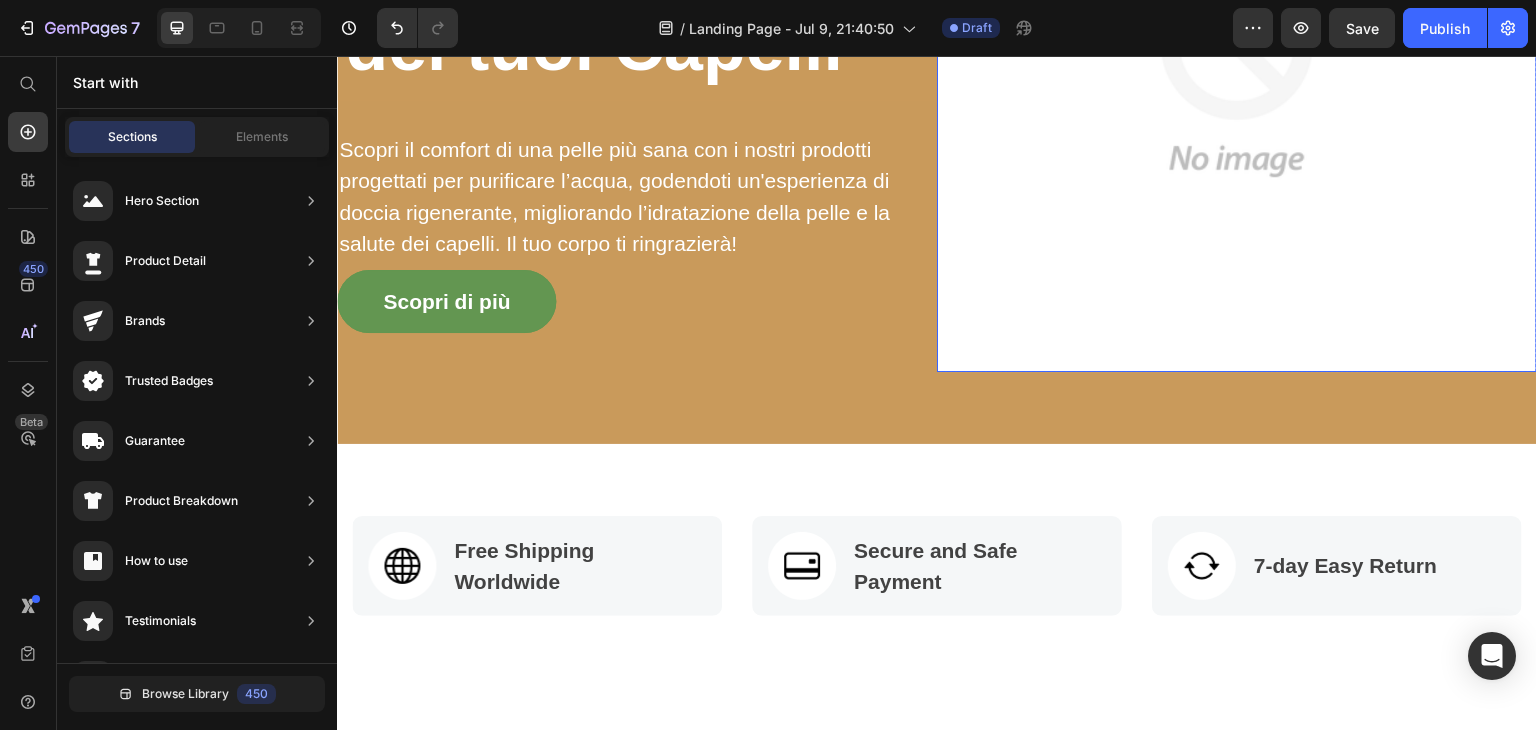 click at bounding box center (1237, 72) 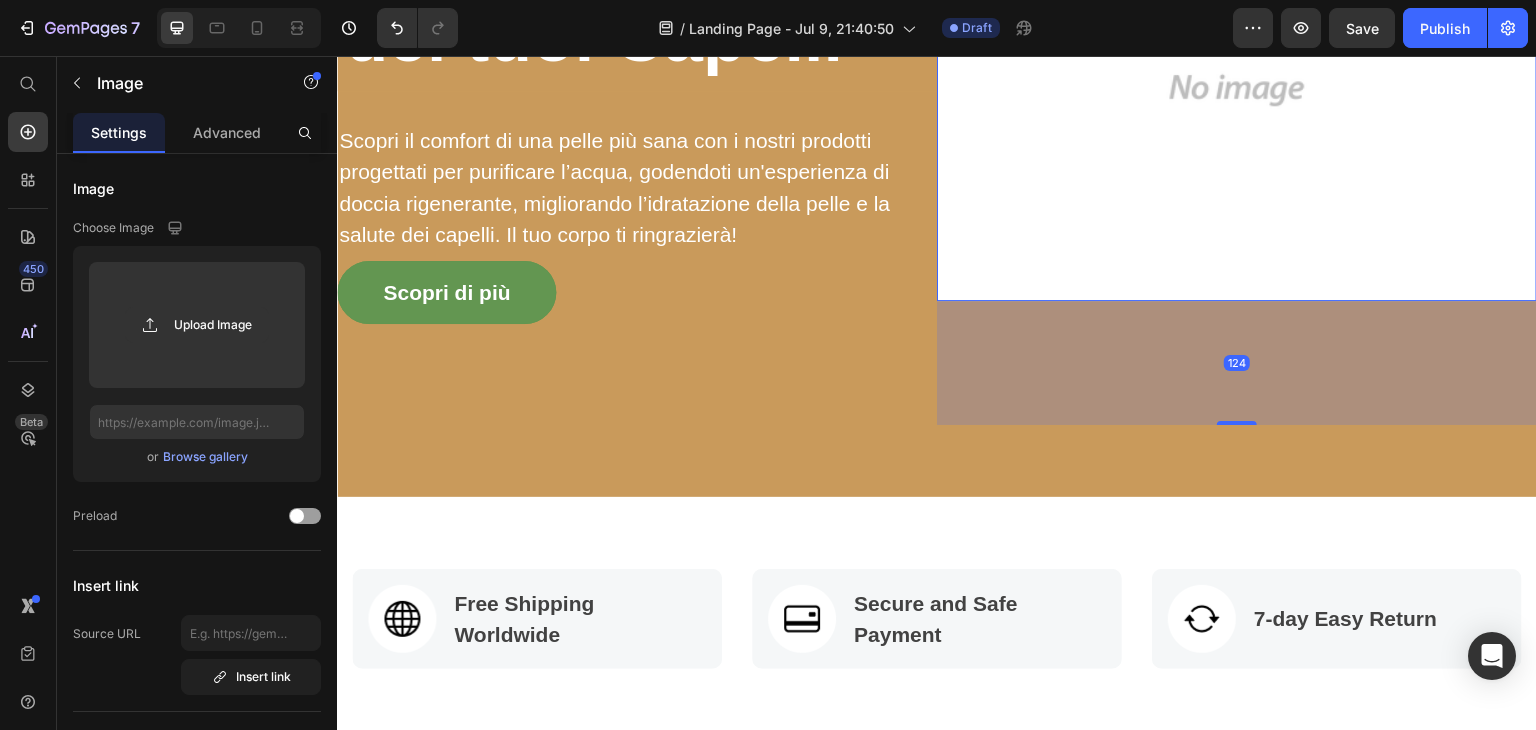 scroll, scrollTop: 473, scrollLeft: 0, axis: vertical 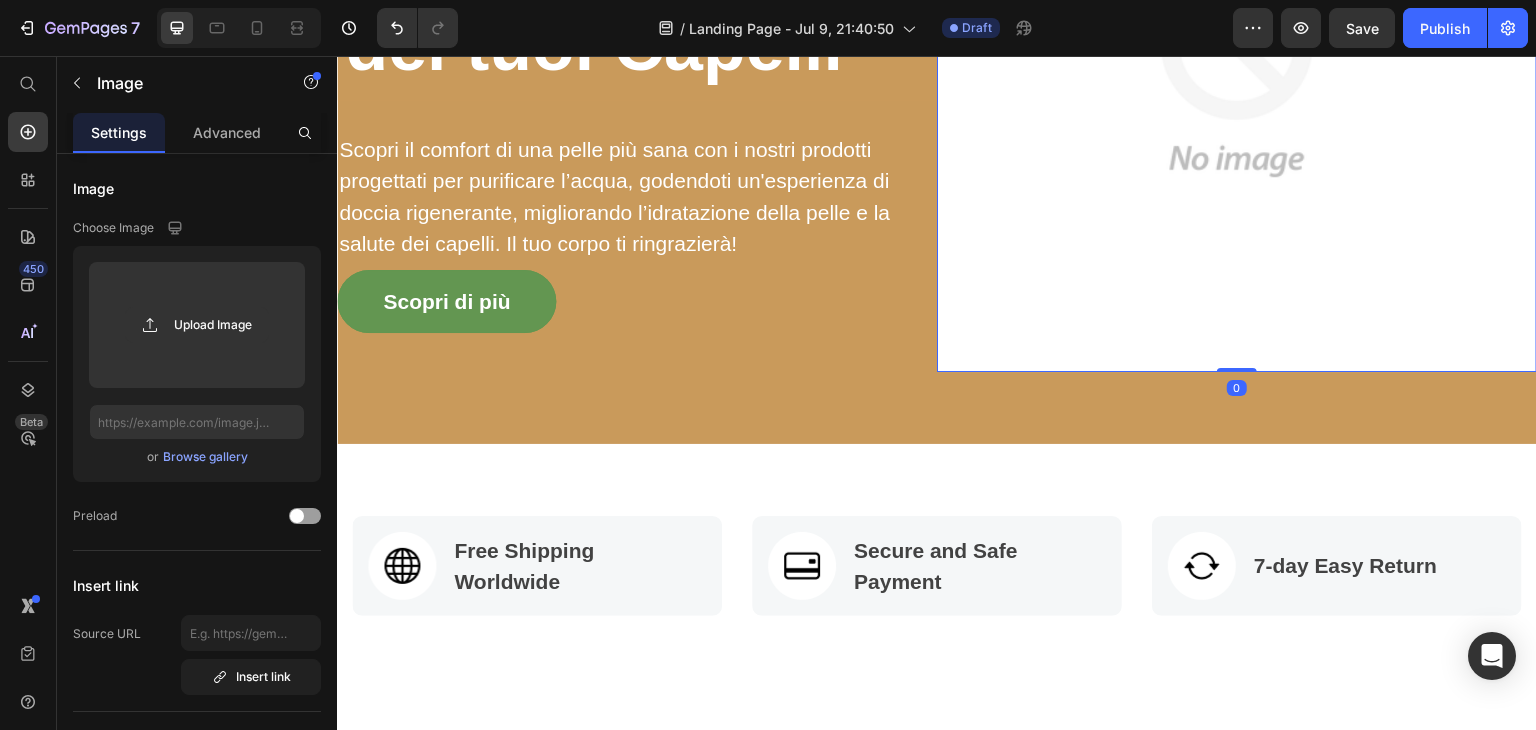 drag, startPoint x: 1230, startPoint y: 358, endPoint x: 1275, endPoint y: 100, distance: 261.89502 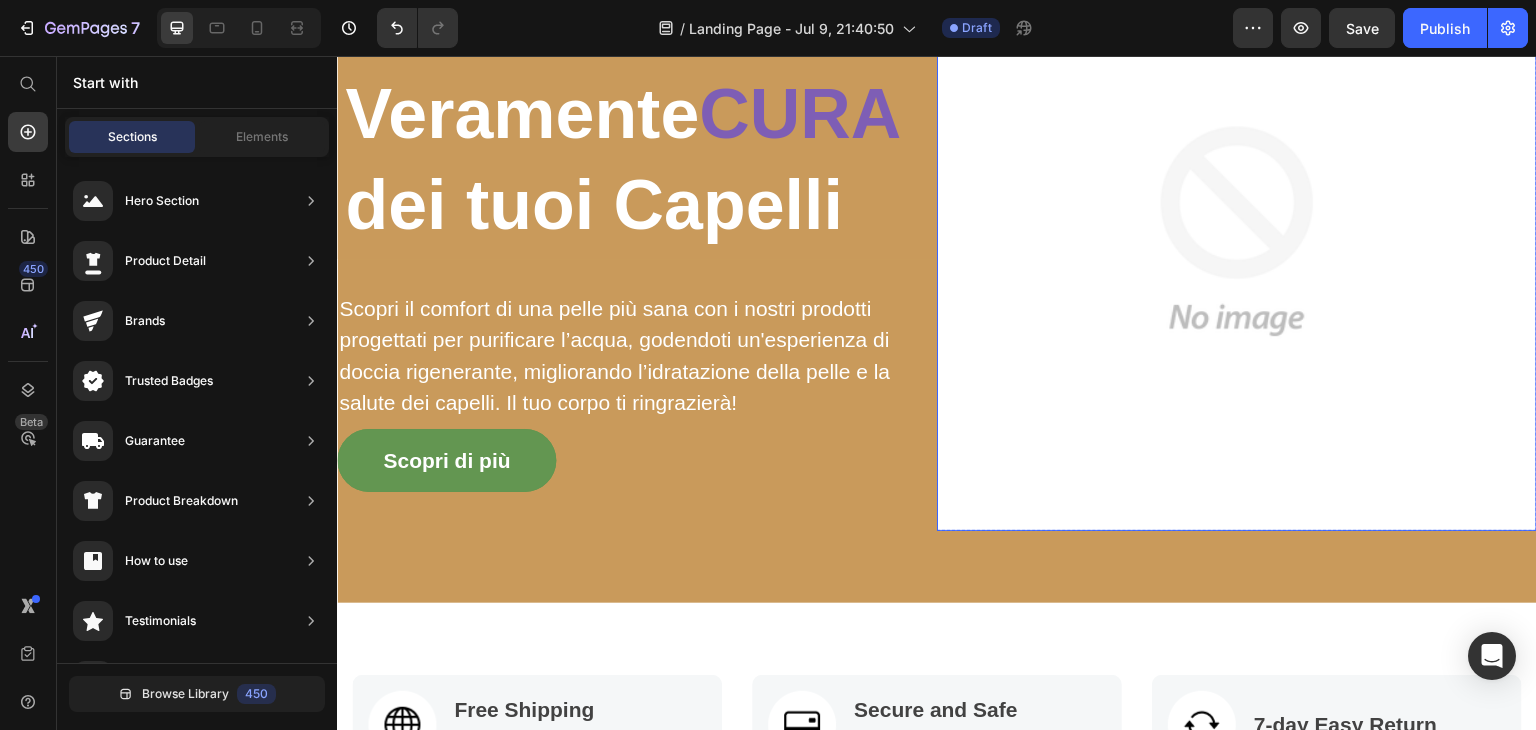 scroll, scrollTop: 500, scrollLeft: 0, axis: vertical 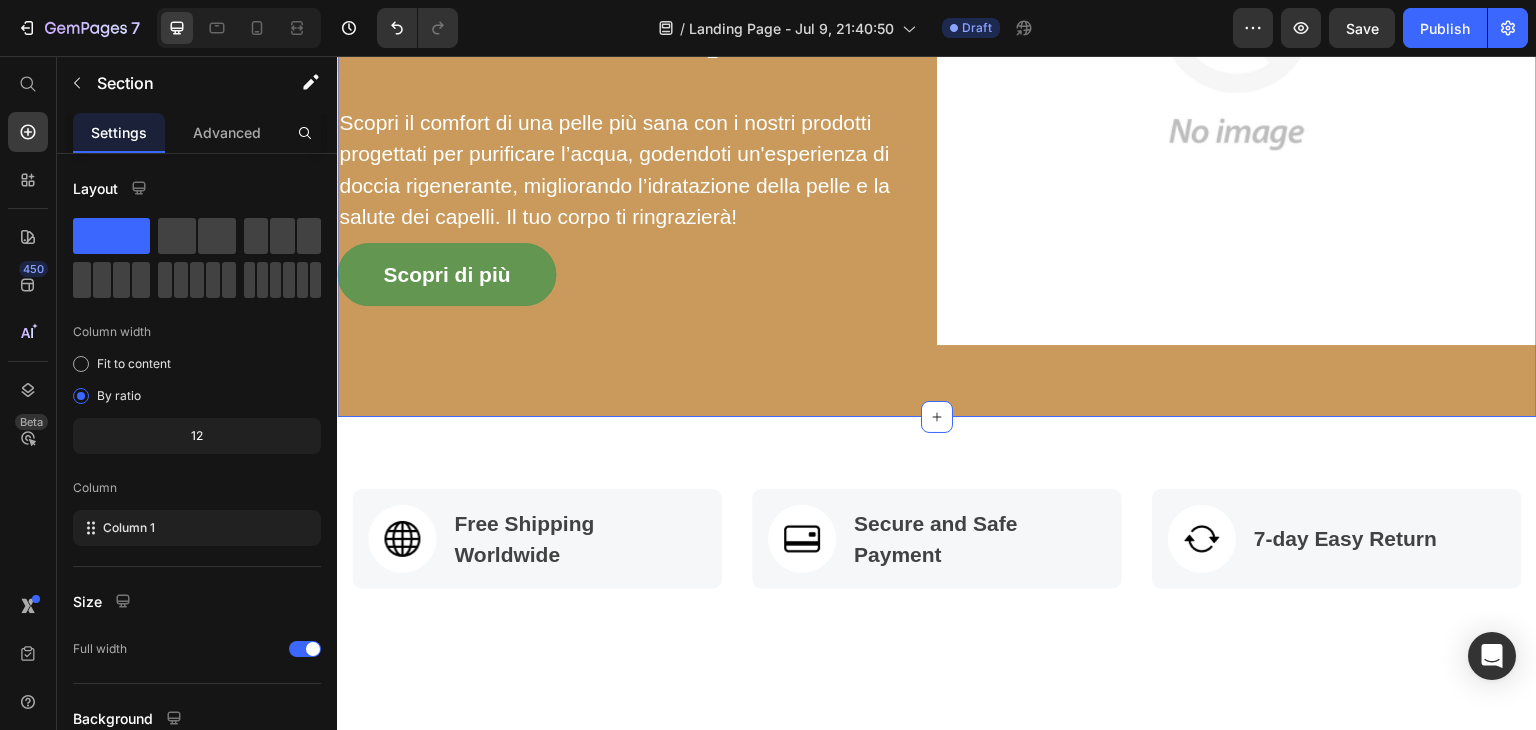 click on "Prenditi Veramente  CURA  dei tuoi Capelli Heading Scopri il comfort di una pelle più sana con i nostri prodotti progettati per purificare l’acqua, godendoti un'esperienza di doccia rigenerante, migliorando l’idratazione della pelle e la salute dei capelli. Il tuo corpo ti ringrazierà! Text block Scopri di più Button Image Row Row Section 2" at bounding box center (937, 45) 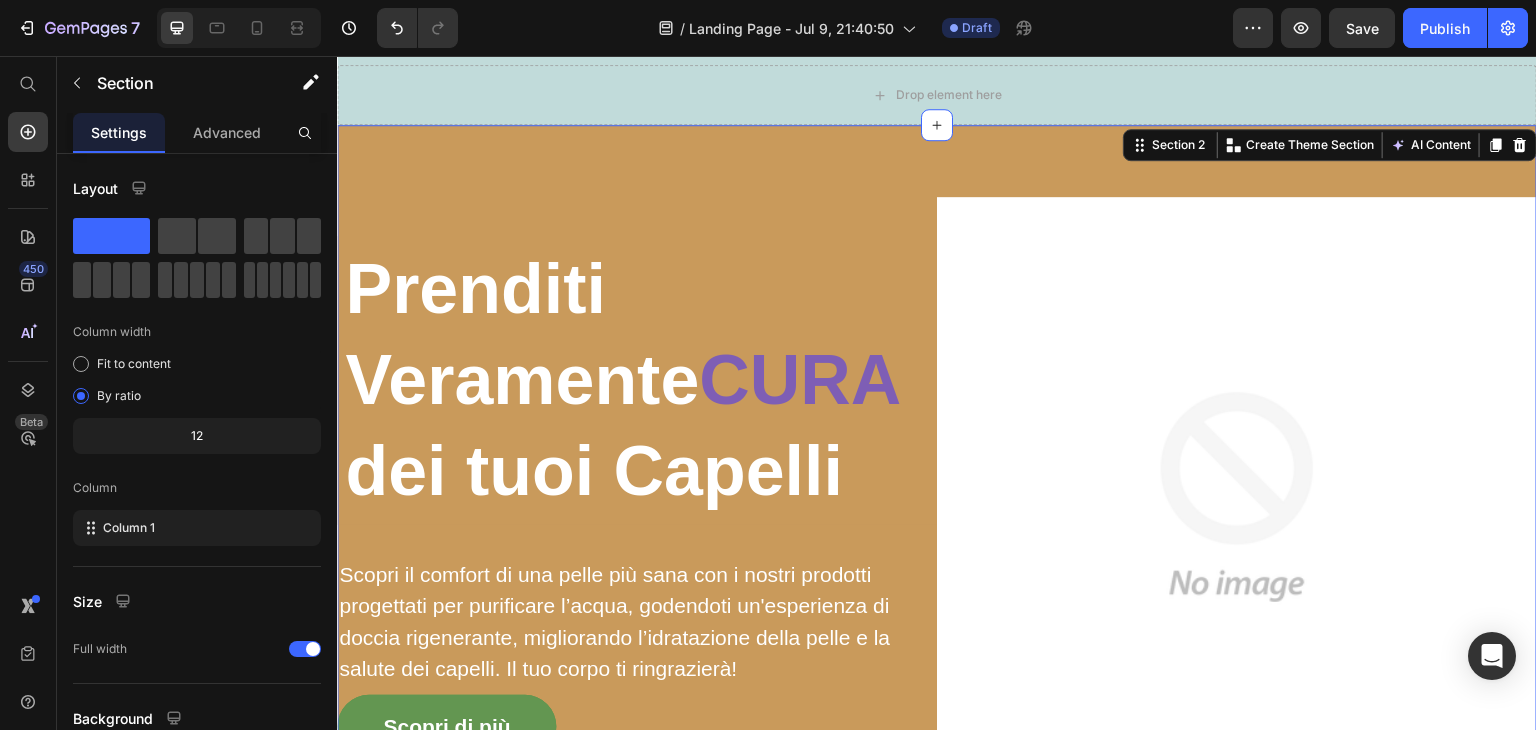 scroll, scrollTop: 0, scrollLeft: 0, axis: both 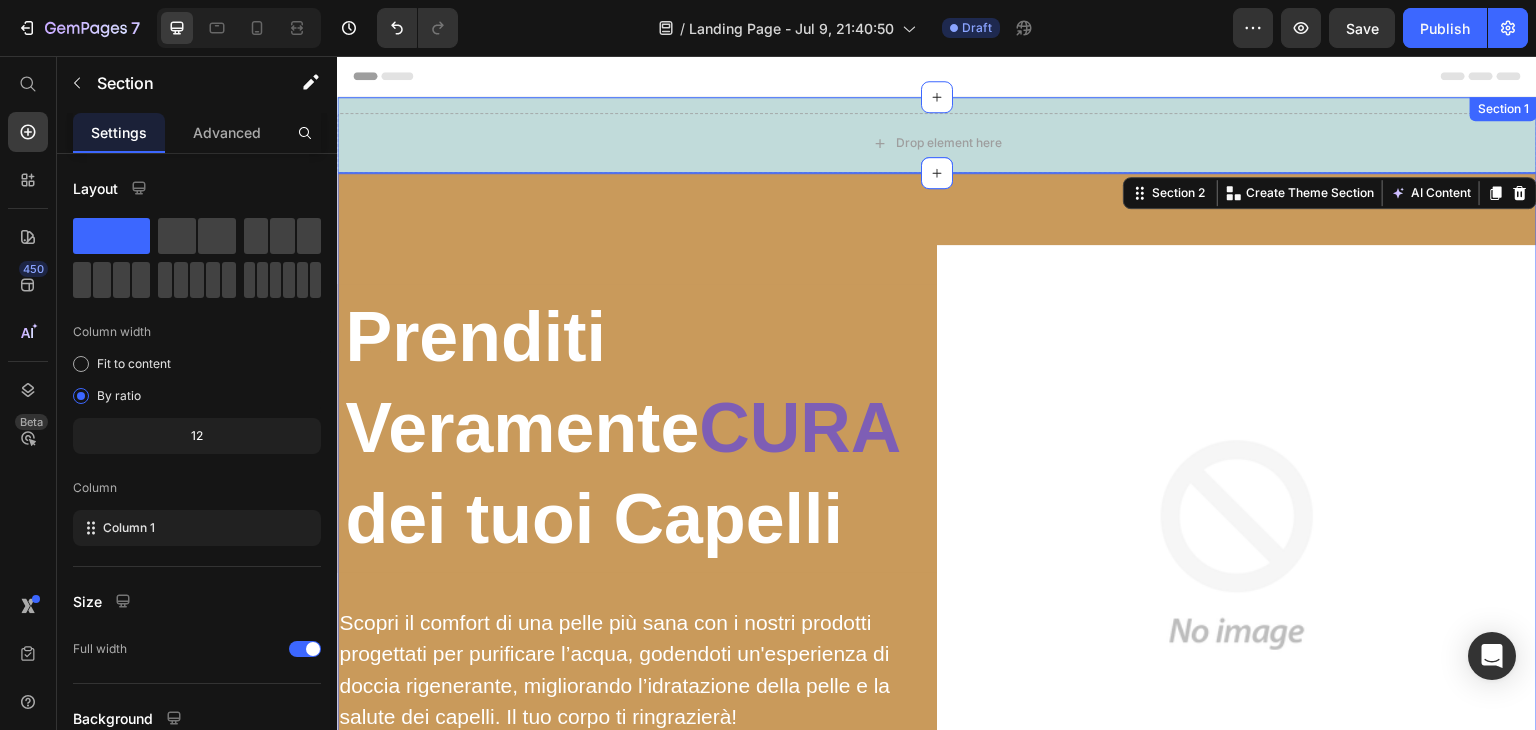 click on "Drop element here Section 1" at bounding box center [937, 135] 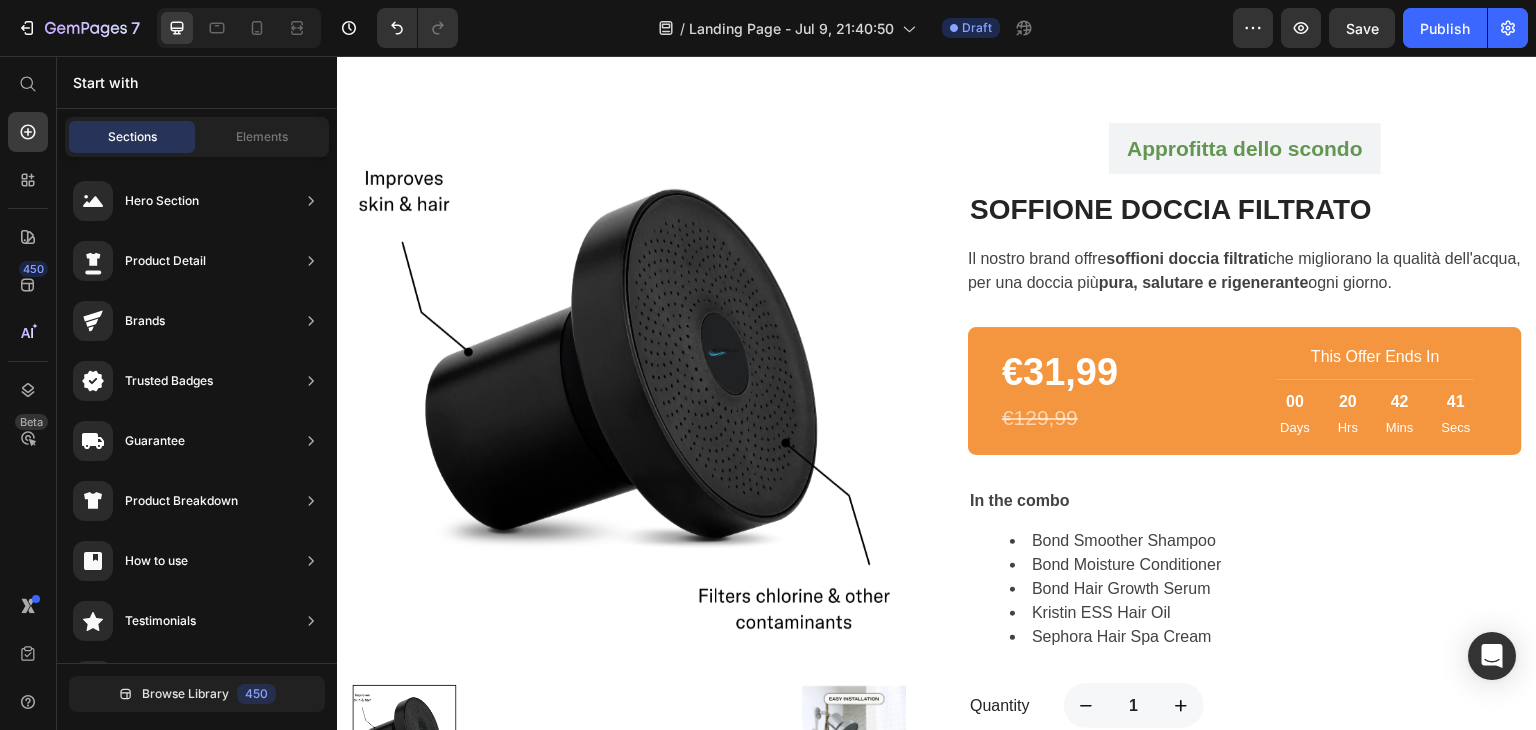 scroll, scrollTop: 1300, scrollLeft: 0, axis: vertical 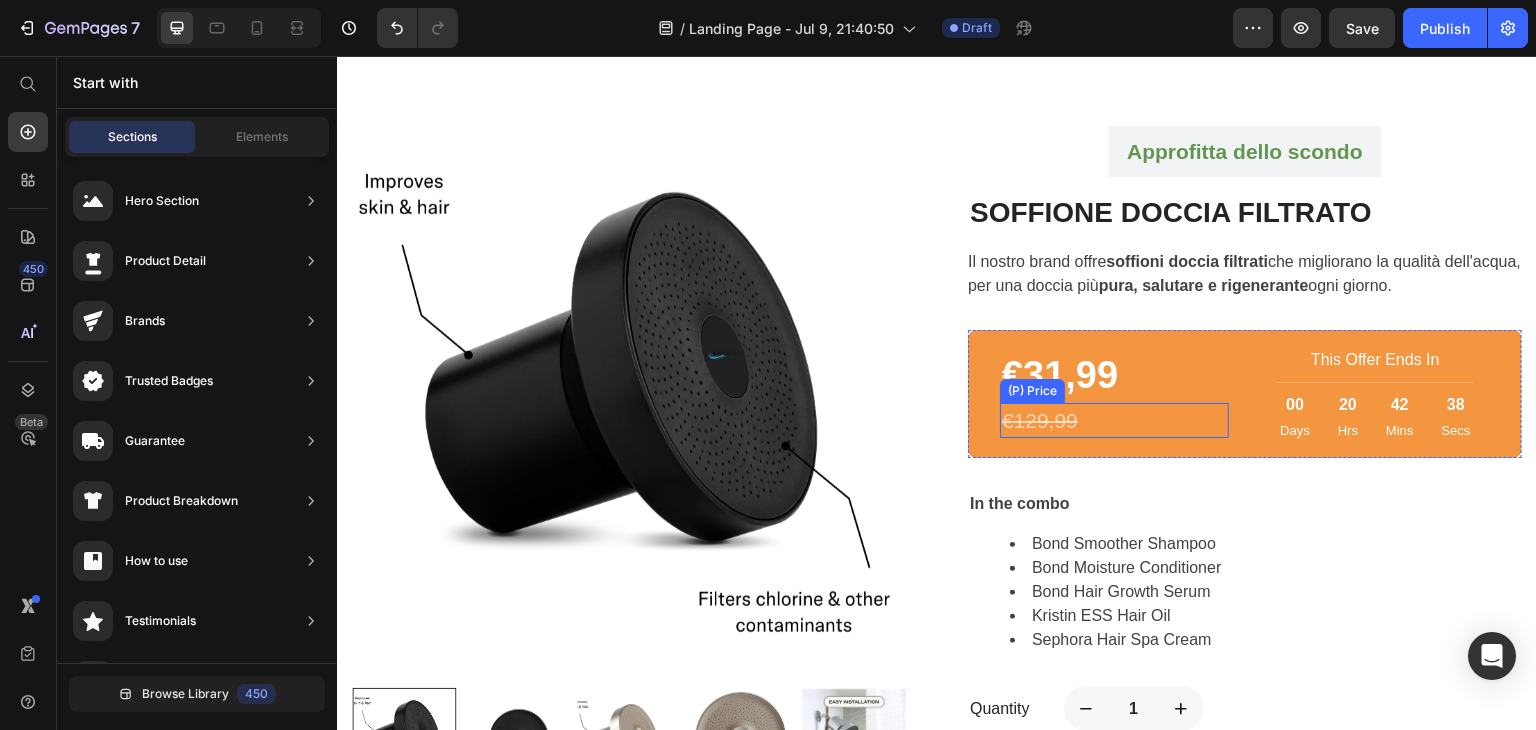 click on "€129,99" at bounding box center [1114, 421] 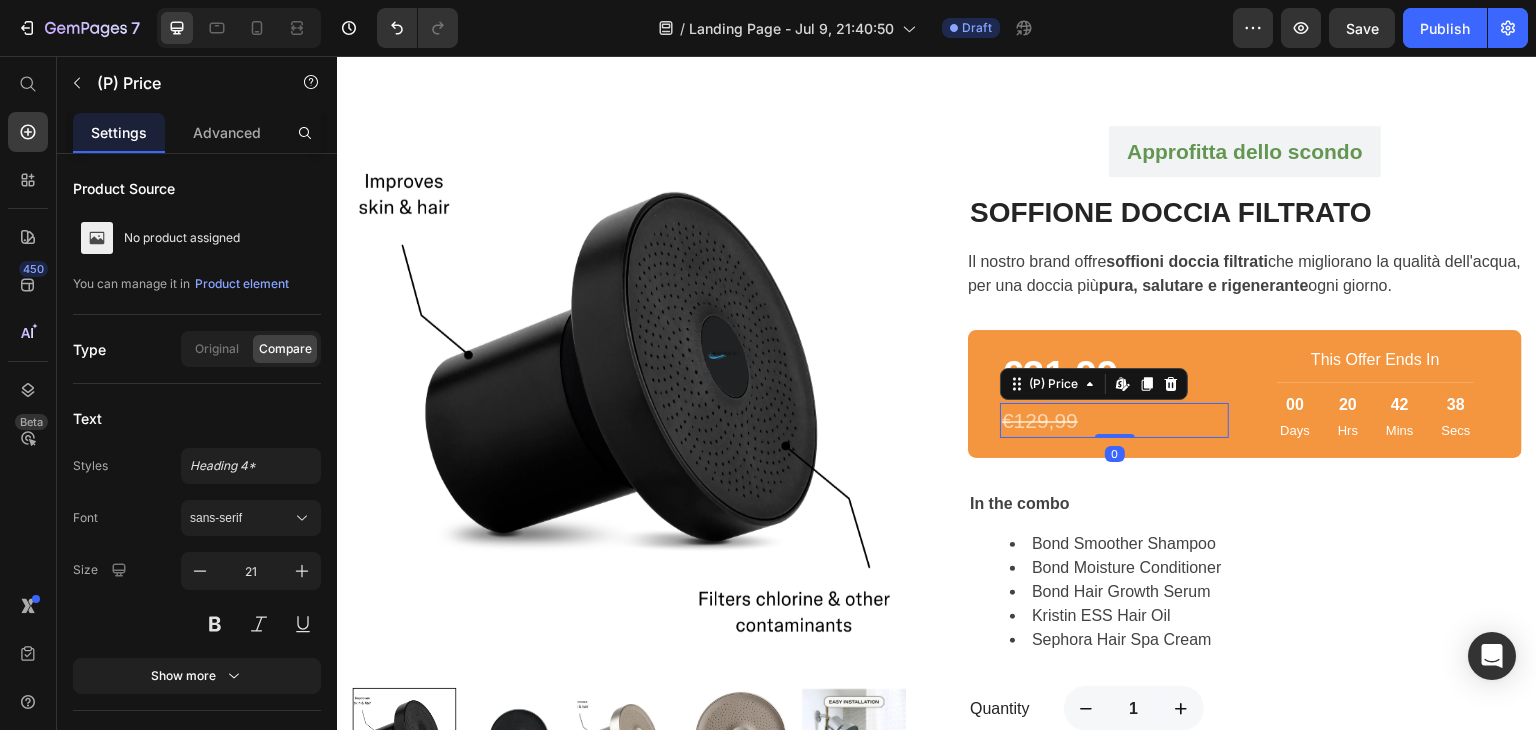 click on "€129,99" at bounding box center (1114, 421) 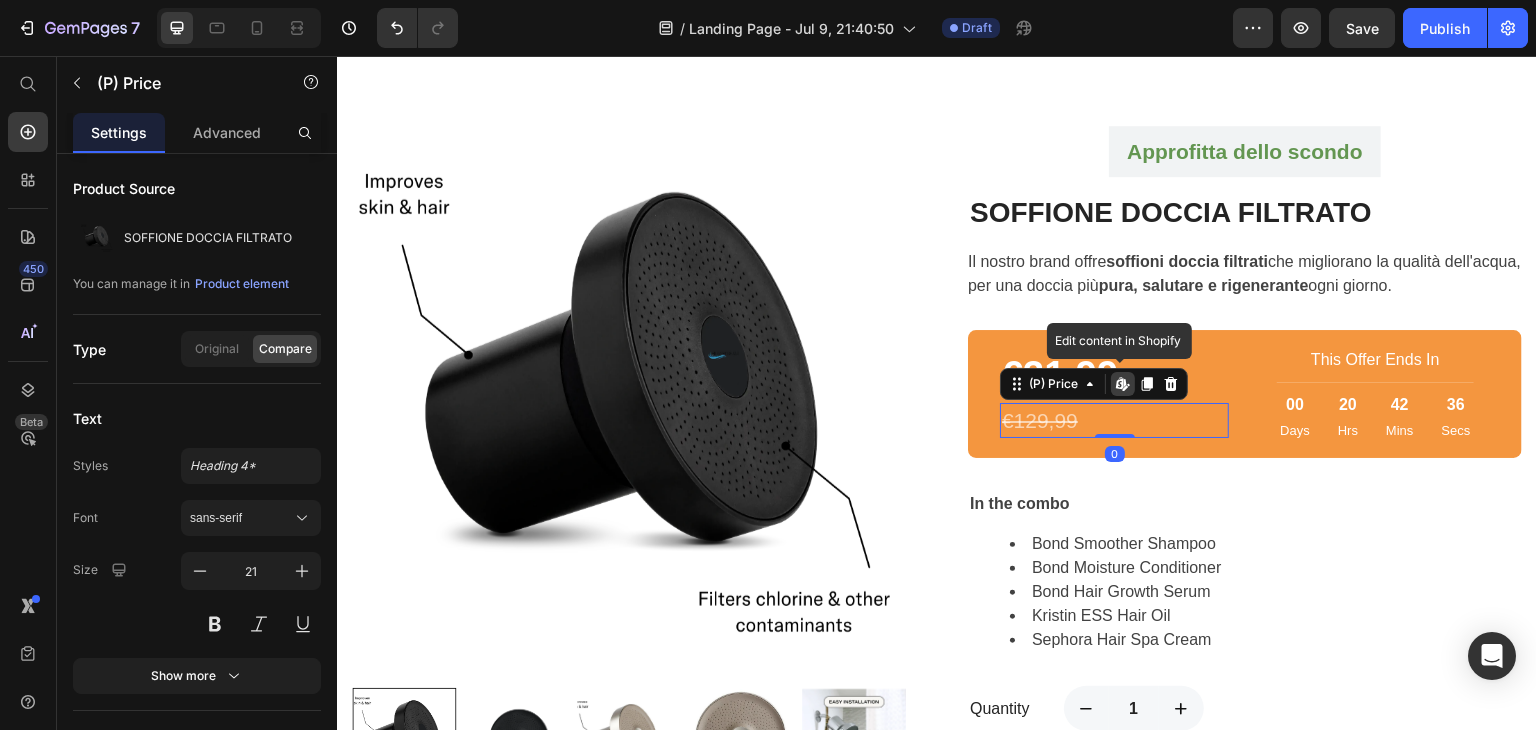 click 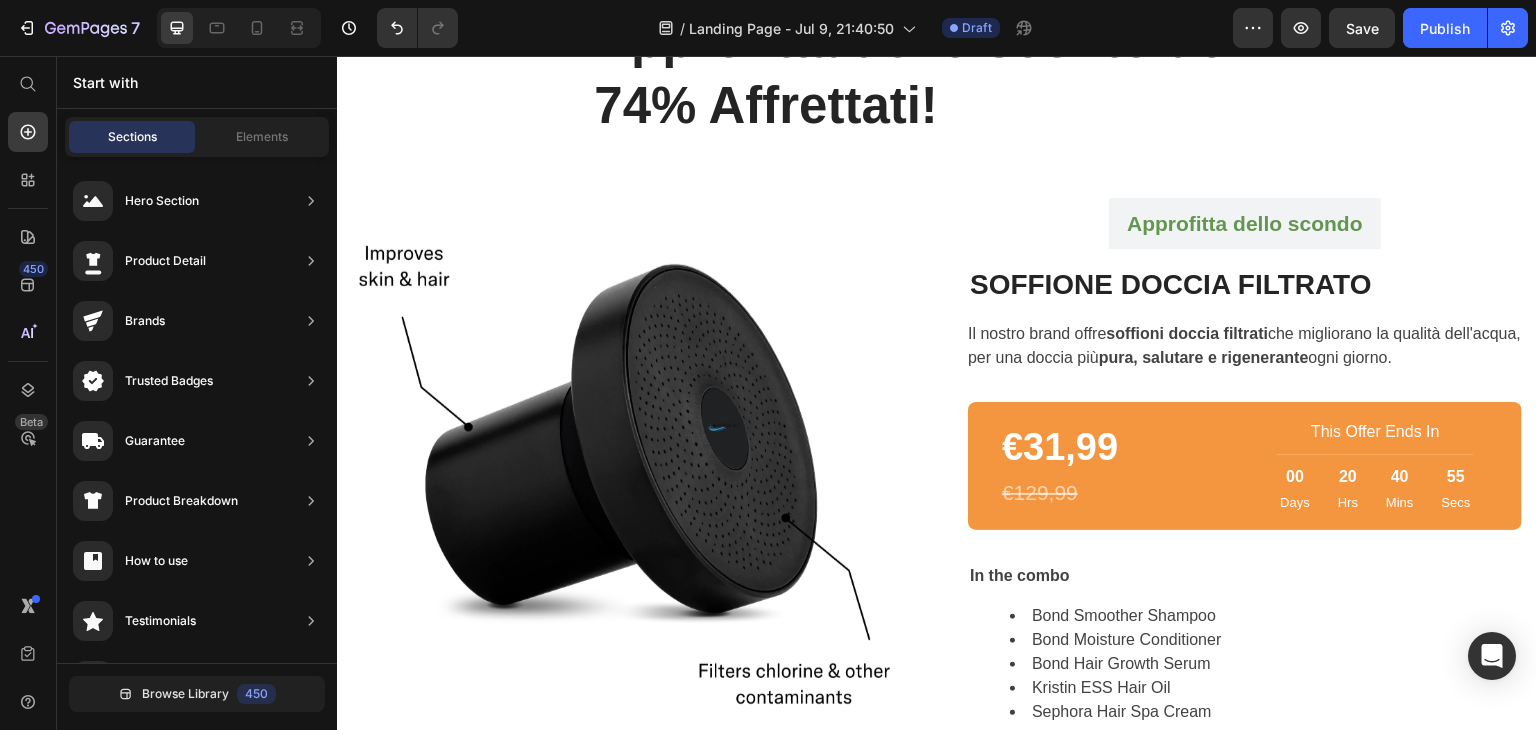 scroll, scrollTop: 1300, scrollLeft: 0, axis: vertical 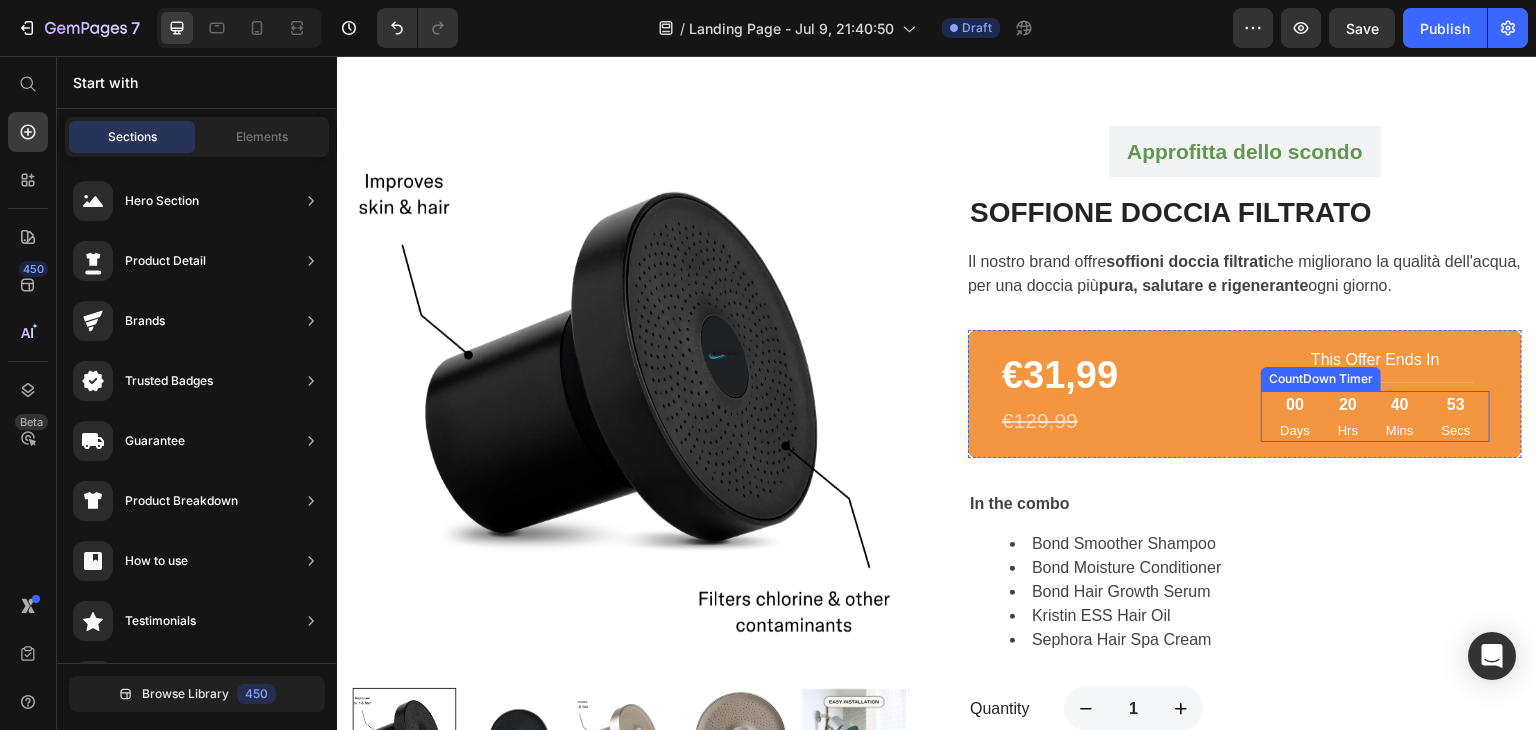 click on "00" at bounding box center (1295, 405) 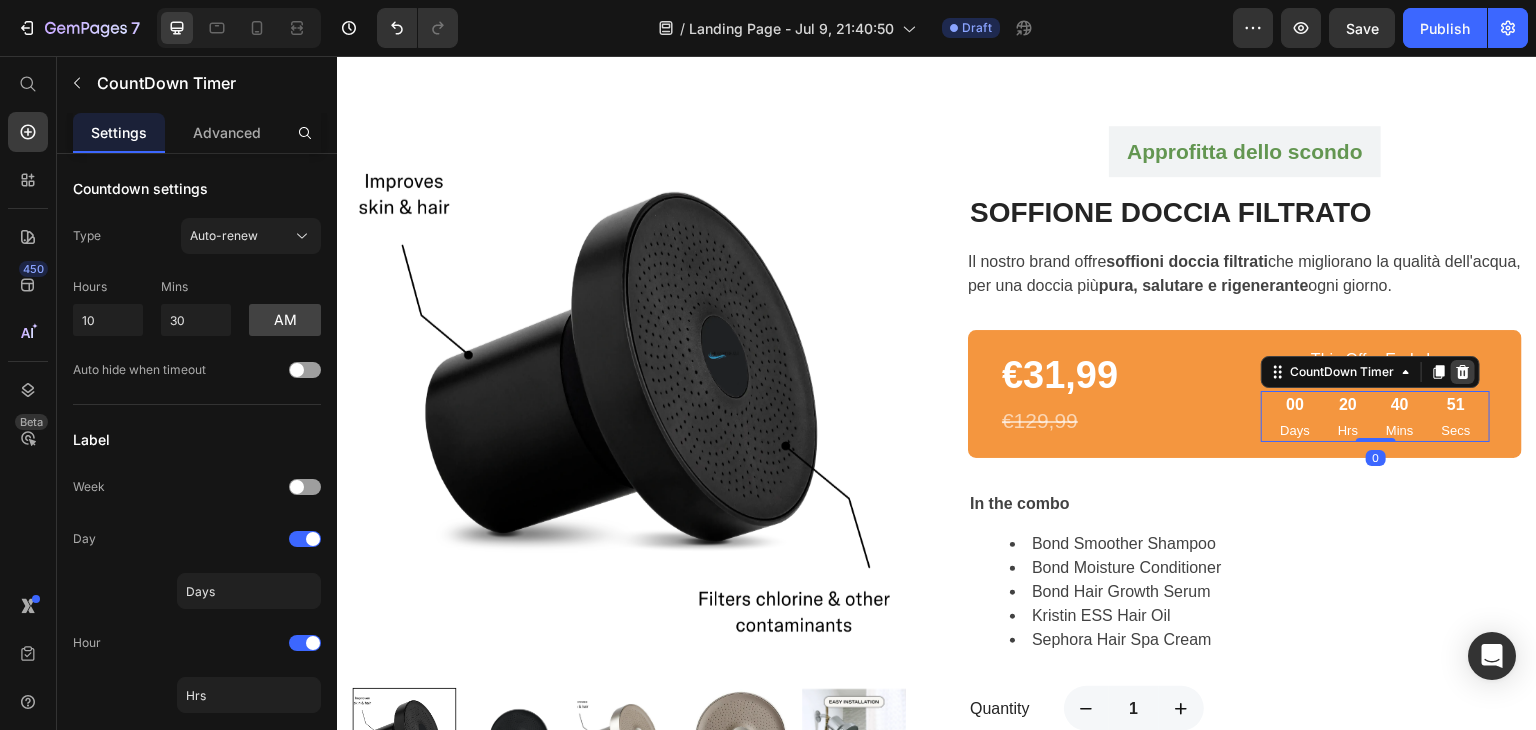 click 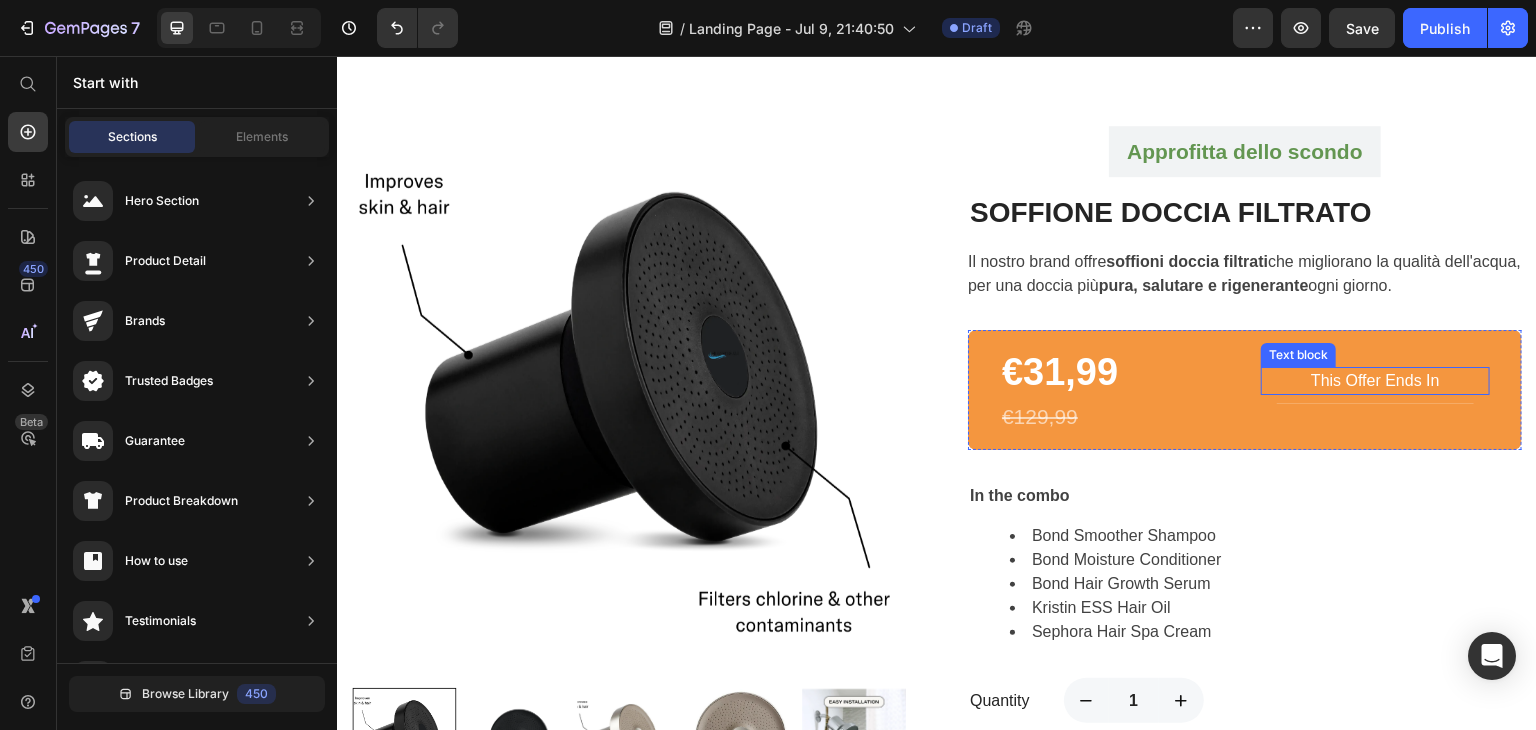 click on "This Offer Ends In" at bounding box center [1375, 381] 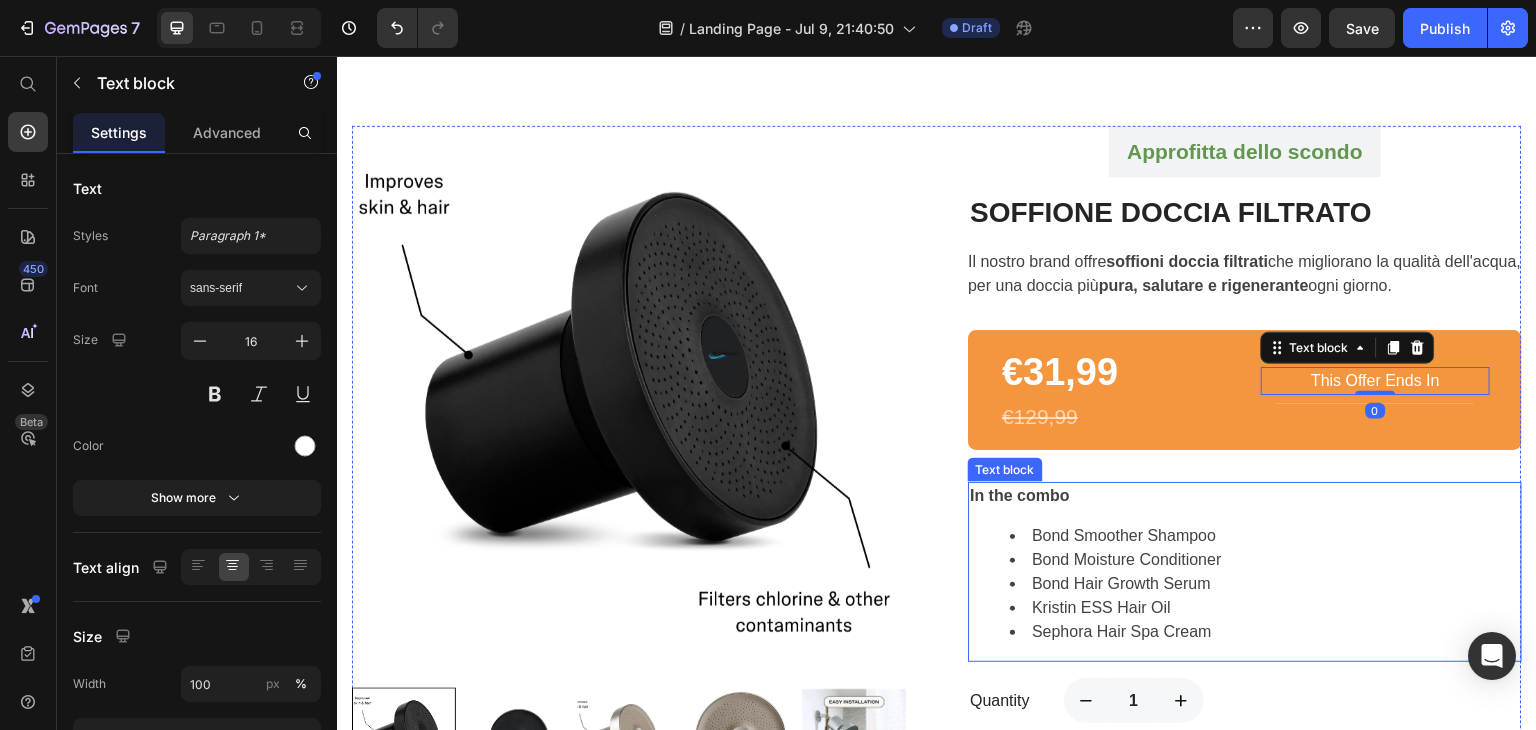 click on "Bond Smoother Shampoo" at bounding box center [1265, 536] 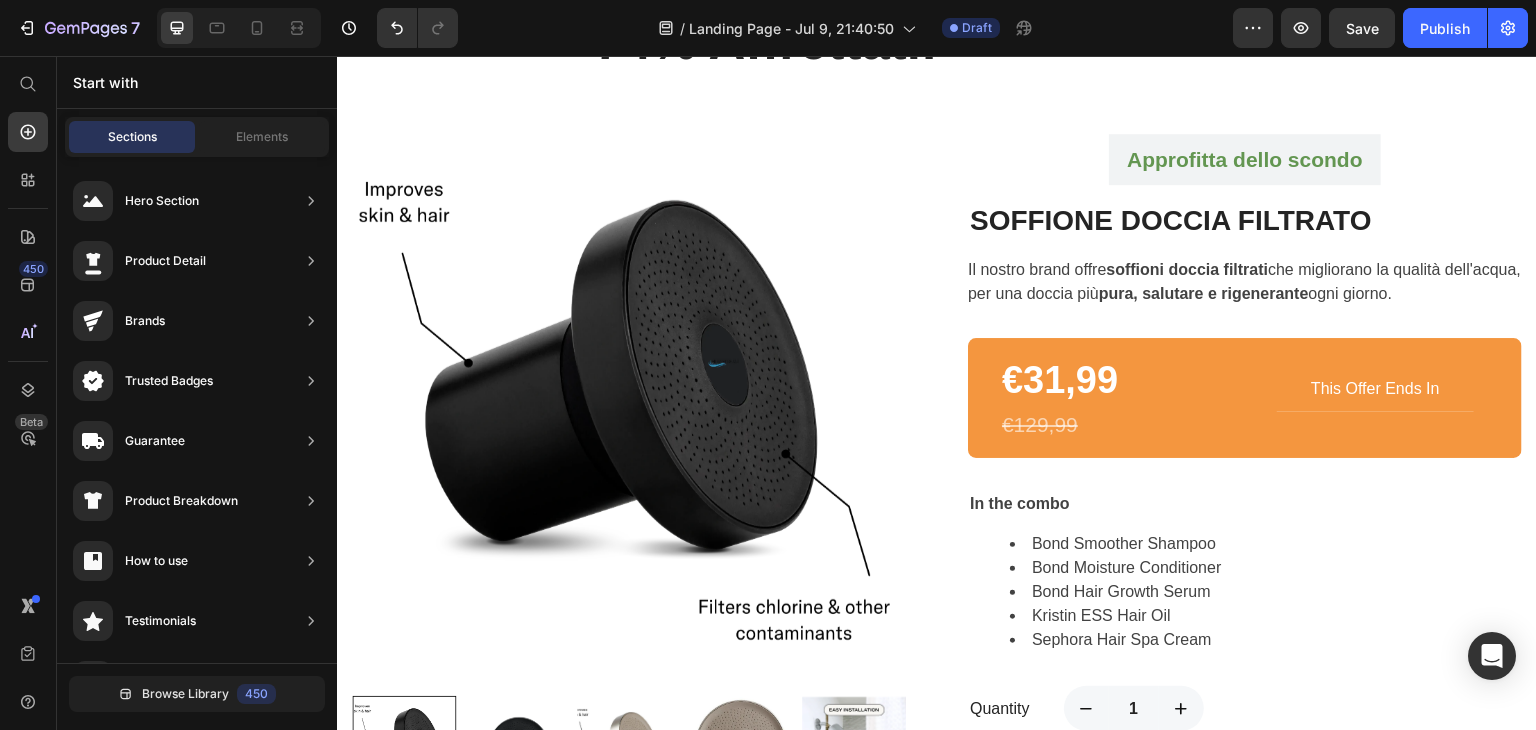 scroll, scrollTop: 1289, scrollLeft: 0, axis: vertical 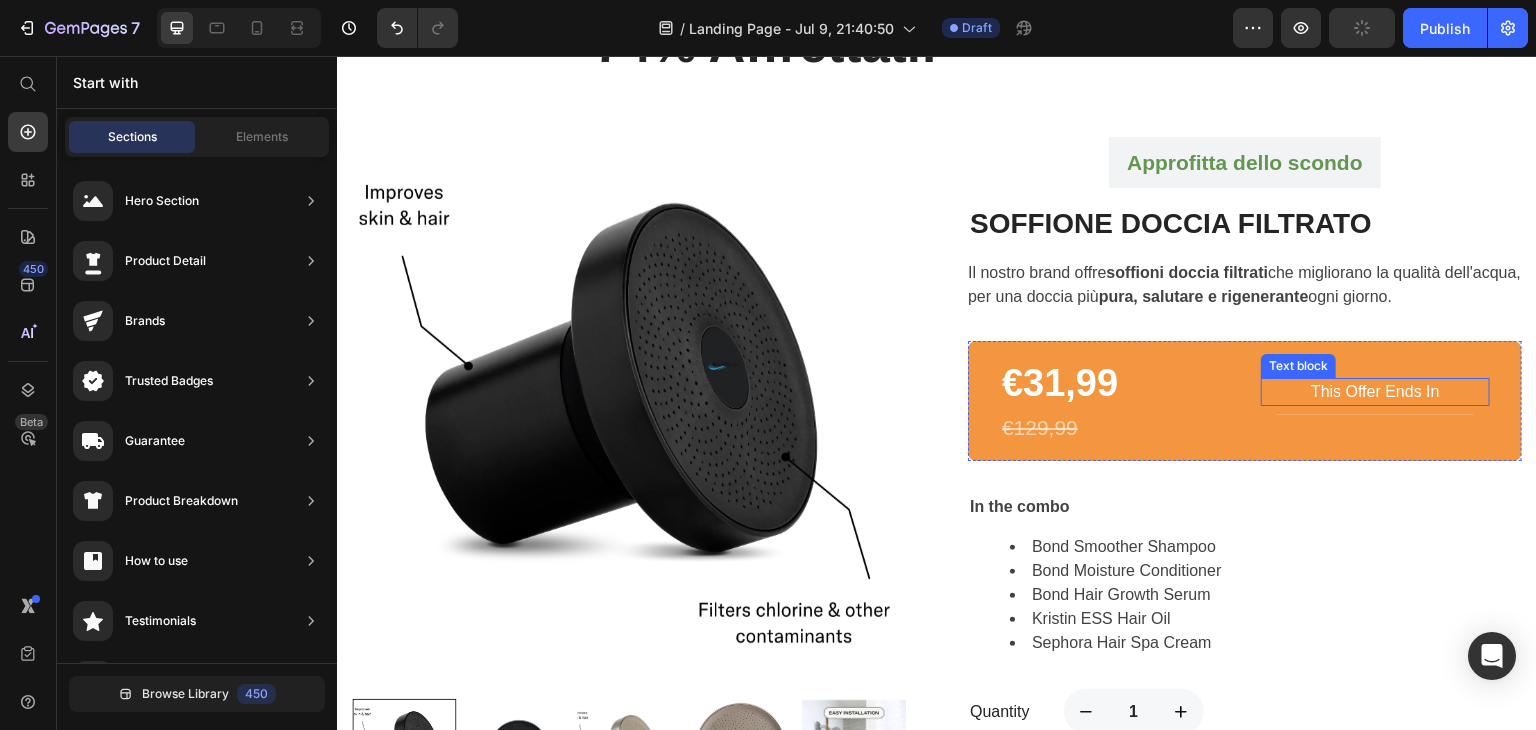 click on "This Offer Ends In" at bounding box center [1375, 392] 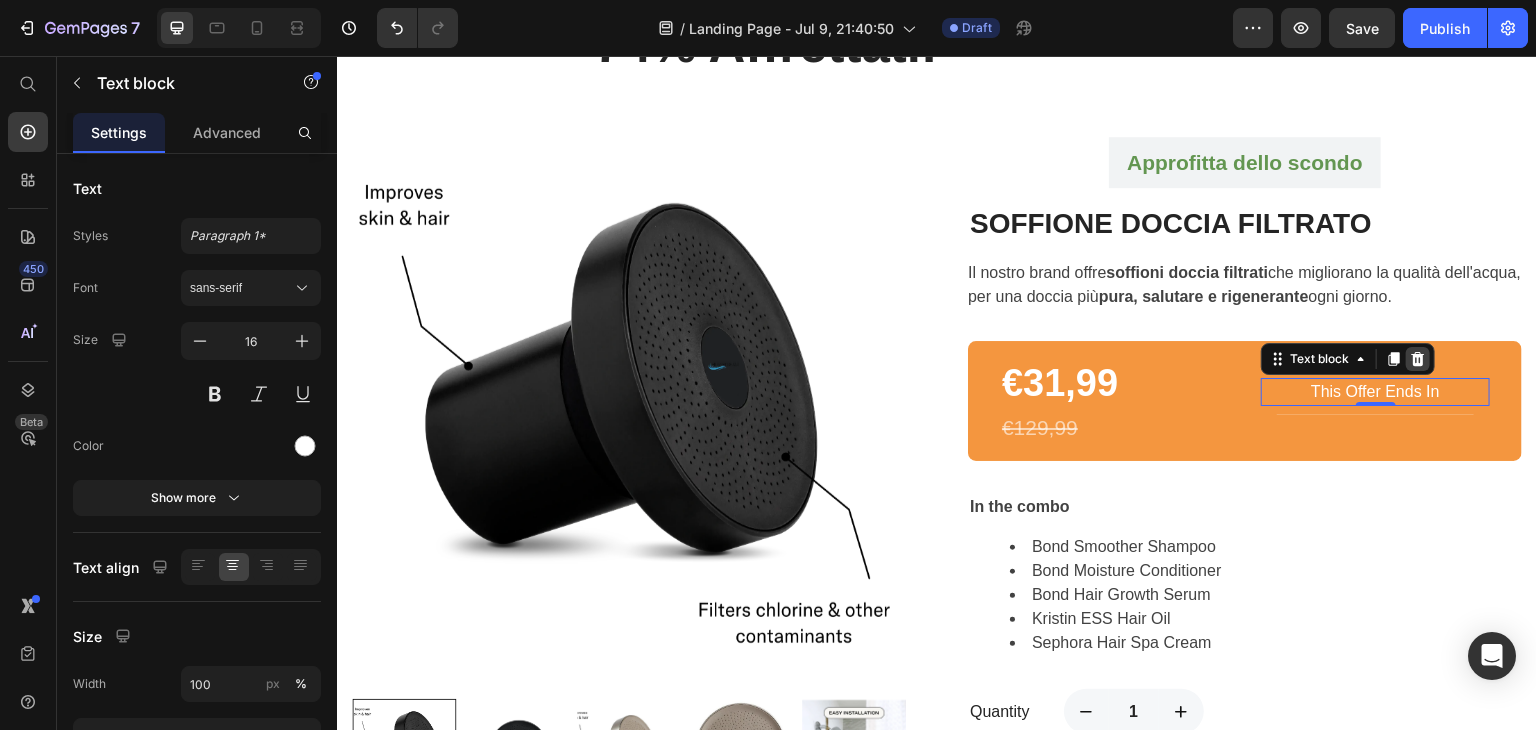 click 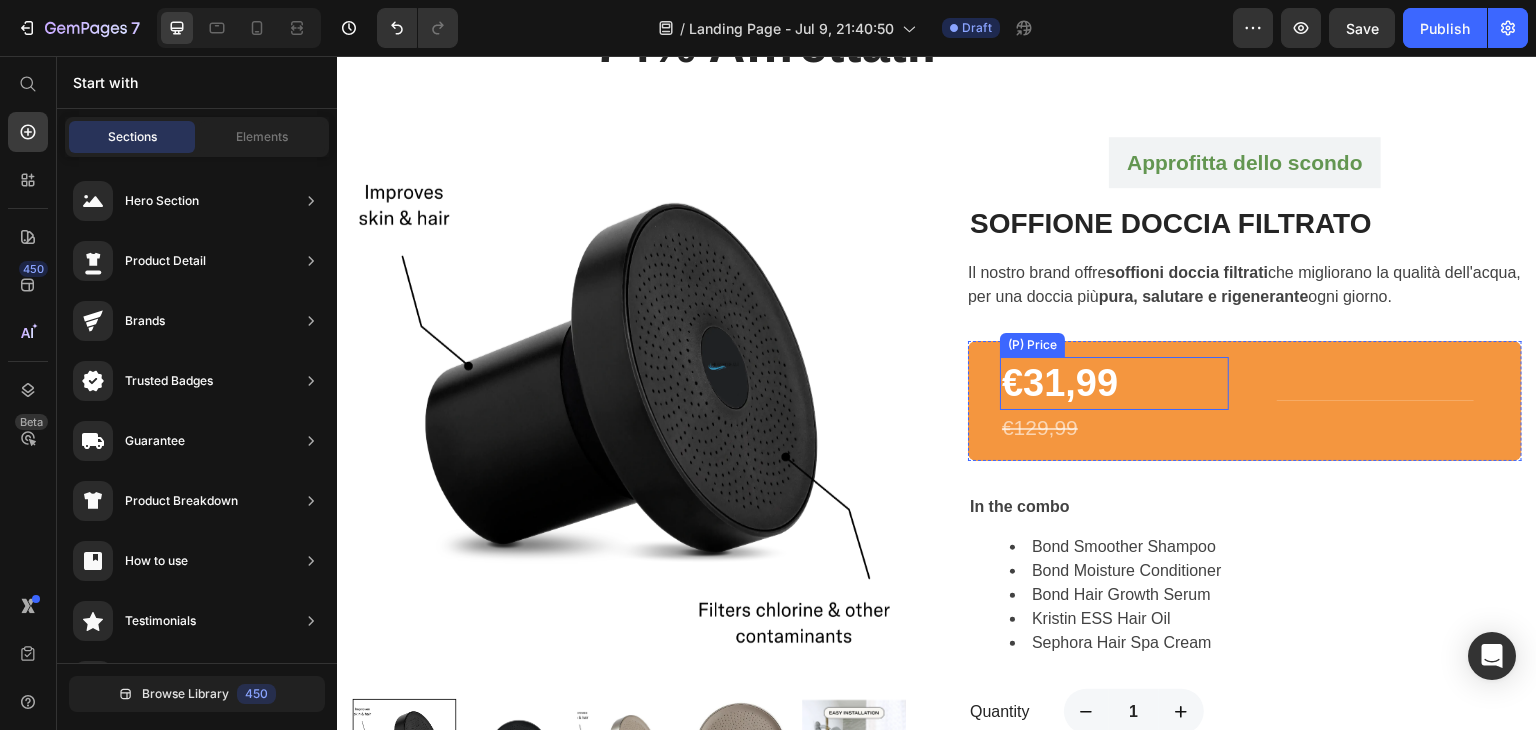 click on "€31,99" at bounding box center (1114, 383) 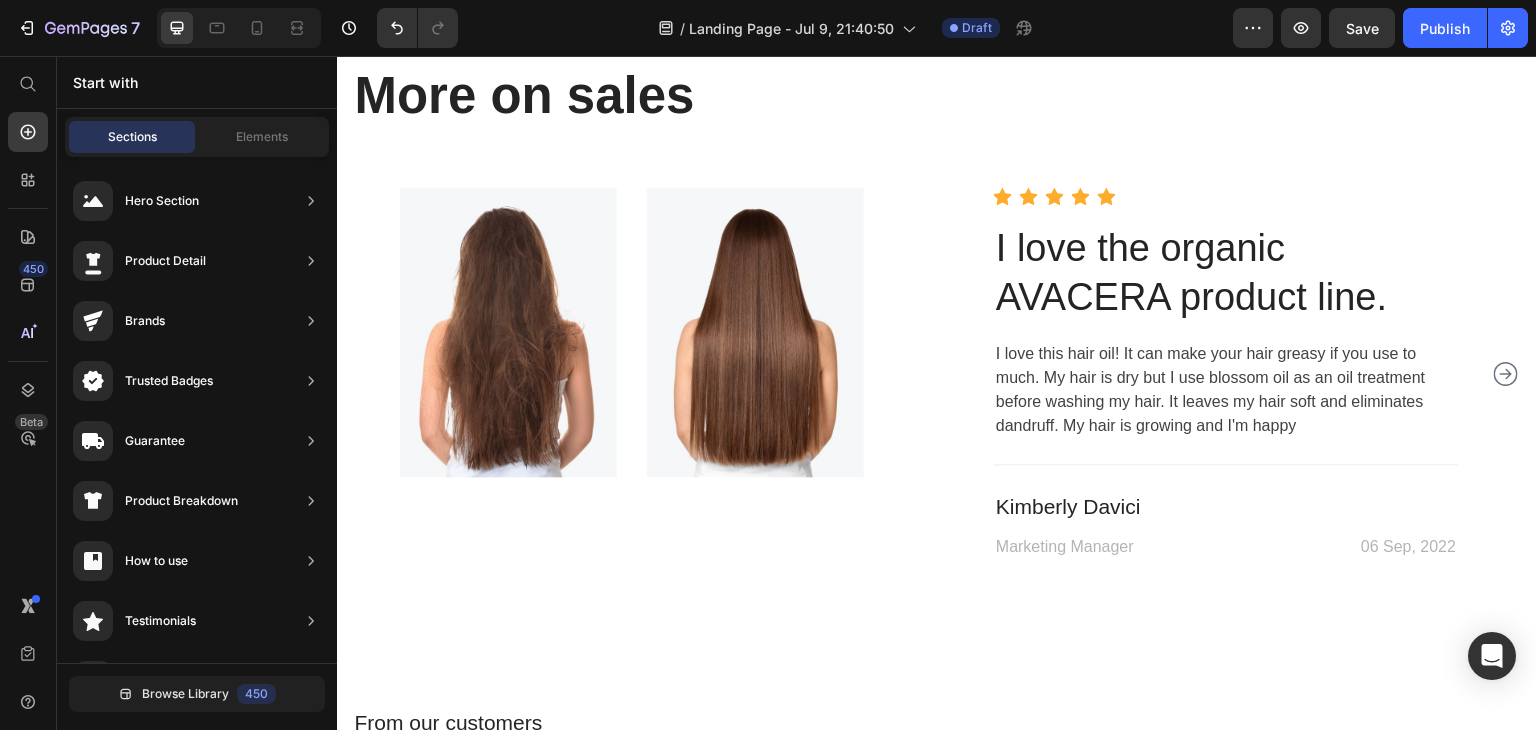 scroll, scrollTop: 4106, scrollLeft: 0, axis: vertical 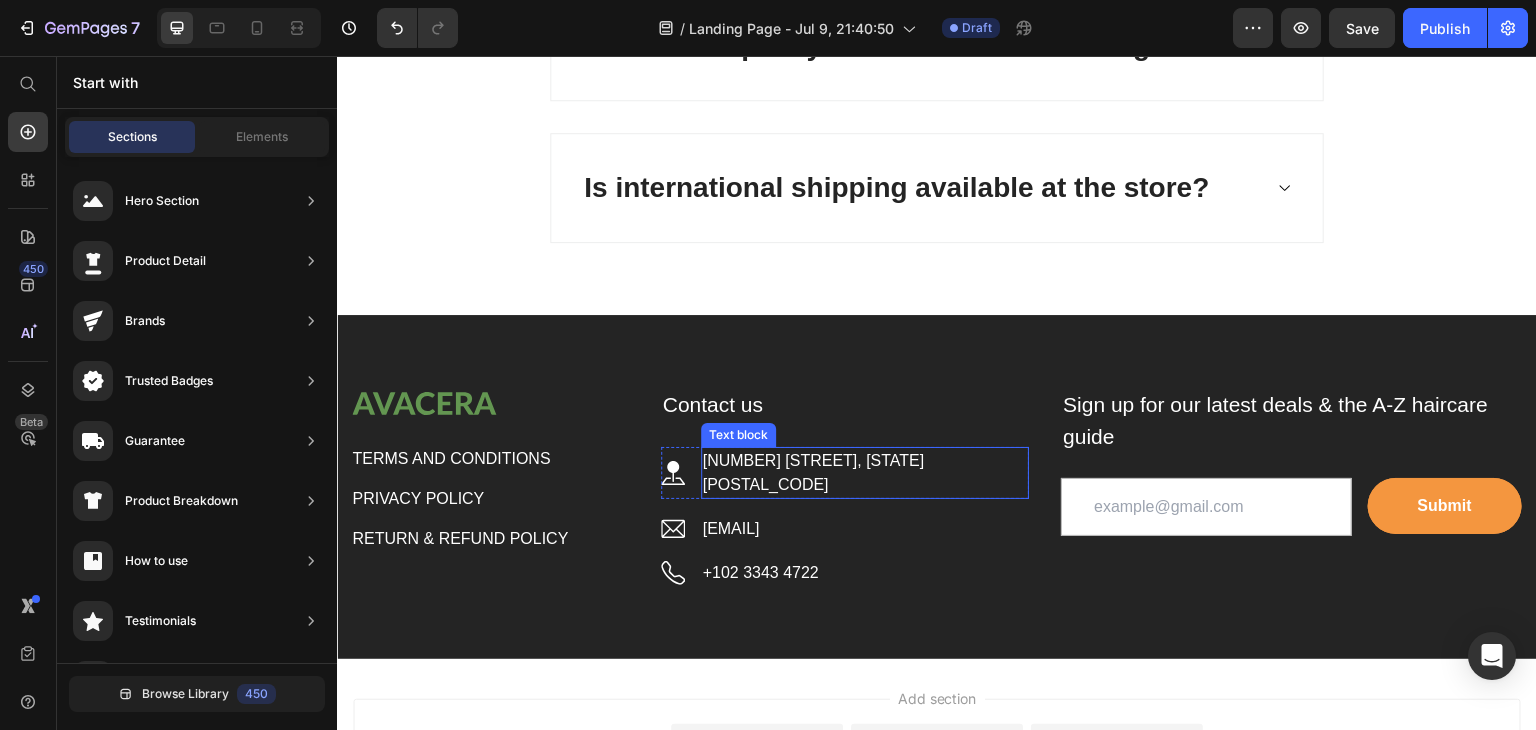 click on "[NUMBER] [STREET], [STATE] [POSTAL_CODE]" at bounding box center (865, 473) 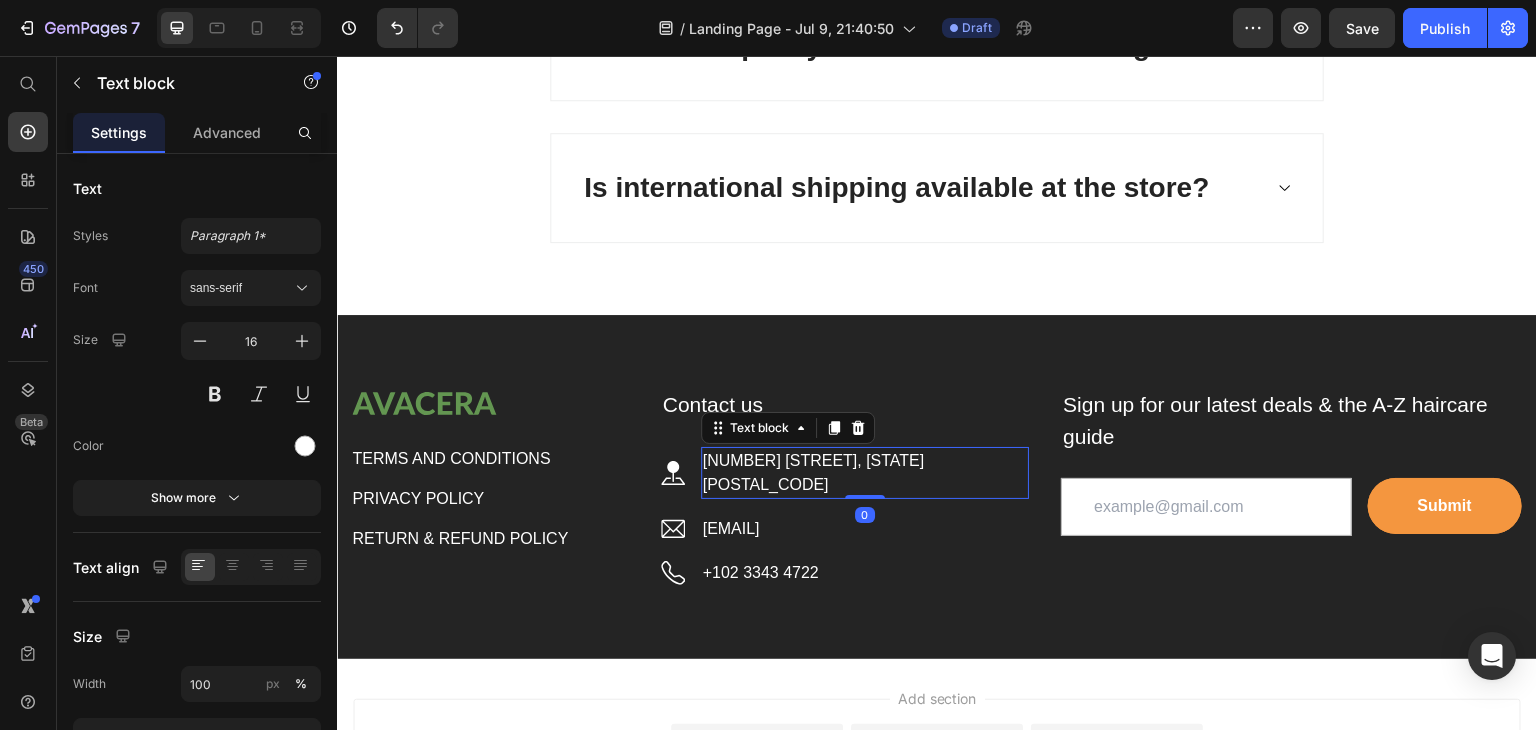 click on "[NUMBER] [STREET], [STATE] [POSTAL_CODE]" at bounding box center [865, 473] 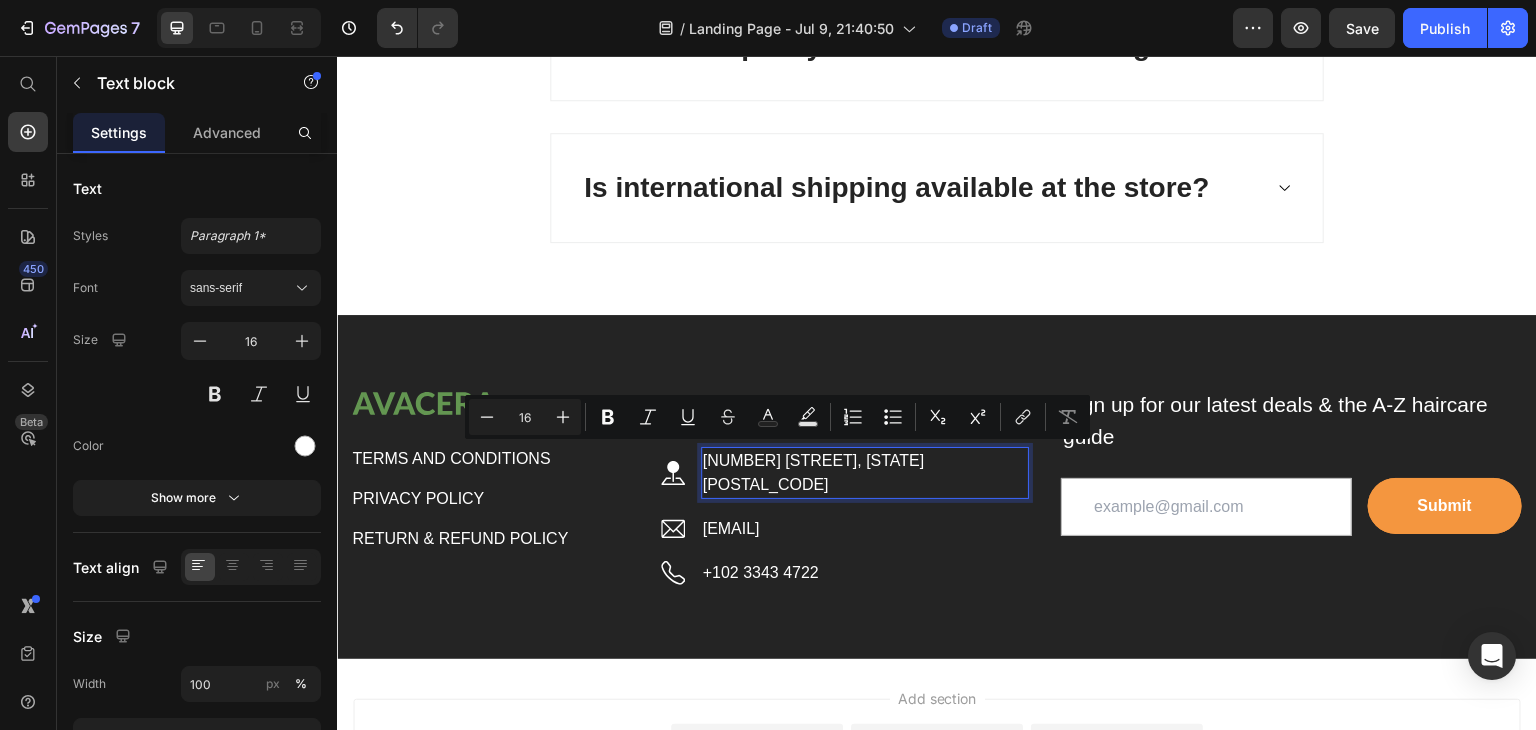 click on "[NUMBER] [STREET], [STATE] [POSTAL_CODE]" at bounding box center [865, 473] 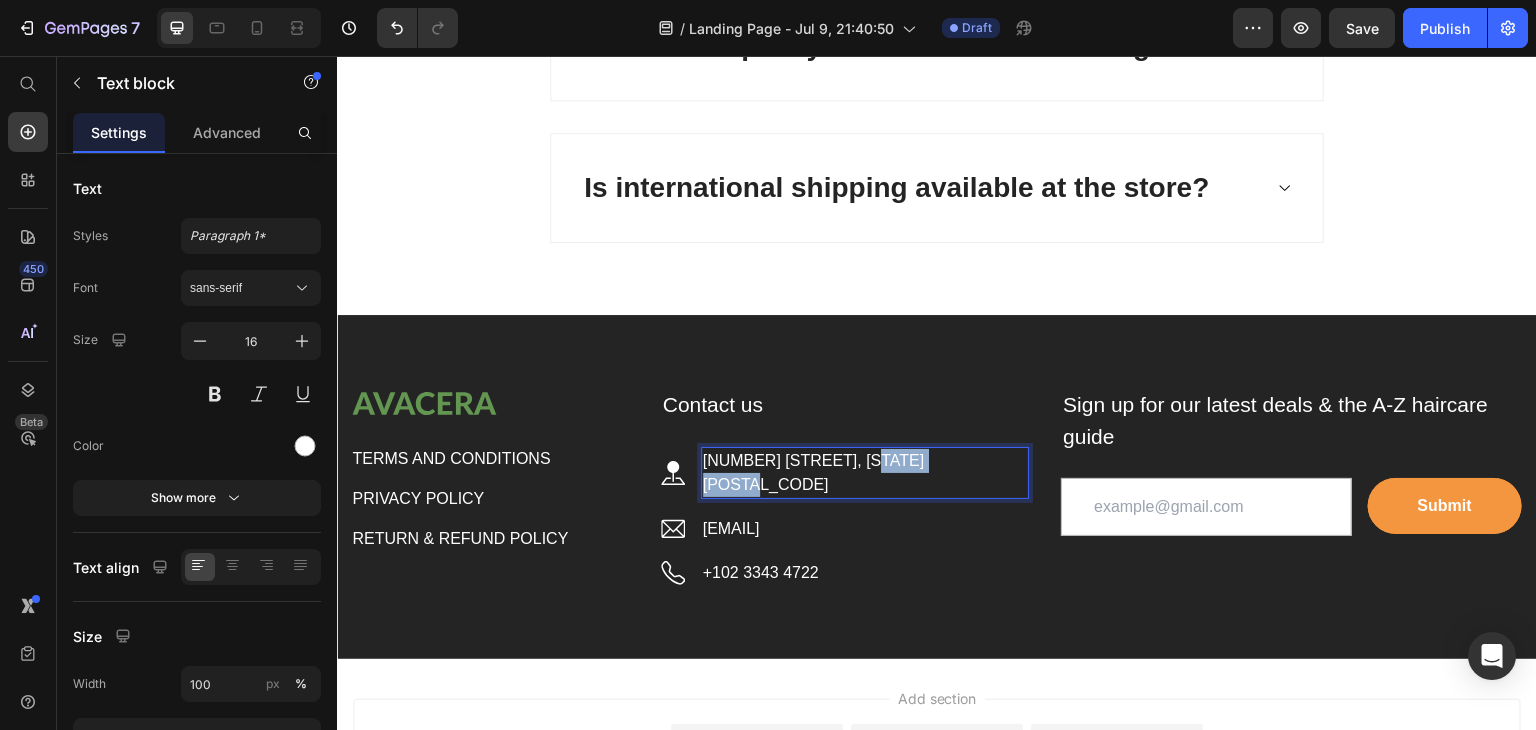 click on "[NUMBER] [STREET], [STATE] [POSTAL_CODE]" at bounding box center [865, 473] 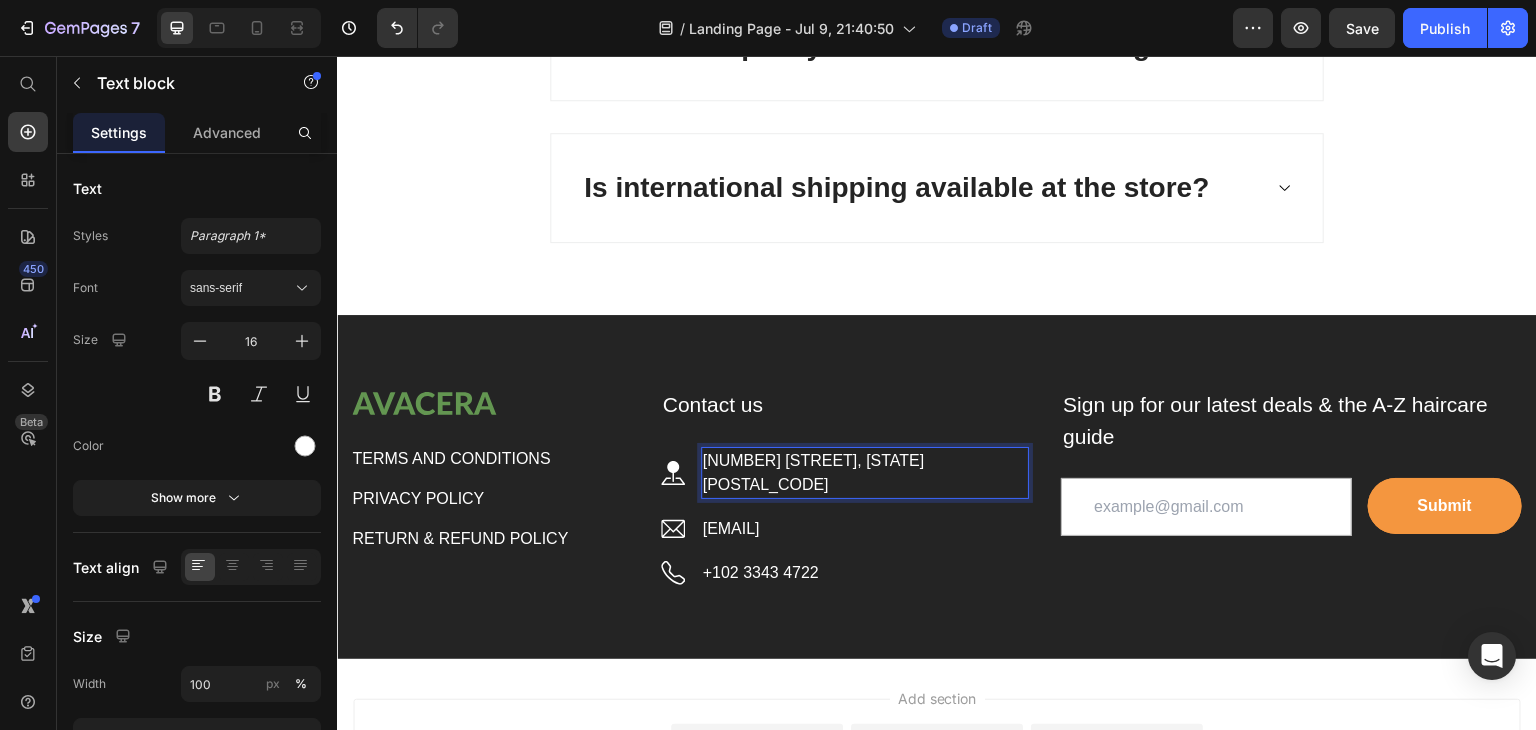 click on "[NUMBER] [STREET], [STATE] [POSTAL_CODE]" at bounding box center [865, 473] 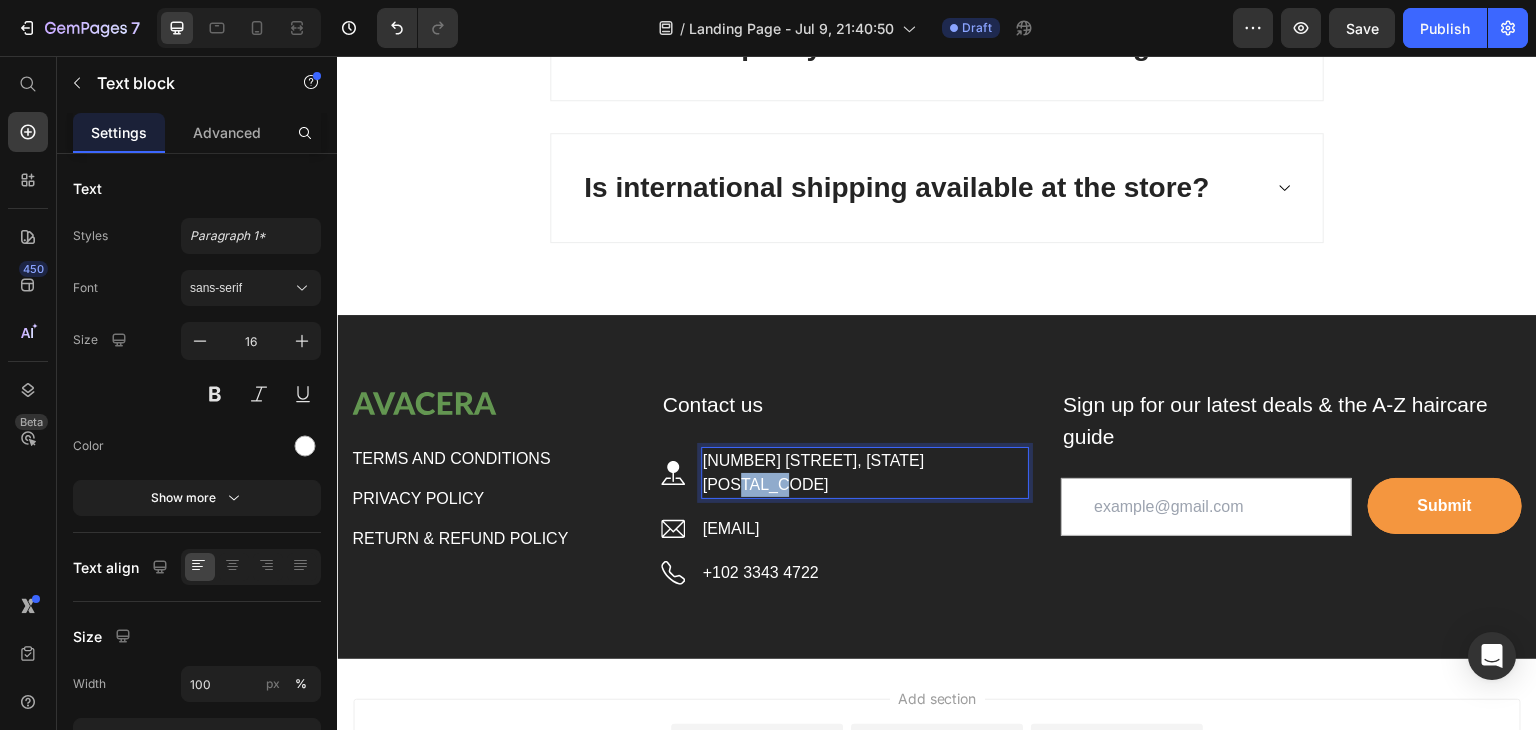 click on "[NUMBER] [STREET], [STATE] [POSTAL_CODE]" at bounding box center (865, 473) 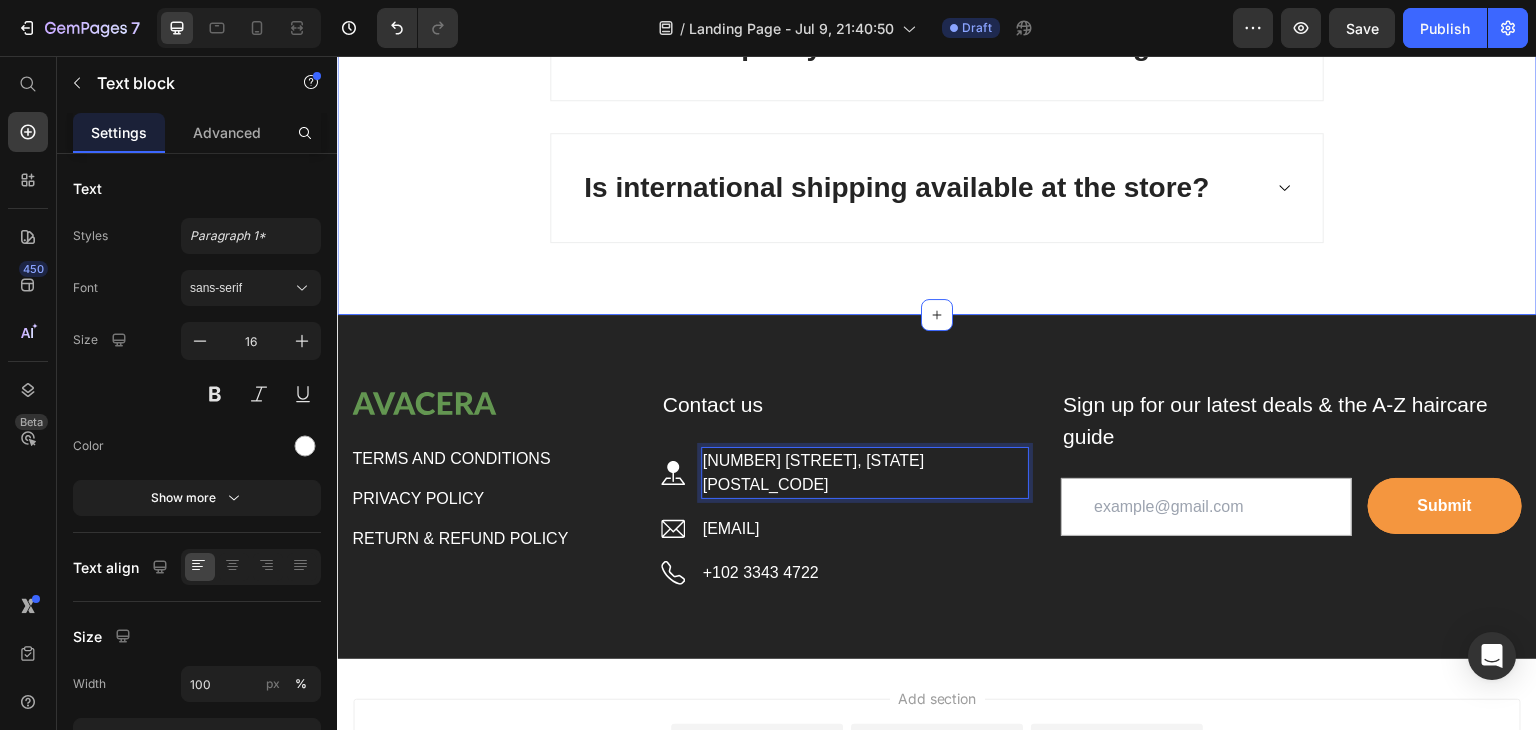 click on "Frequently Asked Questions Heading
How long does shipping take?
How can I make a payment?
Can I inspect the goods before I receive them?
What is the policy for returns and exchanges?
Is international shipping available at the store? Accordion Row Section 10" at bounding box center (937, -159) 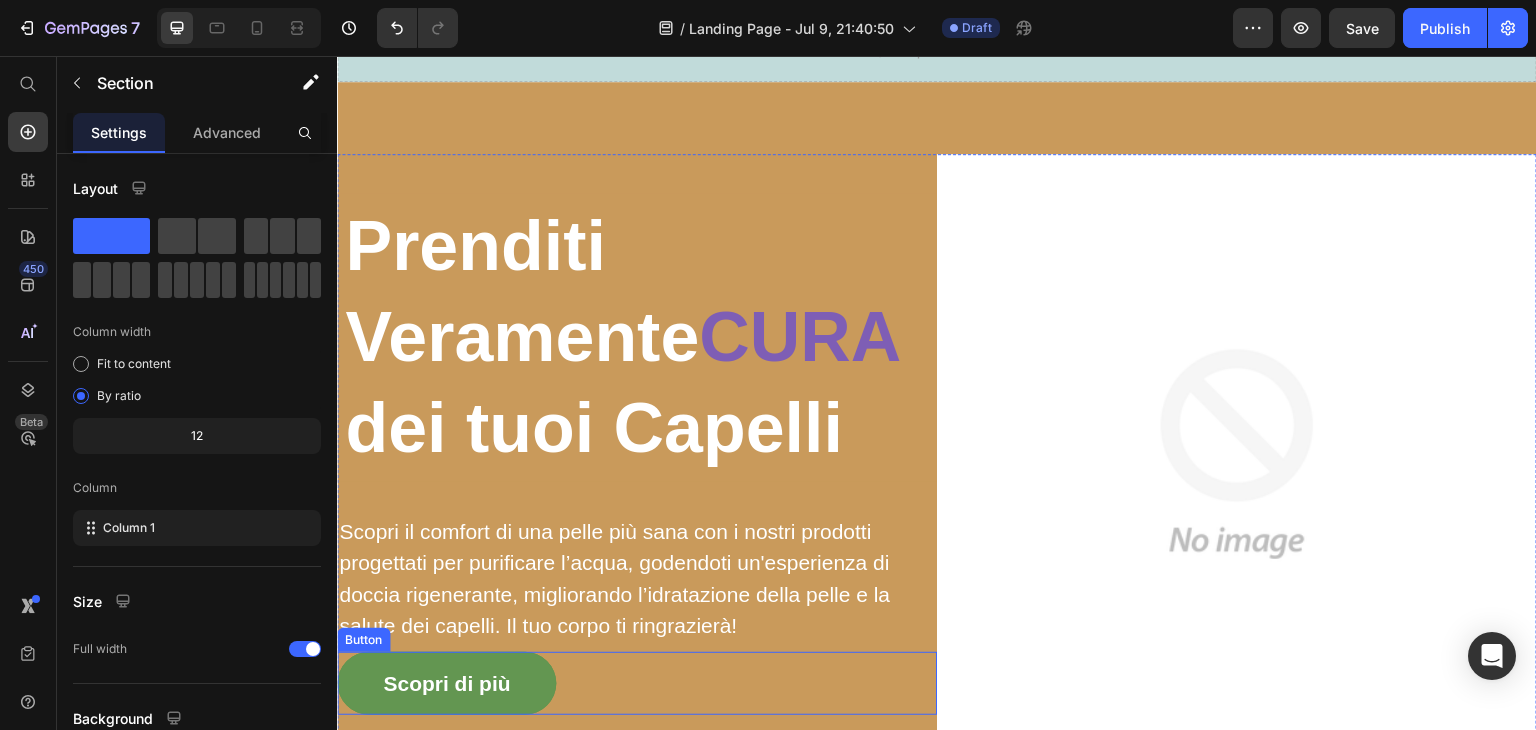 scroll, scrollTop: 0, scrollLeft: 0, axis: both 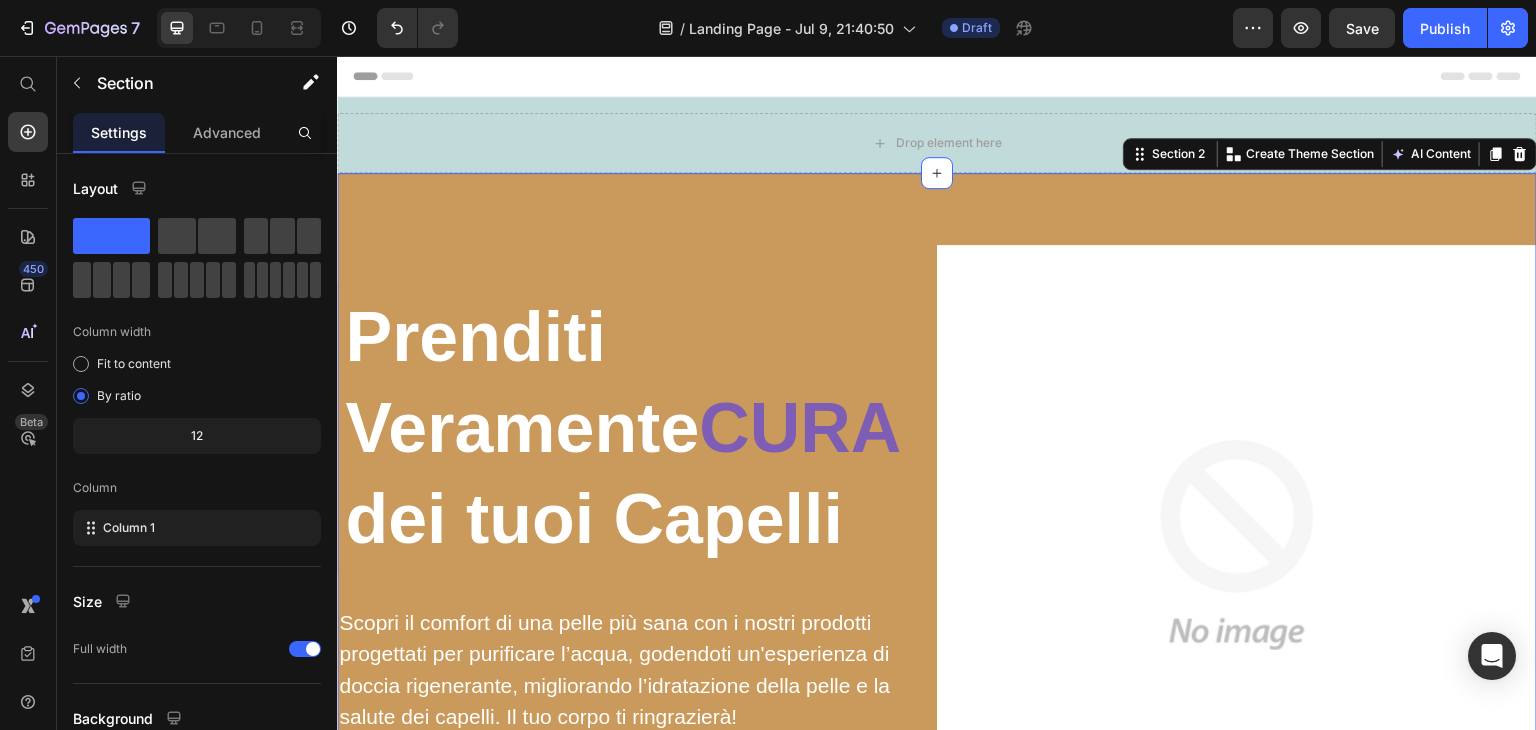 click on "Prenditi Veramente  CURA  dei tuoi Capelli Heading Scopri il comfort di una pelle più sana con i nostri prodotti progettati per purificare l’acqua, godendoti un'esperienza di doccia rigenerante, migliorando l’idratazione della pelle e la salute dei capelli. Il tuo corpo ti ringrazierà! Text block Scopri di più Button Image Row Row Section 2   You can create reusable sections Create Theme Section AI Content Write with GemAI What would you like to describe here? Tone and Voice Persuasive Product Show more Generate" at bounding box center [937, 545] 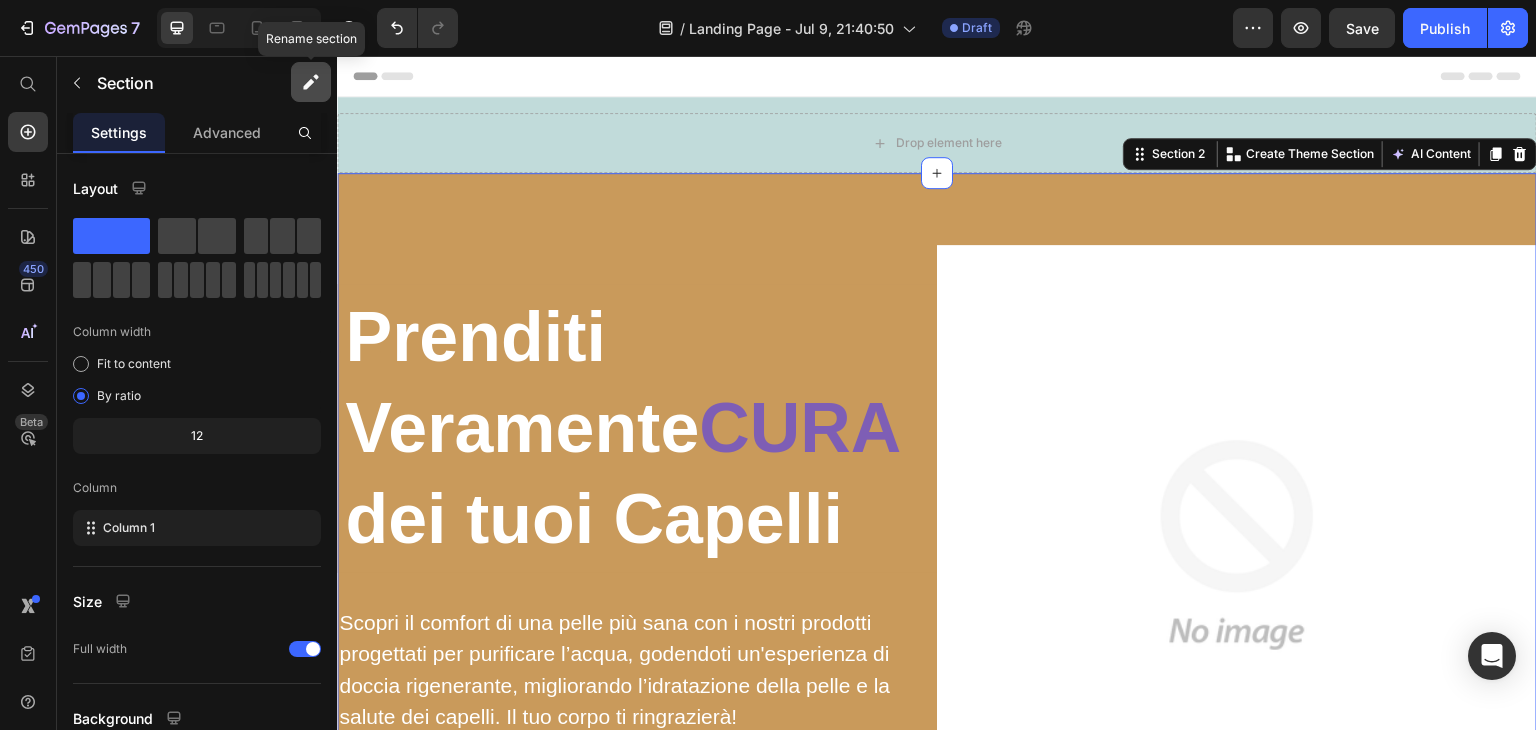 click at bounding box center (311, 82) 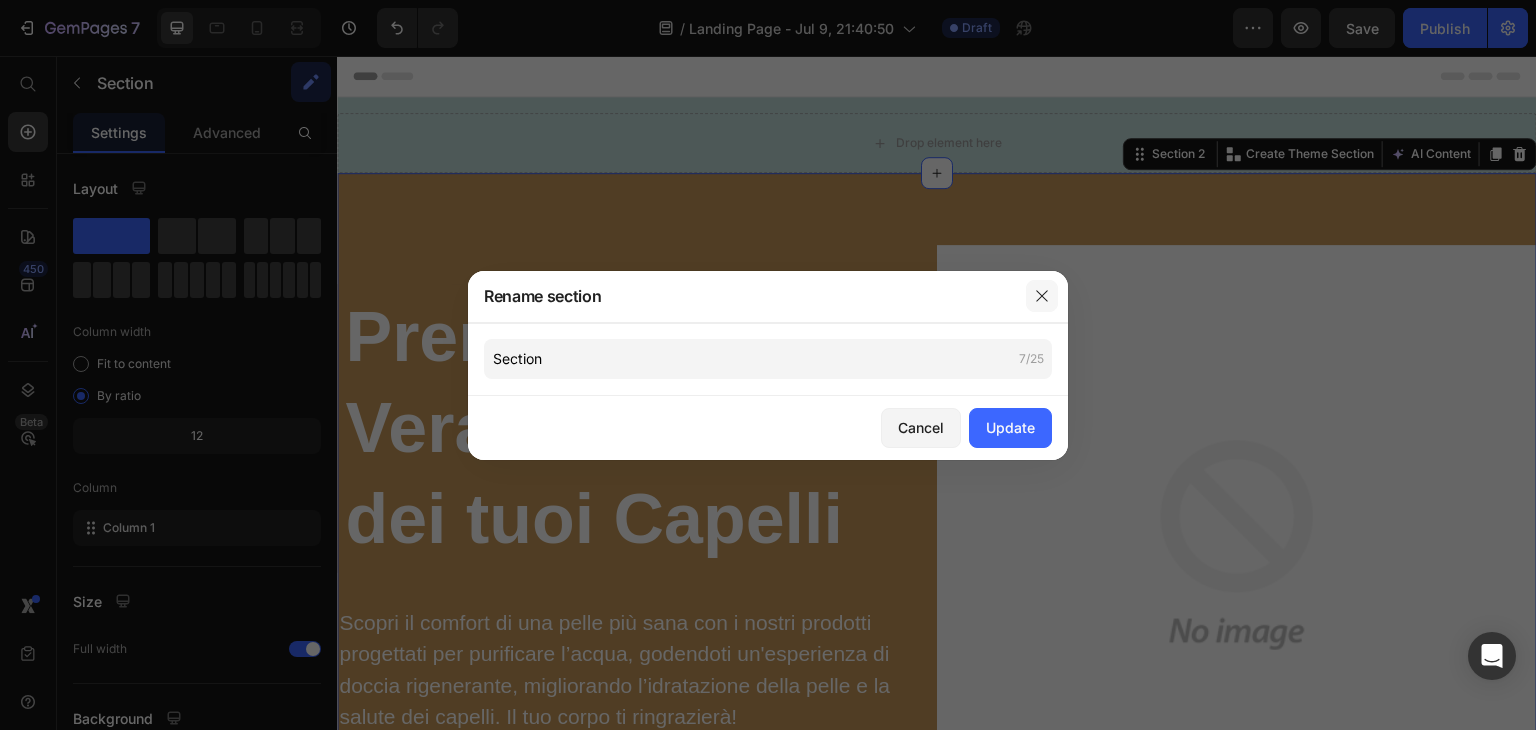 drag, startPoint x: 1035, startPoint y: 287, endPoint x: 641, endPoint y: 89, distance: 440.95352 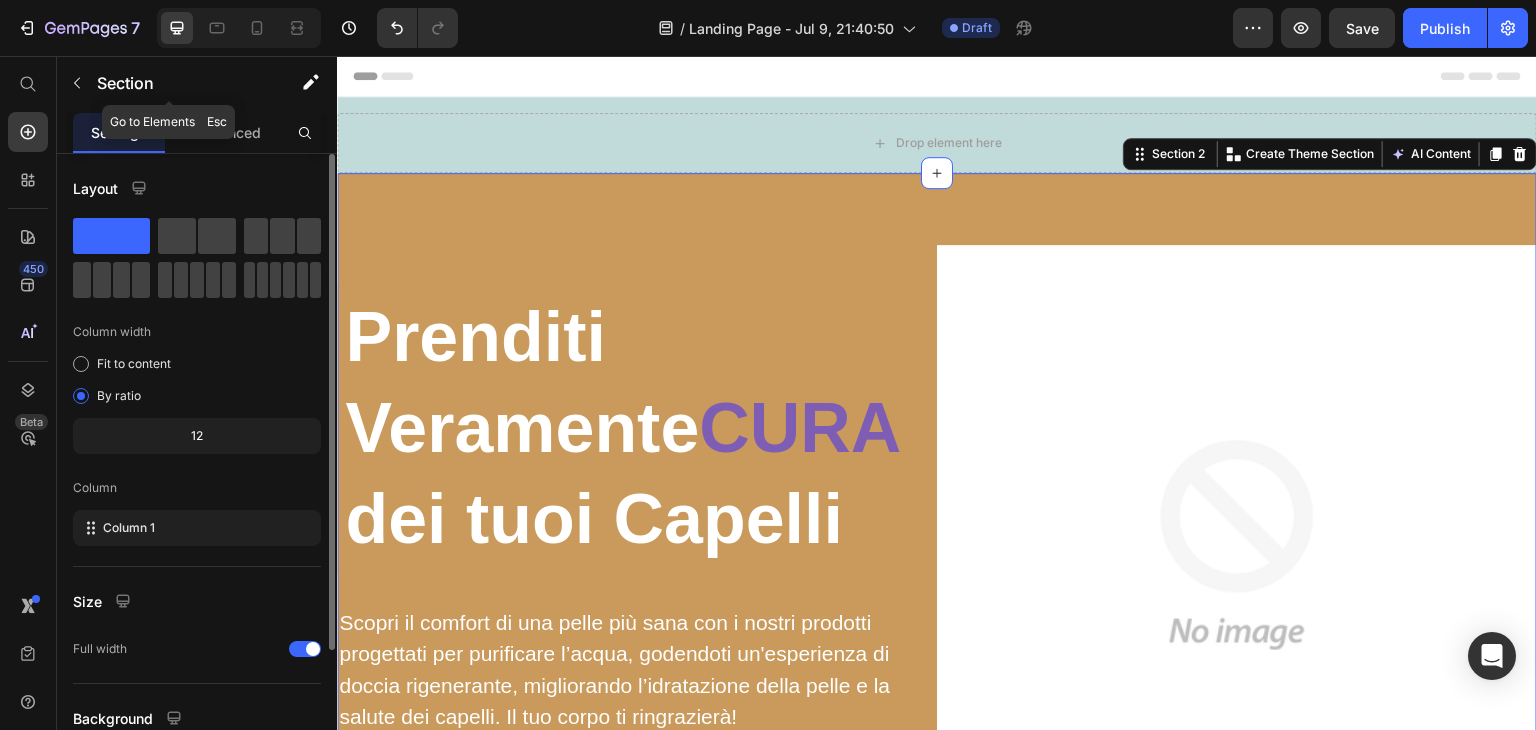 scroll, scrollTop: 173, scrollLeft: 0, axis: vertical 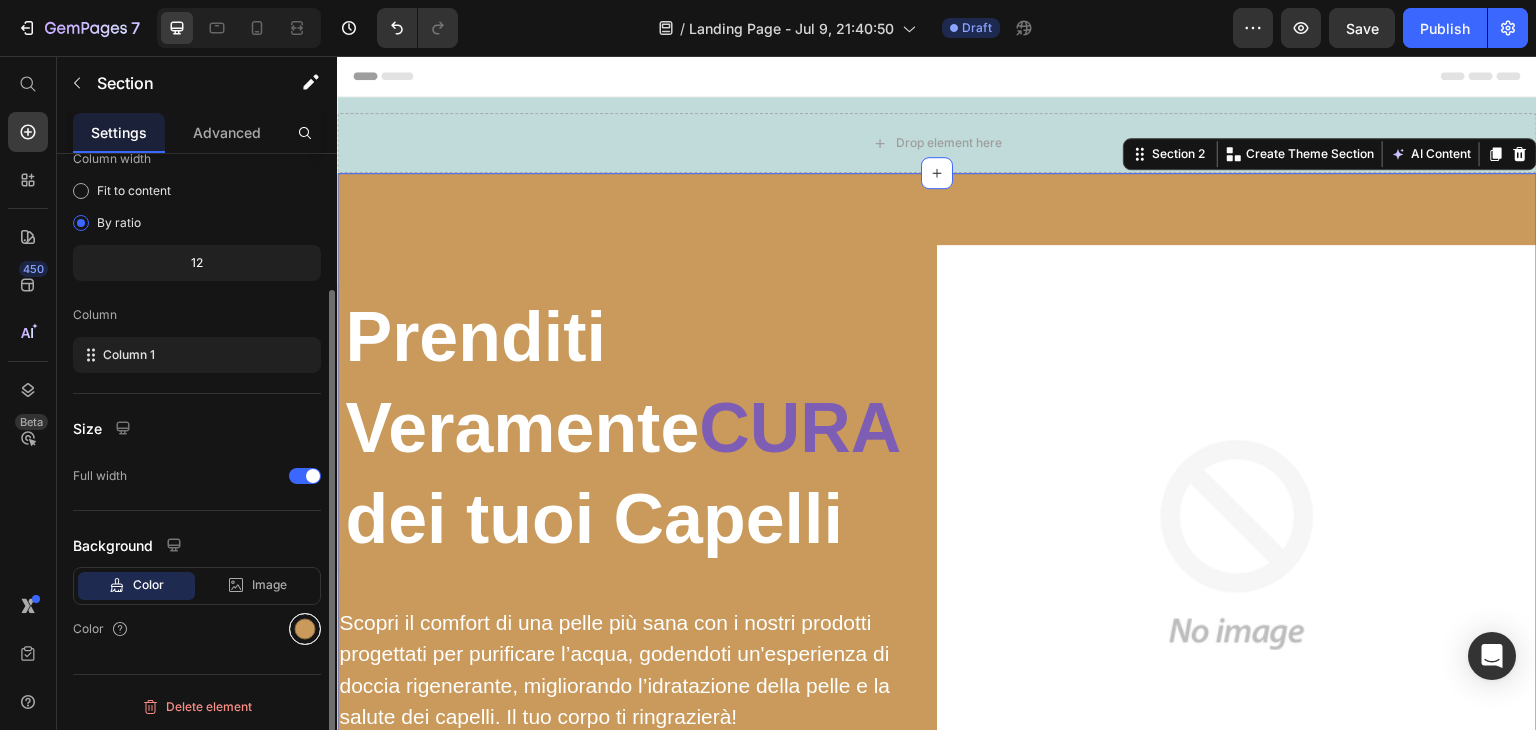 click at bounding box center (305, 629) 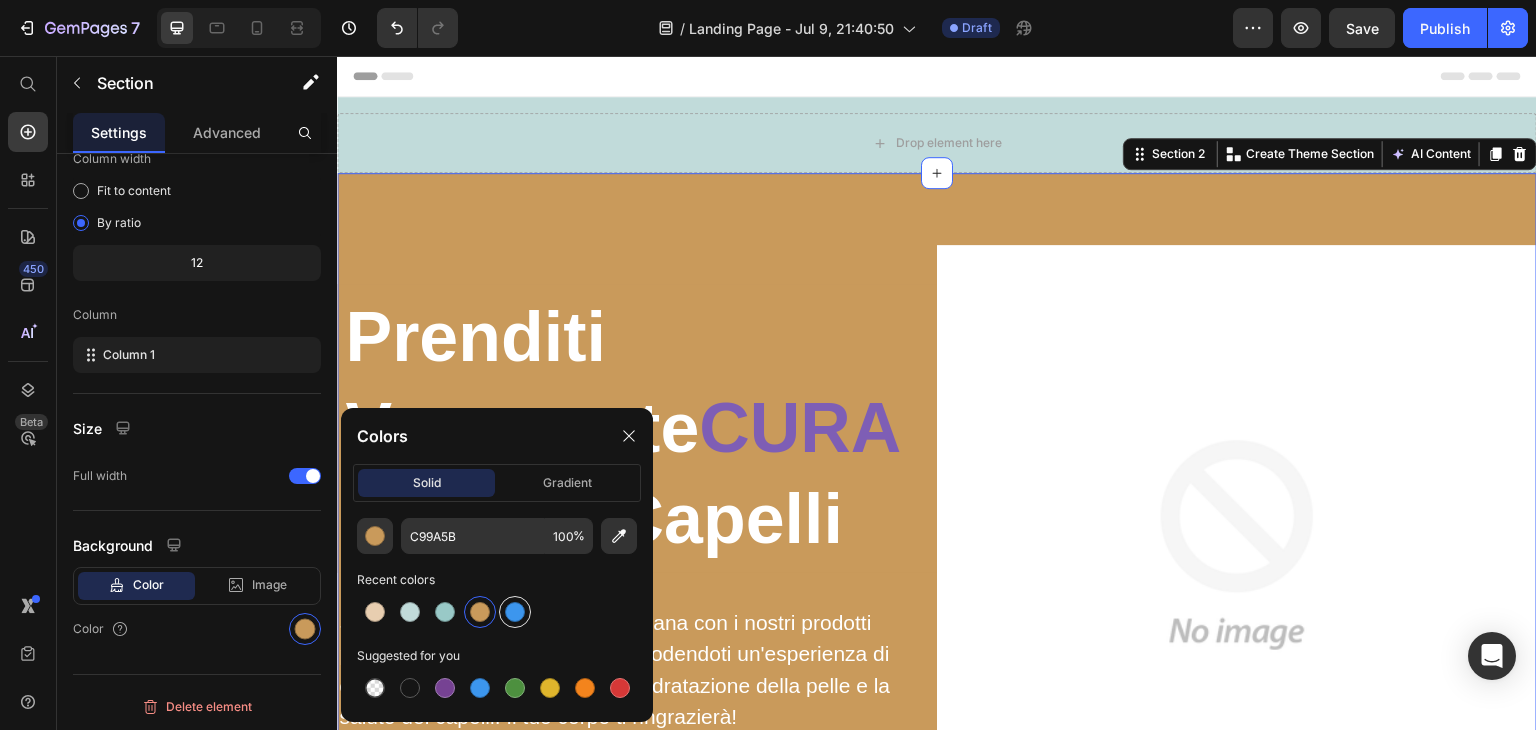 click at bounding box center (515, 612) 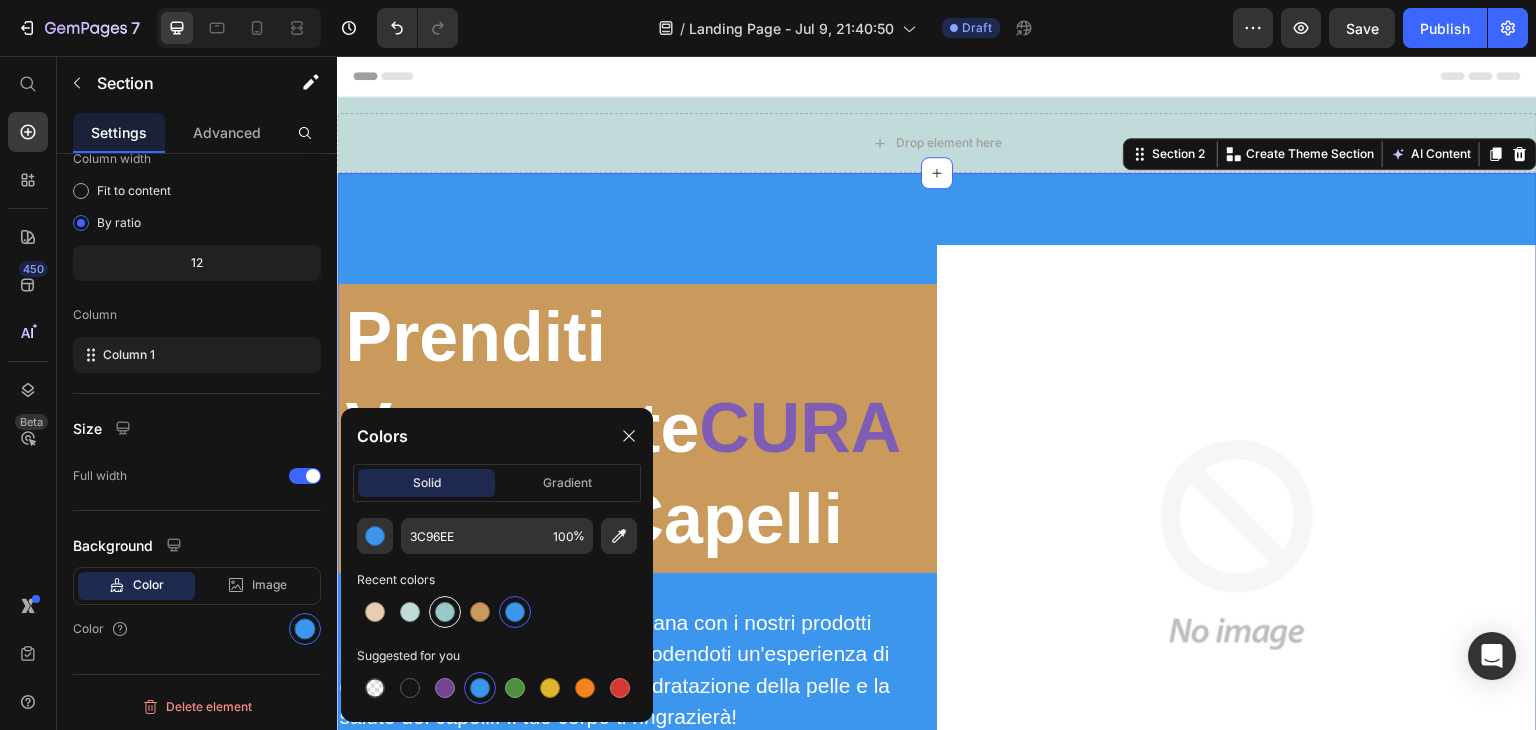 click at bounding box center (445, 612) 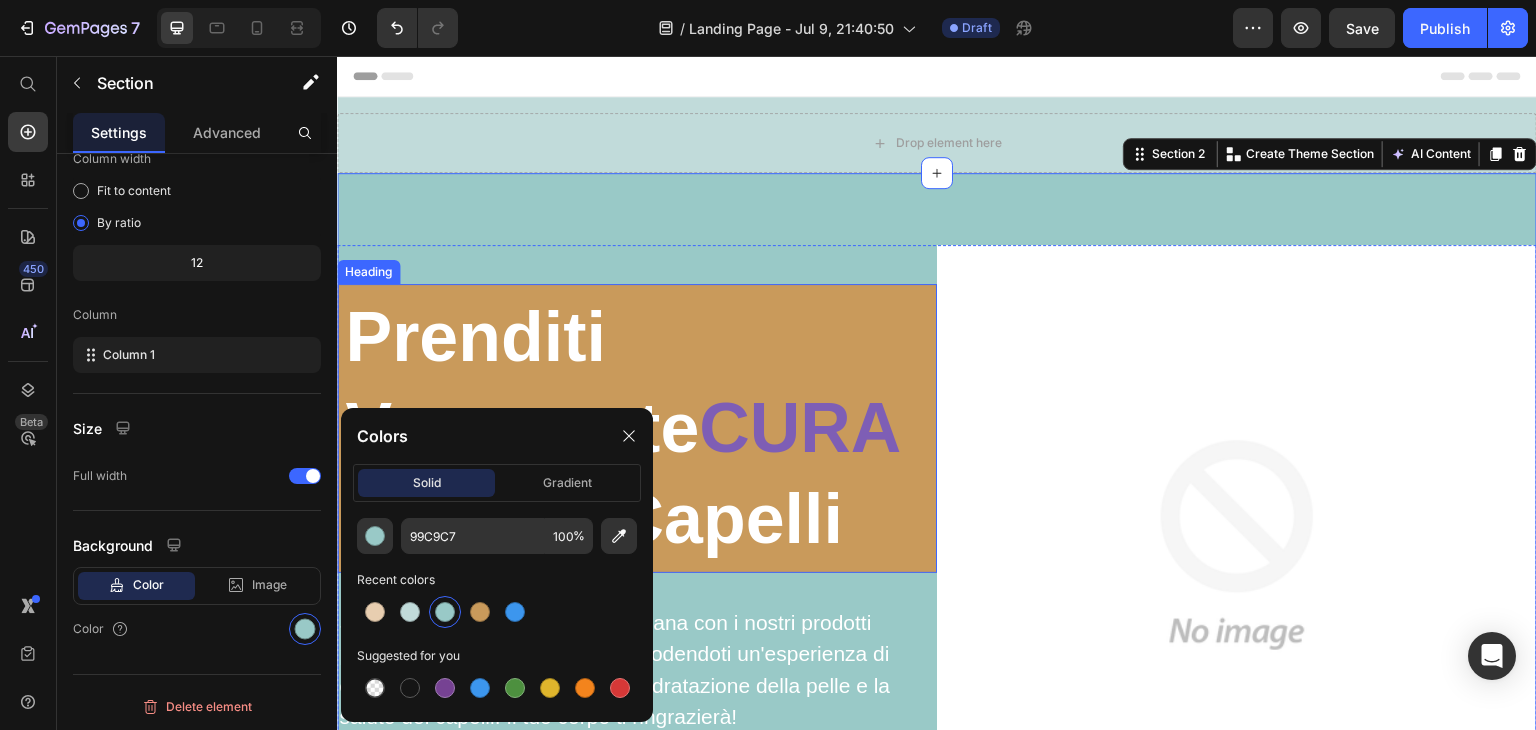 click on "Prenditi Veramente  CURA  dei tuoi Capelli" at bounding box center (637, 428) 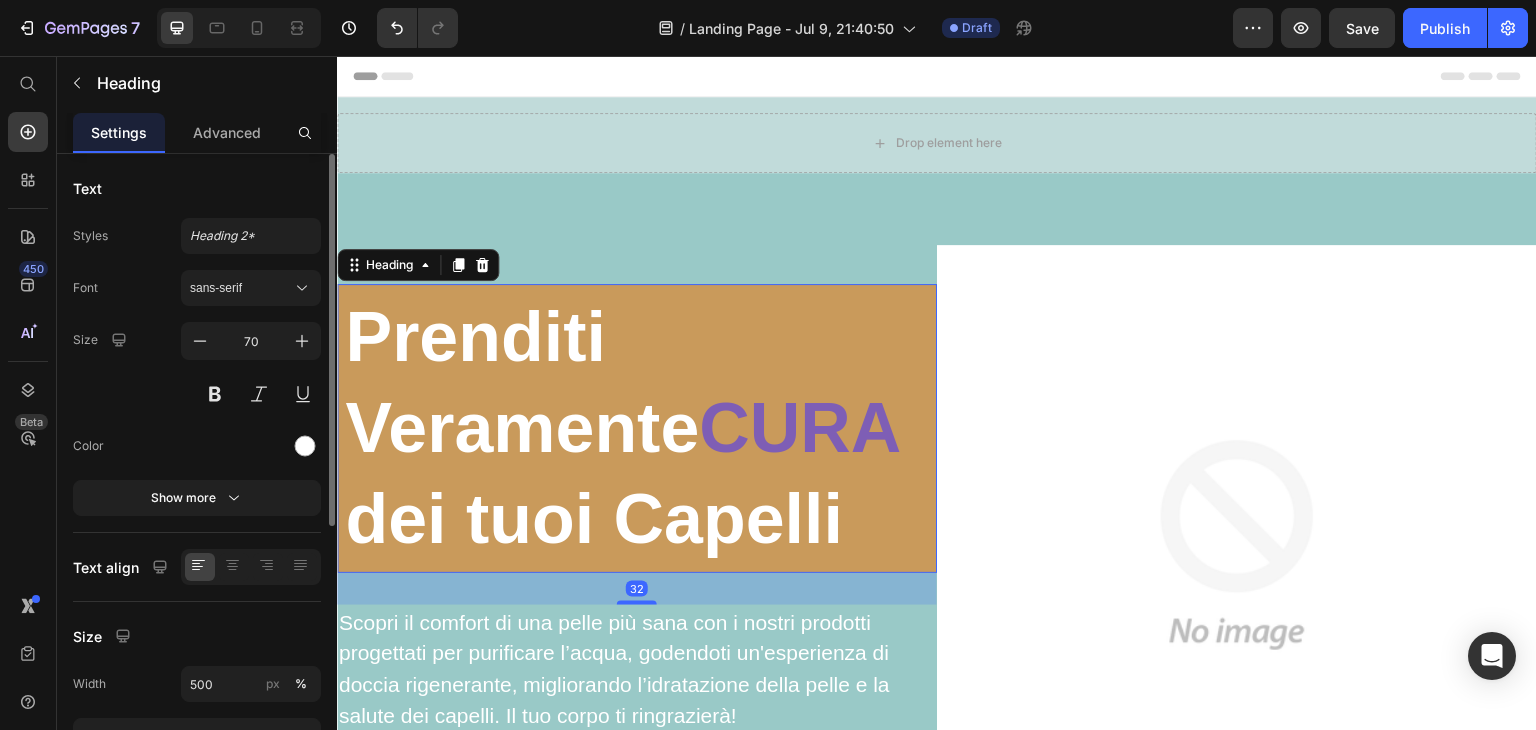 scroll, scrollTop: 400, scrollLeft: 0, axis: vertical 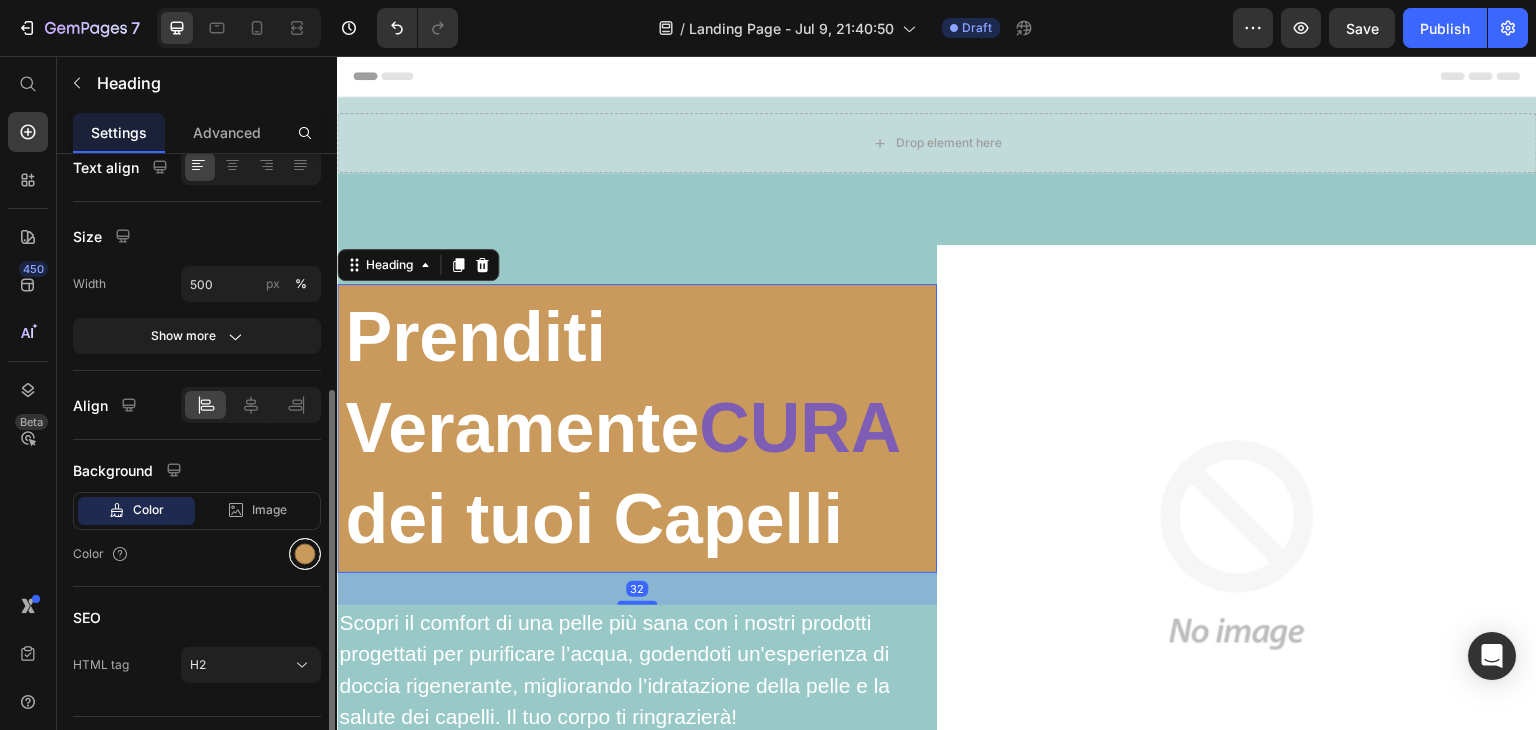 click at bounding box center [305, 554] 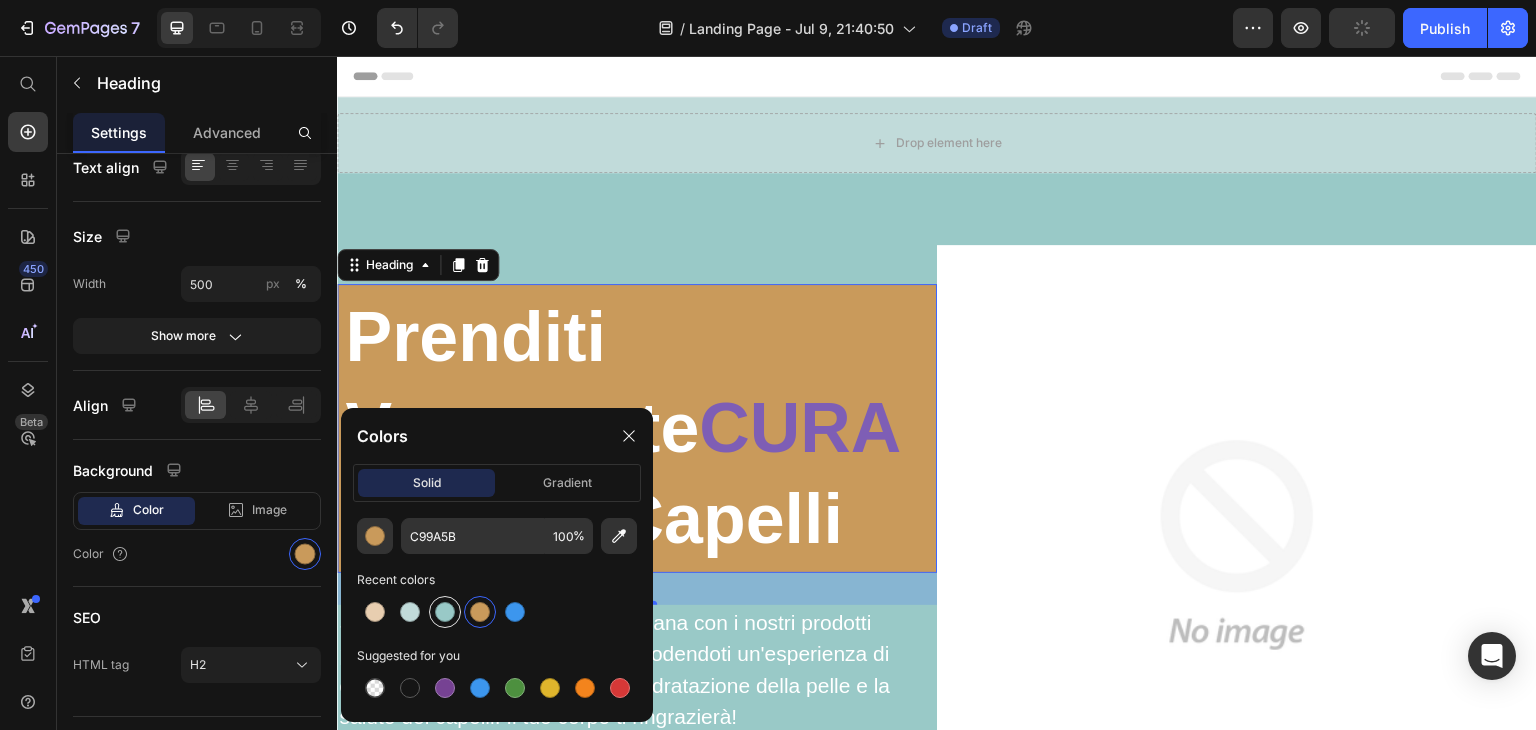 click at bounding box center [445, 612] 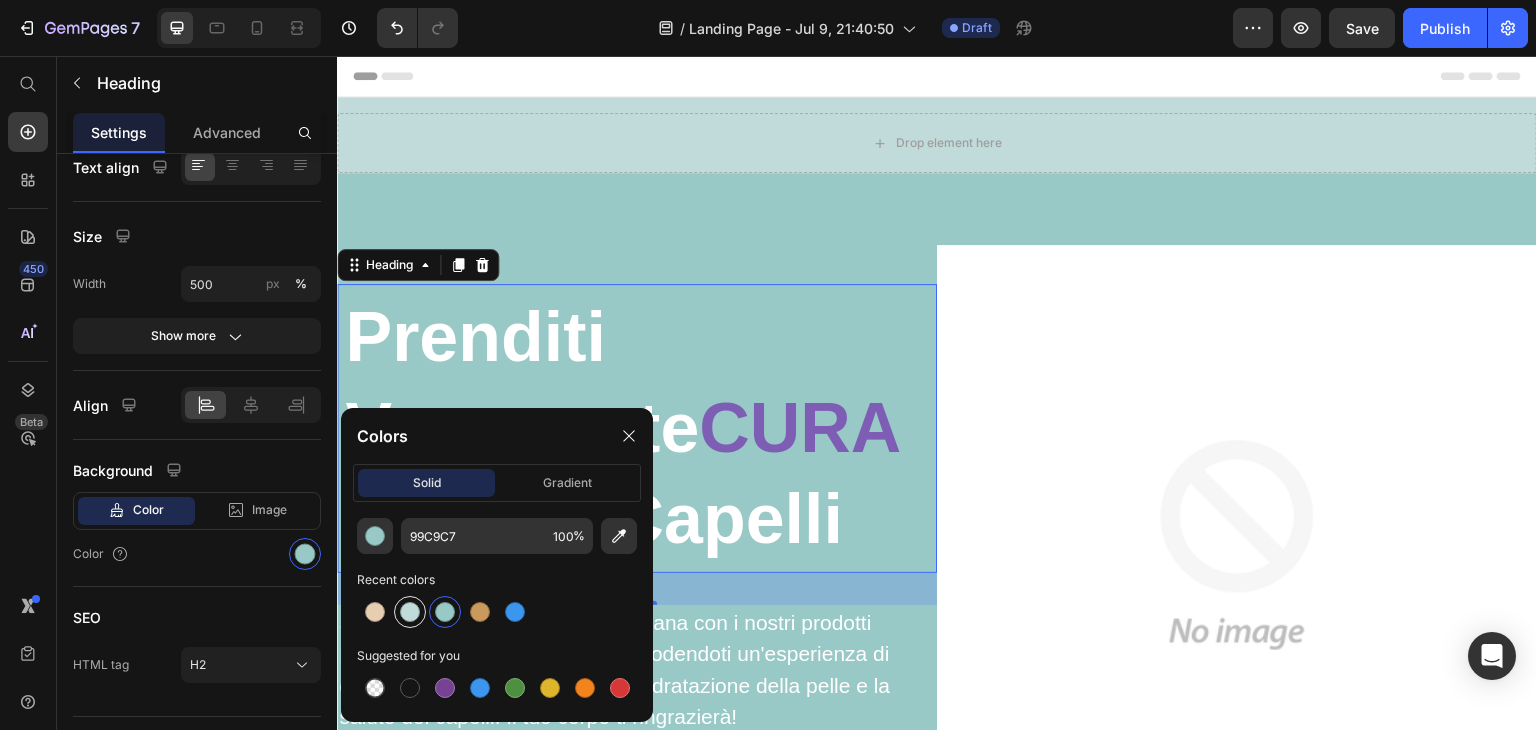 click at bounding box center [410, 612] 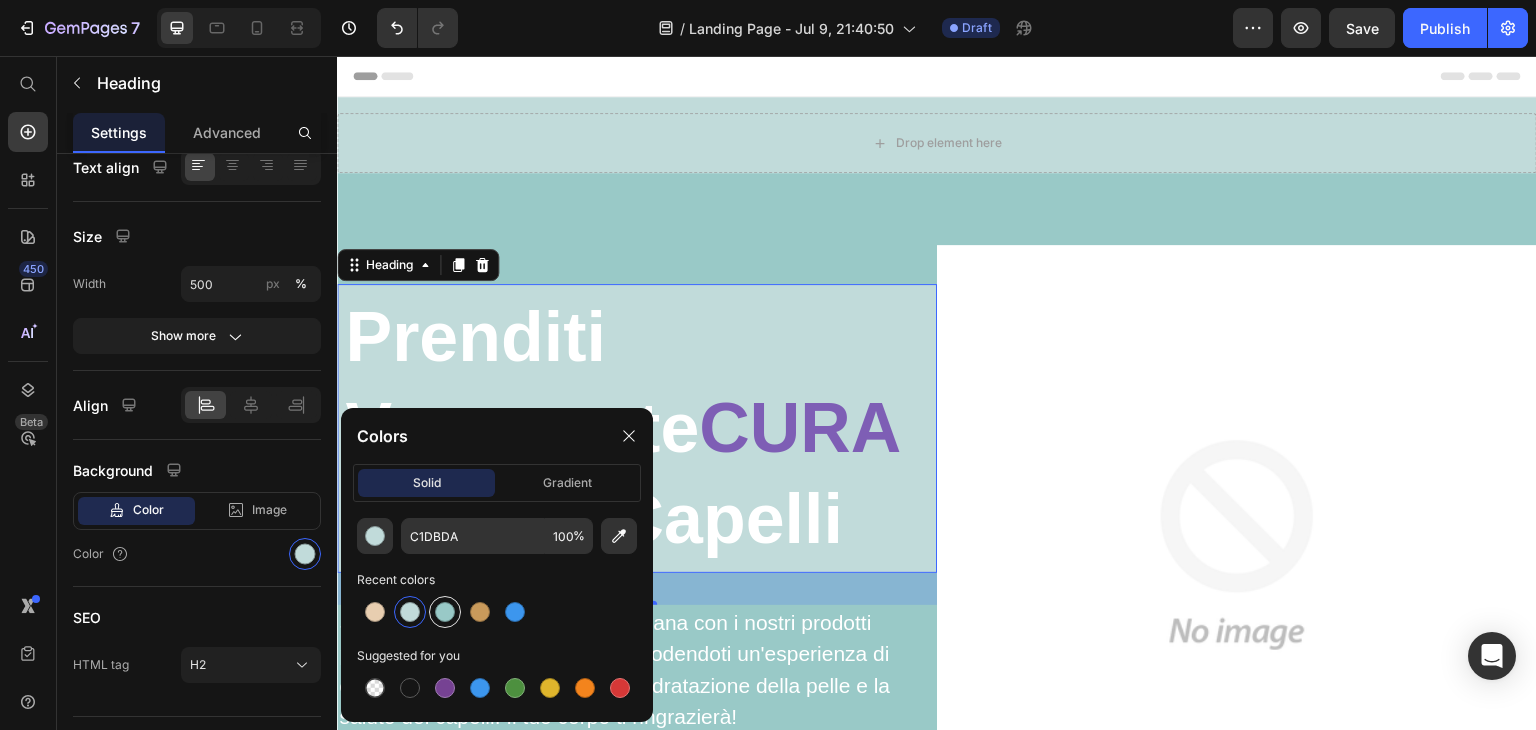 click at bounding box center (445, 612) 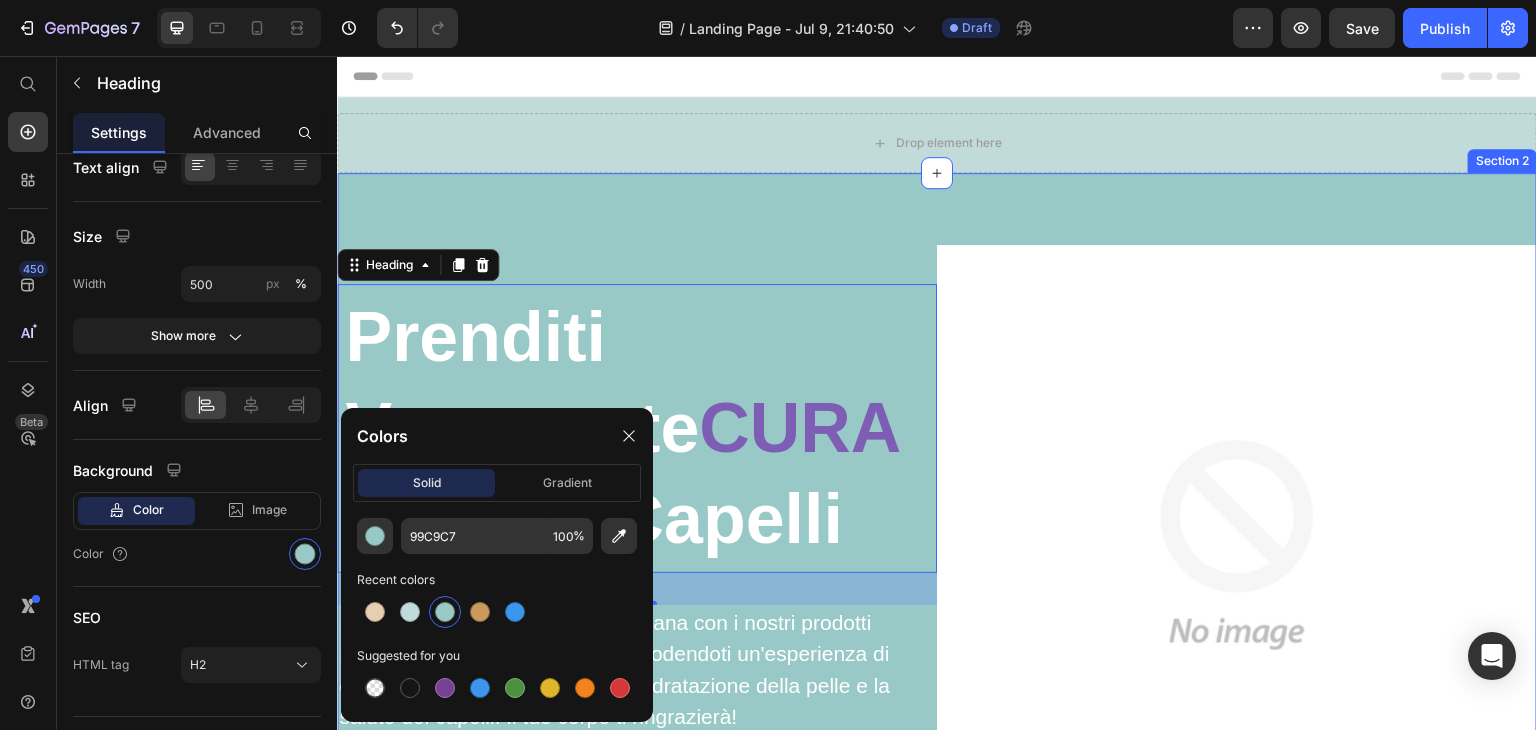 click on "Prenditi Veramente  CURA  dei tuoi Capelli Heading   32 Scopri il comfort di una pelle più sana con i nostri prodotti progettati per purificare l’acqua, godendoti un&#39;esperienza di doccia rigenerante, migliorando l’idratazione della pelle e la salute dei capelli. Il tuo corpo ti ringrazierà! Text block Scopri di più Button Image Row Row Section 2" at bounding box center [937, 545] 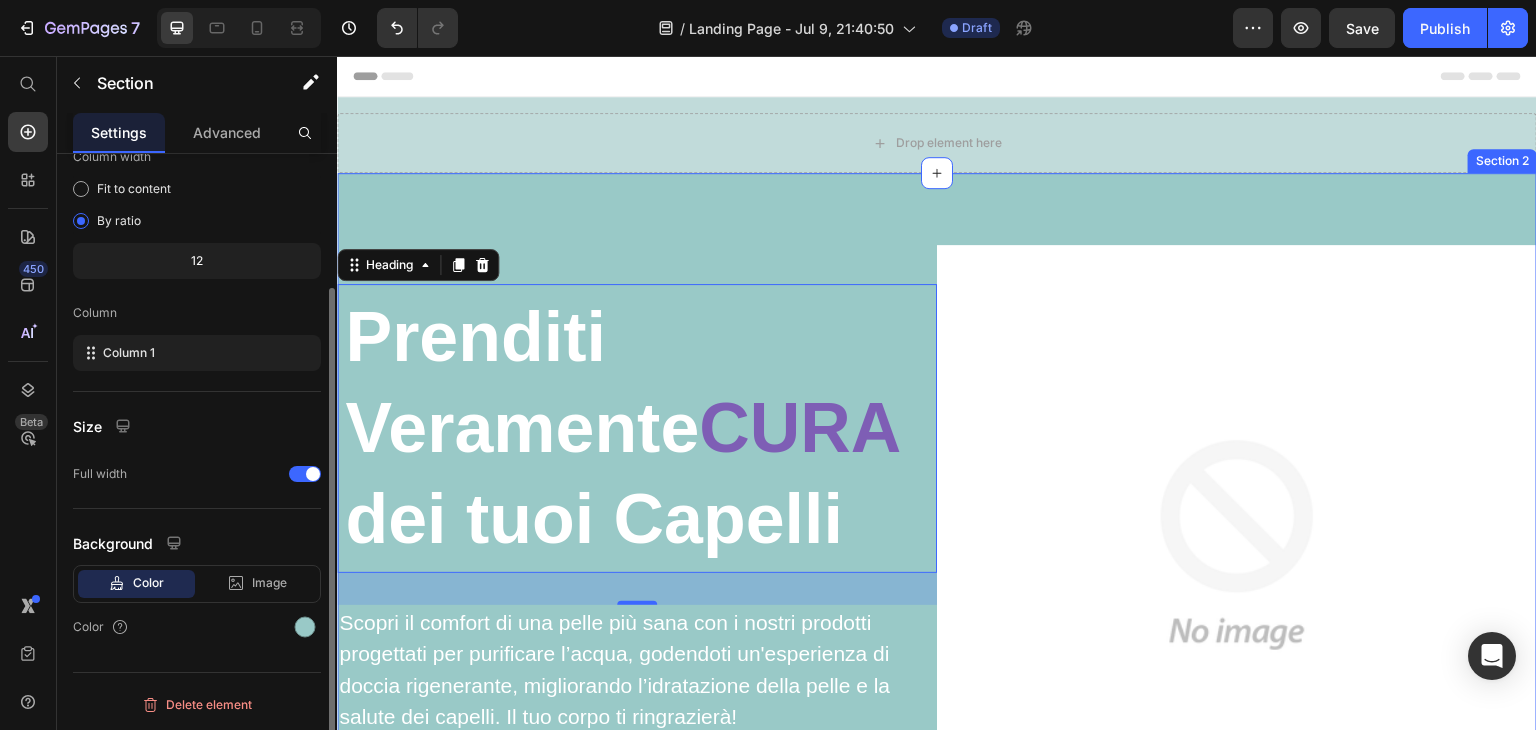 scroll, scrollTop: 0, scrollLeft: 0, axis: both 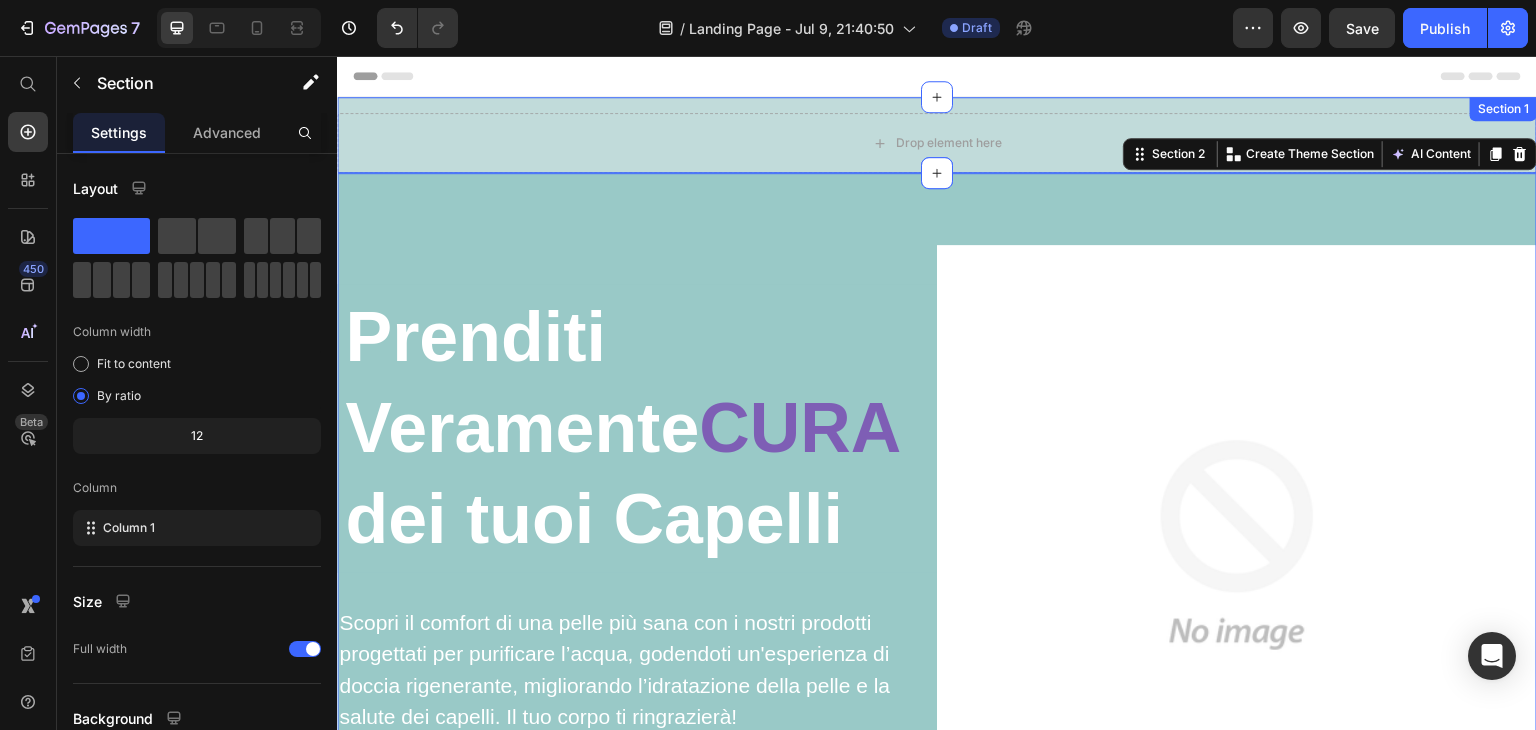 click on "Drop element here Section 1" at bounding box center (937, 135) 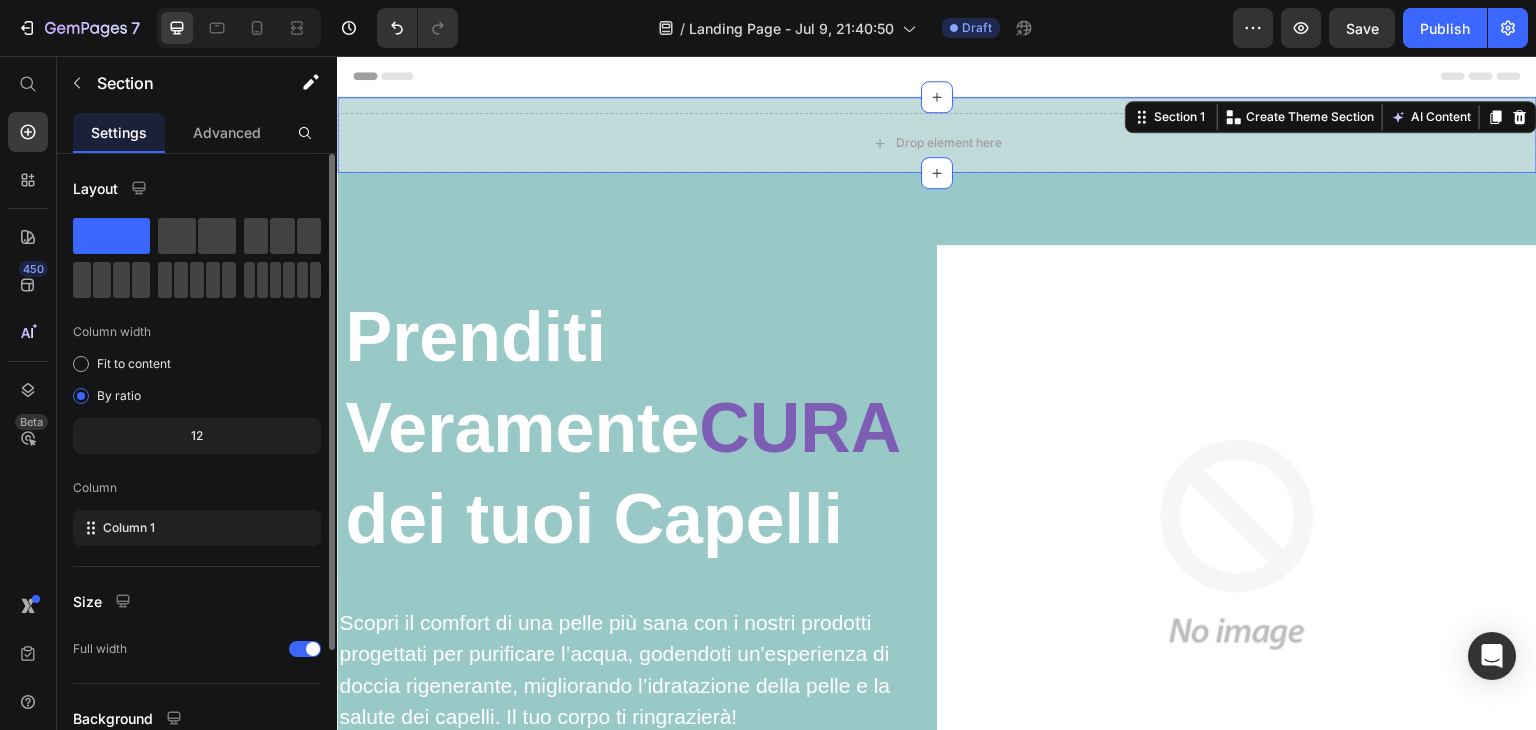 scroll, scrollTop: 173, scrollLeft: 0, axis: vertical 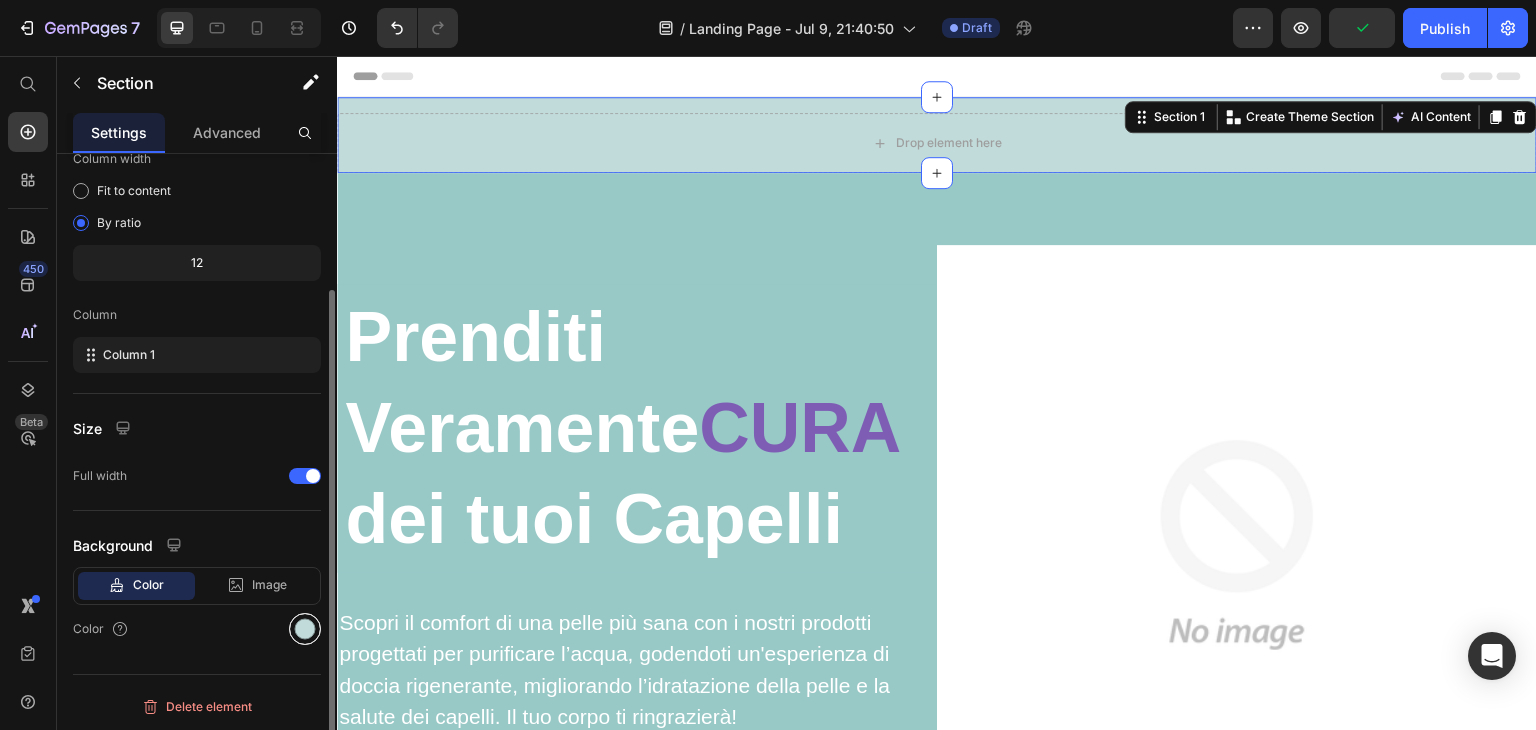 click at bounding box center (305, 629) 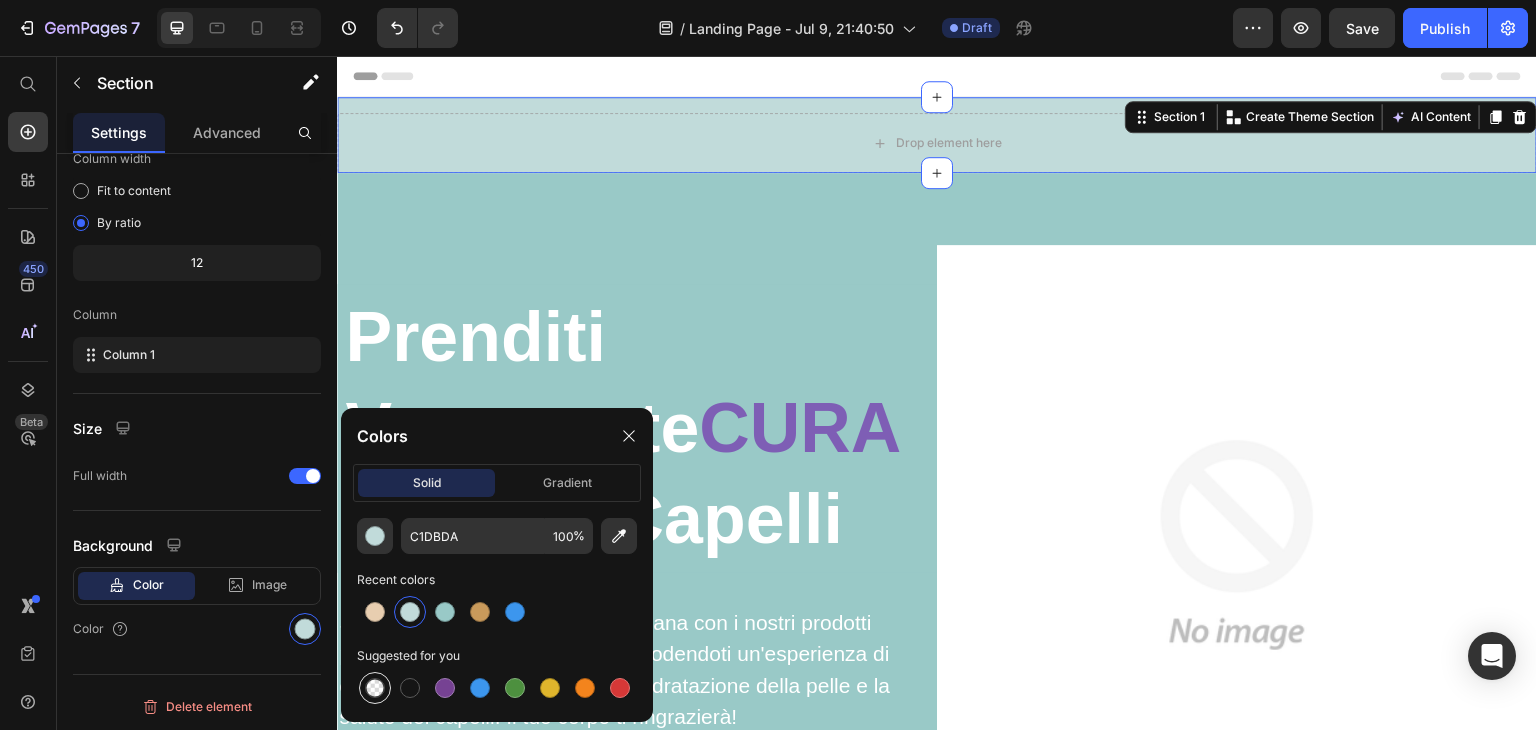 click at bounding box center [375, 688] 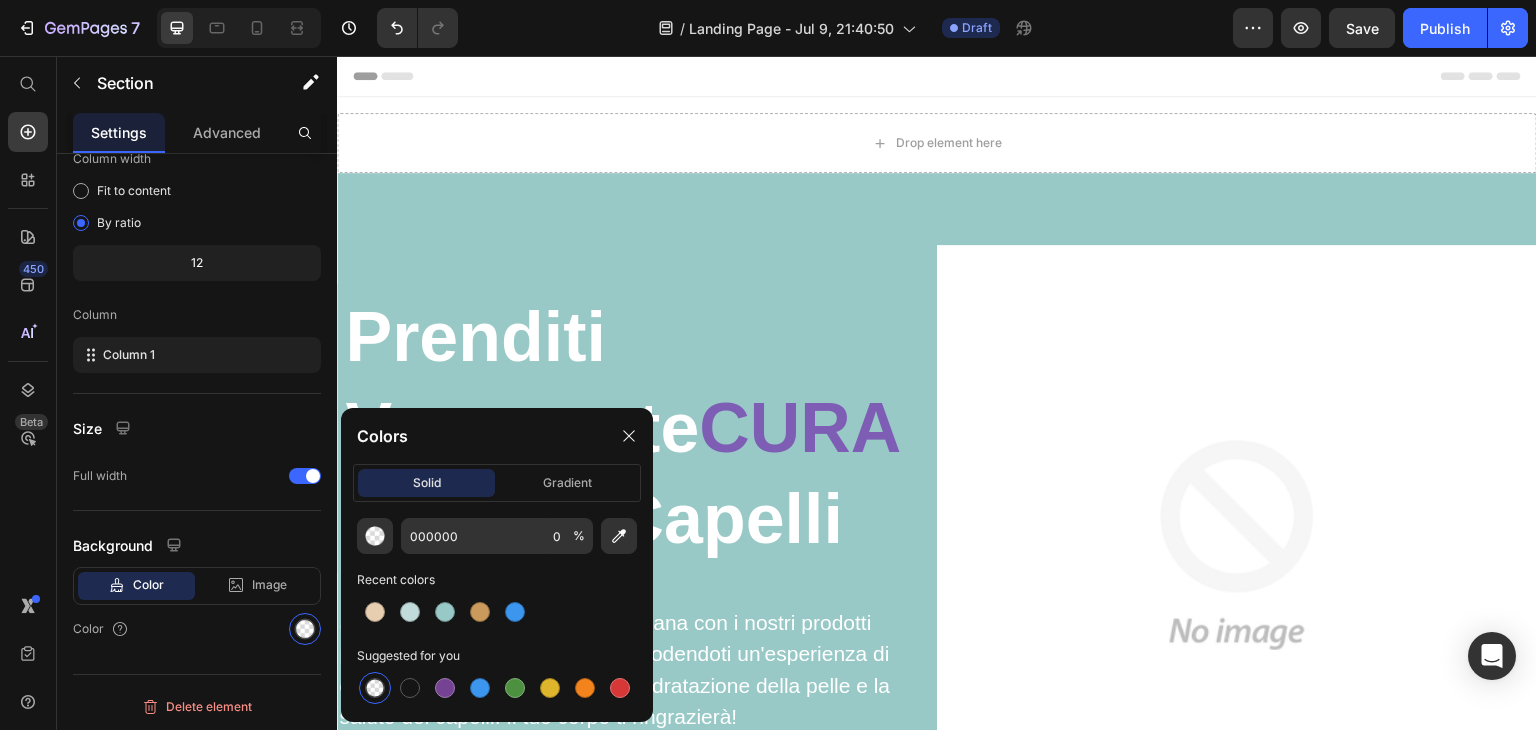 click on "Header" at bounding box center (937, 76) 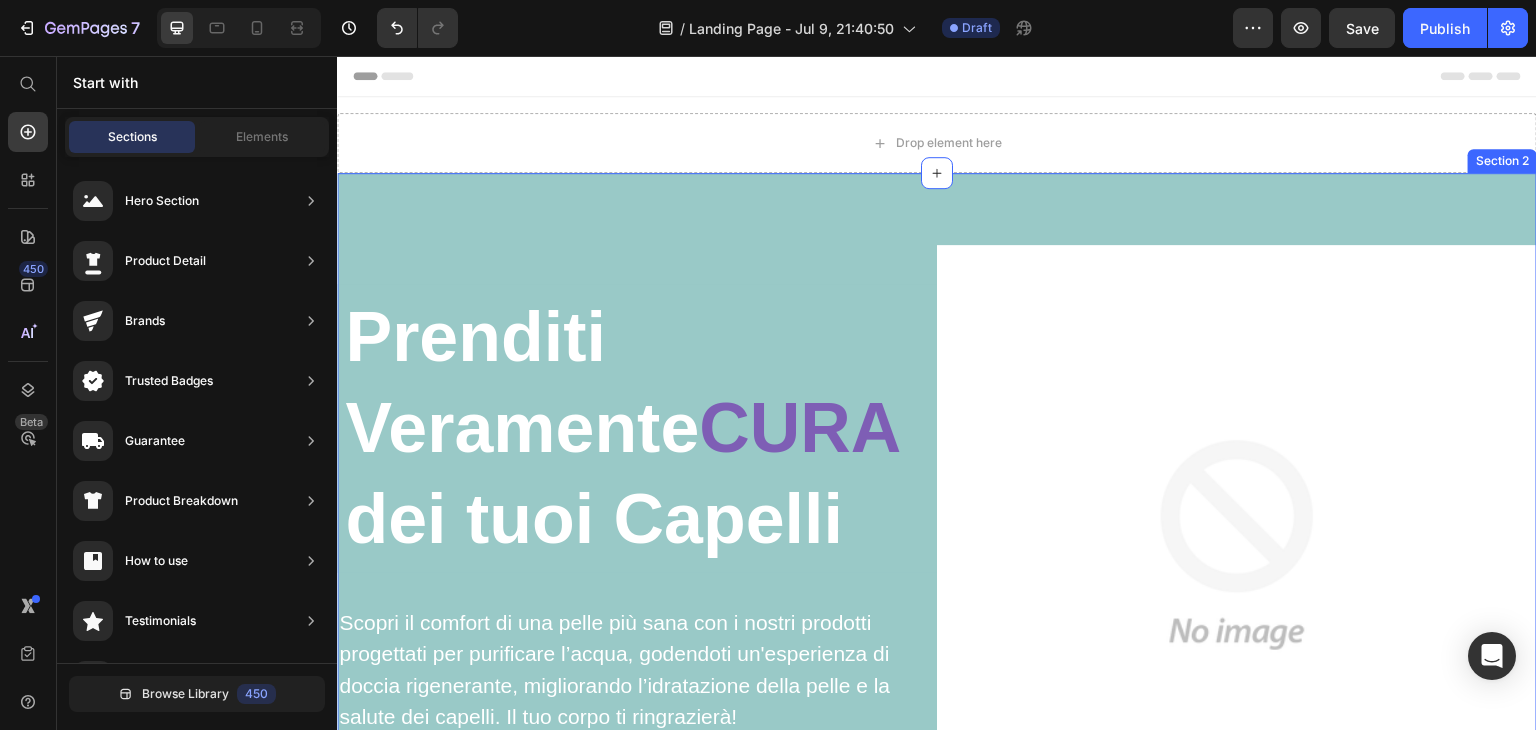 scroll, scrollTop: 400, scrollLeft: 0, axis: vertical 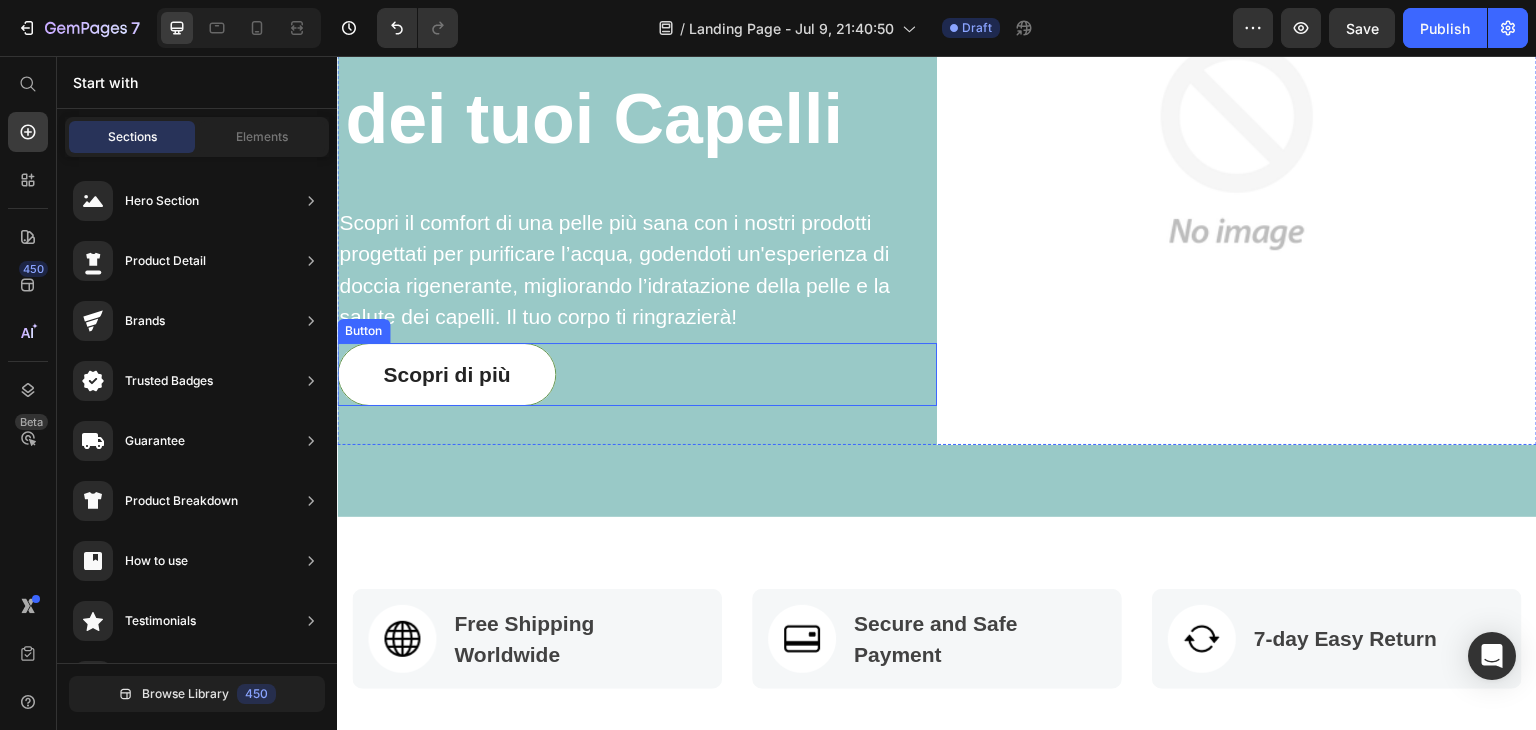 click on "Scopri di più" at bounding box center (446, 375) 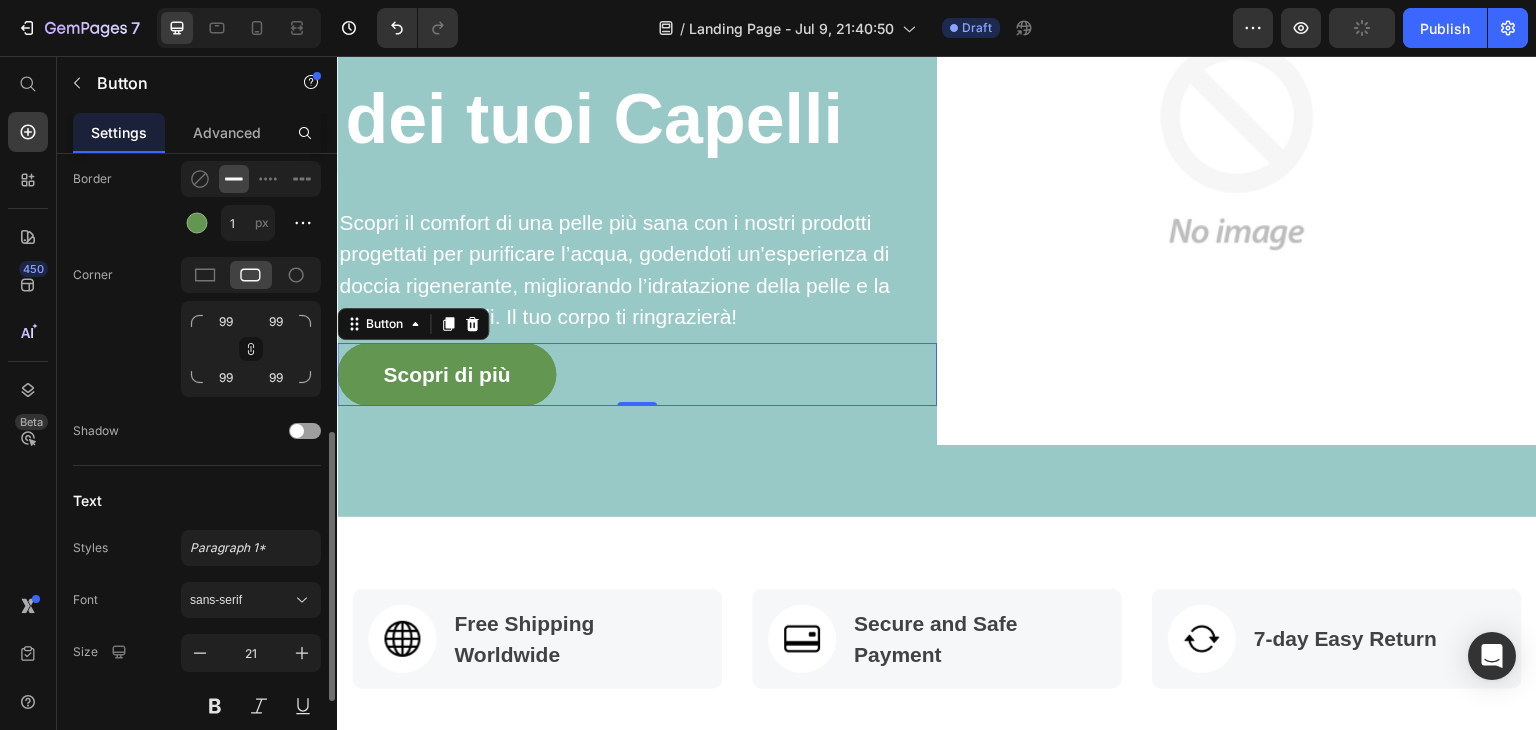 scroll, scrollTop: 354, scrollLeft: 0, axis: vertical 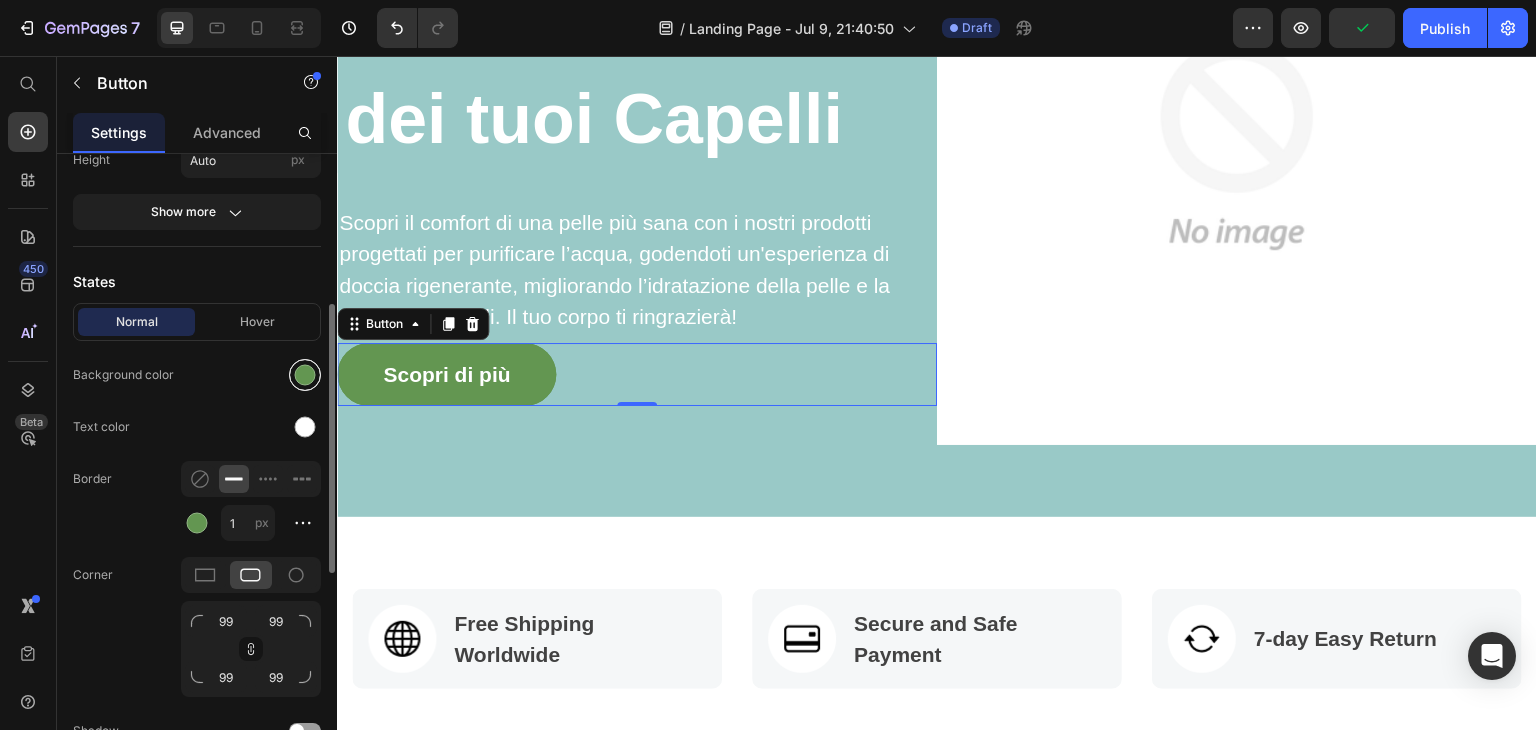 click at bounding box center [305, 375] 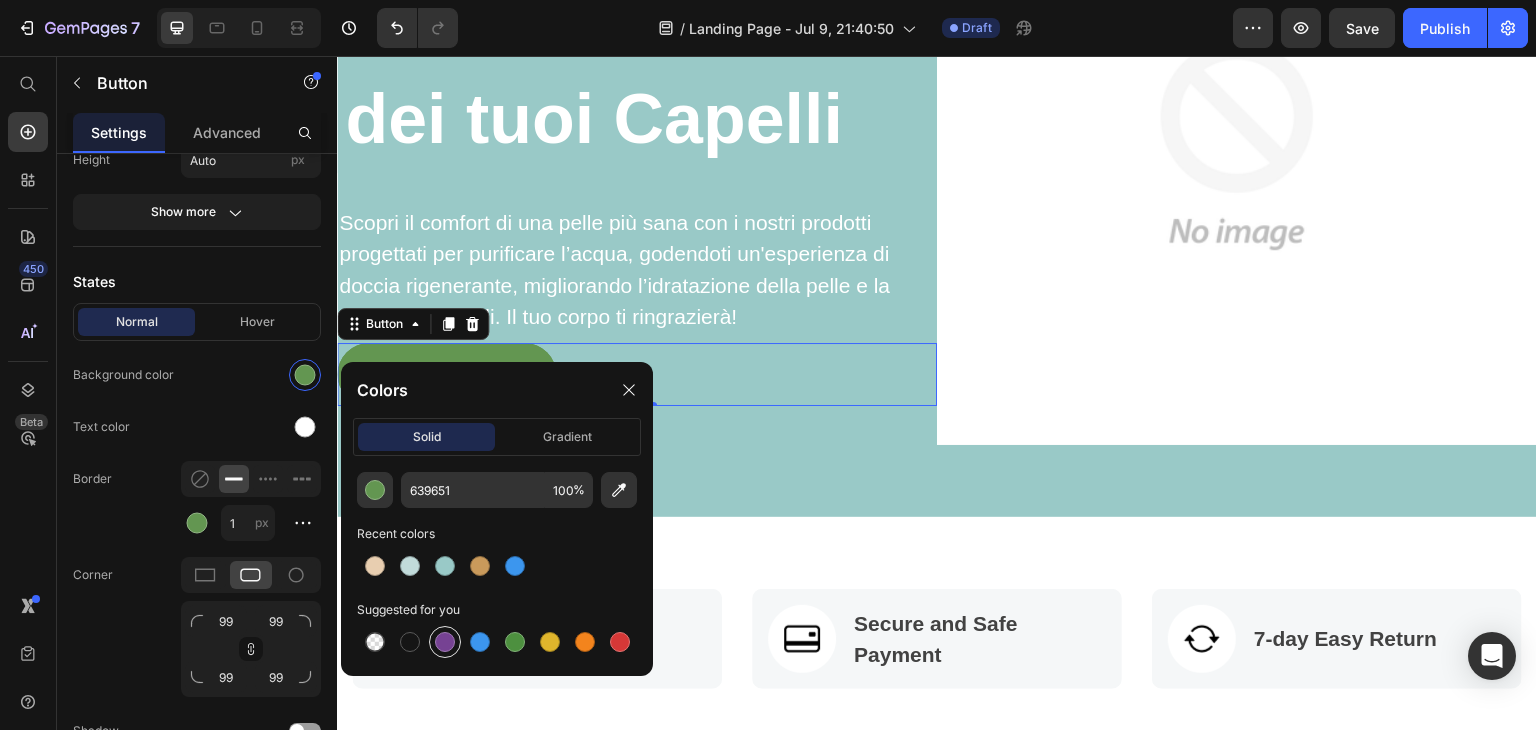 click at bounding box center (445, 642) 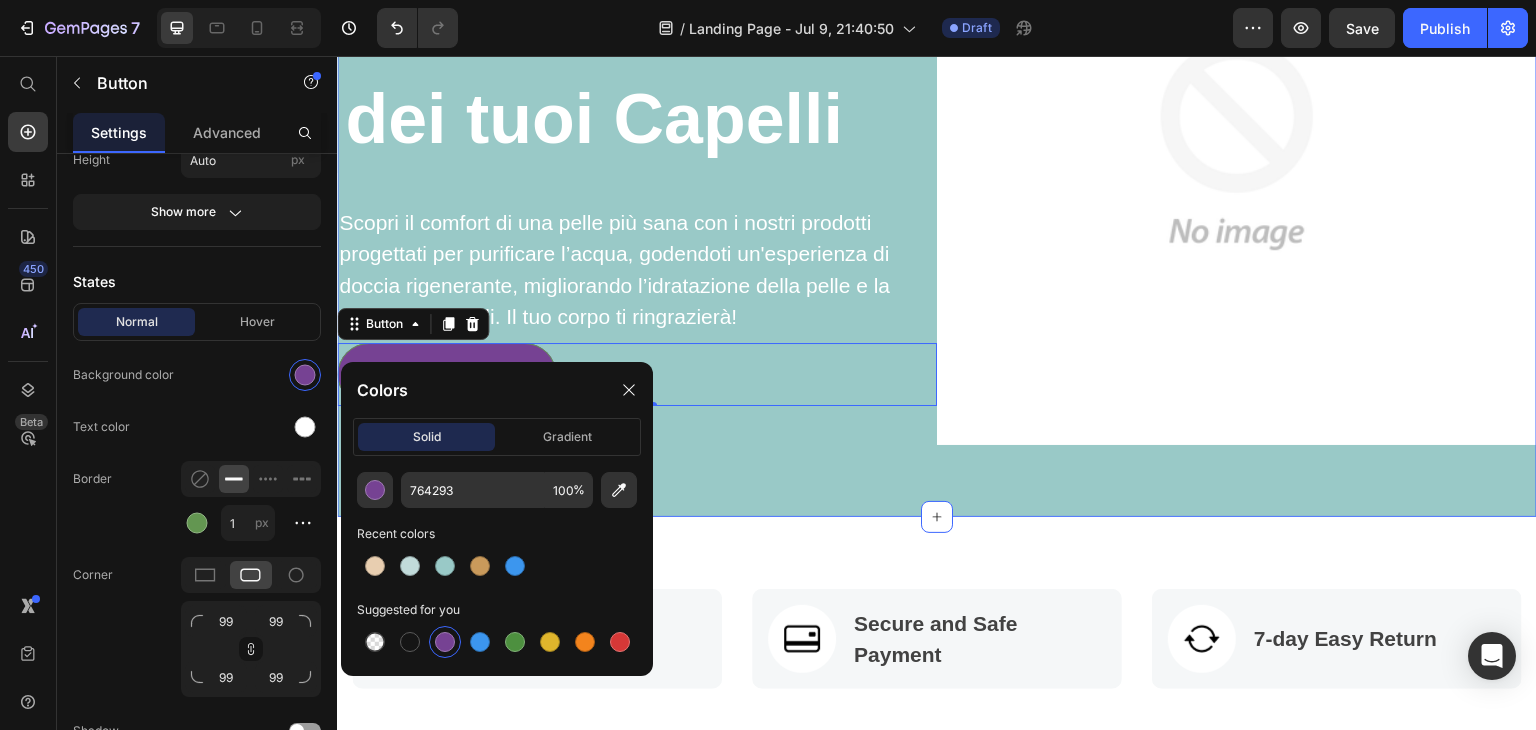 click on "Prenditi Veramente  CURA  dei tuoi Capelli Heading Scopri il comfort di una pelle più sana con i nostri prodotti progettati per purificare l’acqua, godendoti un&#39;esperienza di doccia rigenerante, migliorando l’idratazione della pelle e la salute dei capelli. Il tuo corpo ti ringrazierà! Text block Scopri di più Button   0 Image Row Row Section 2" at bounding box center (937, 145) 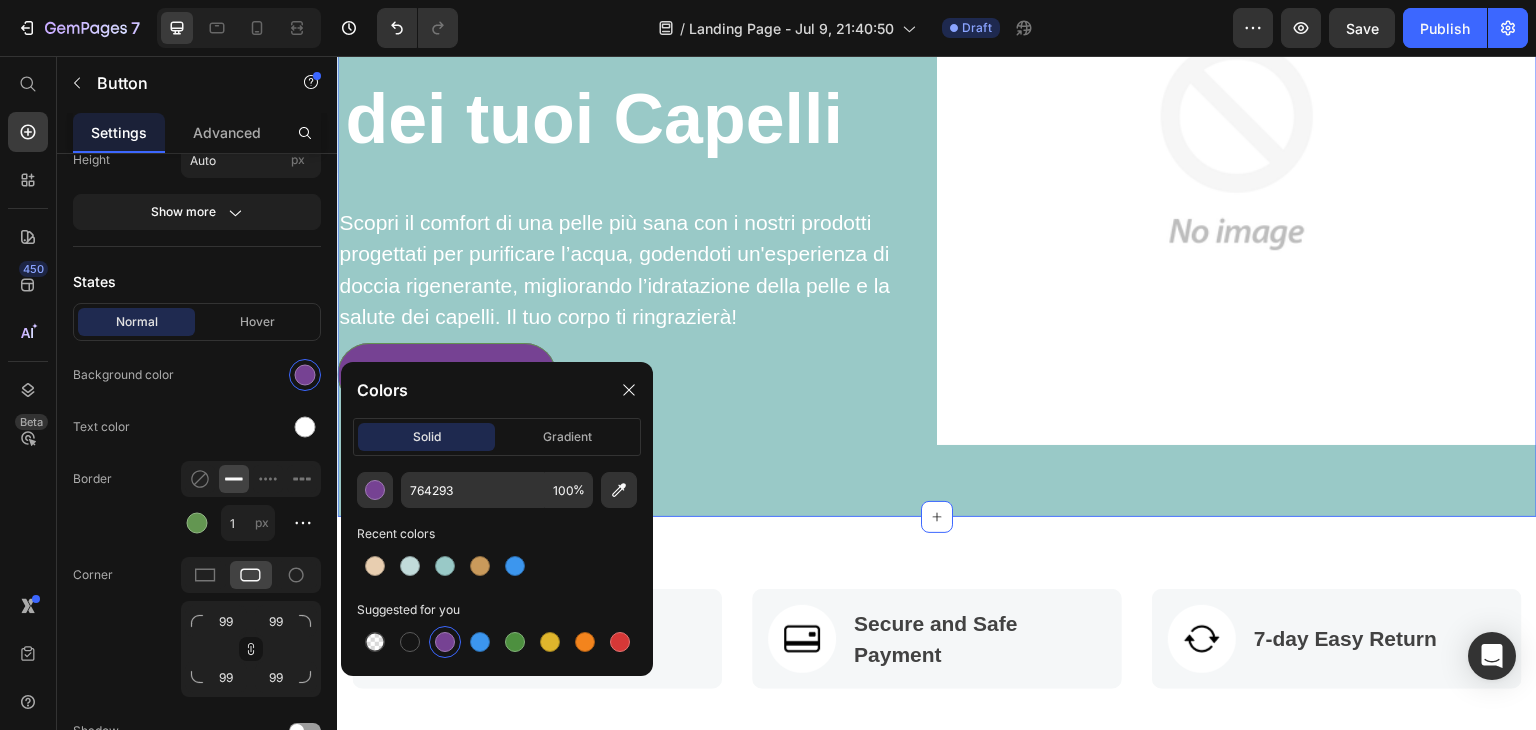 scroll, scrollTop: 0, scrollLeft: 0, axis: both 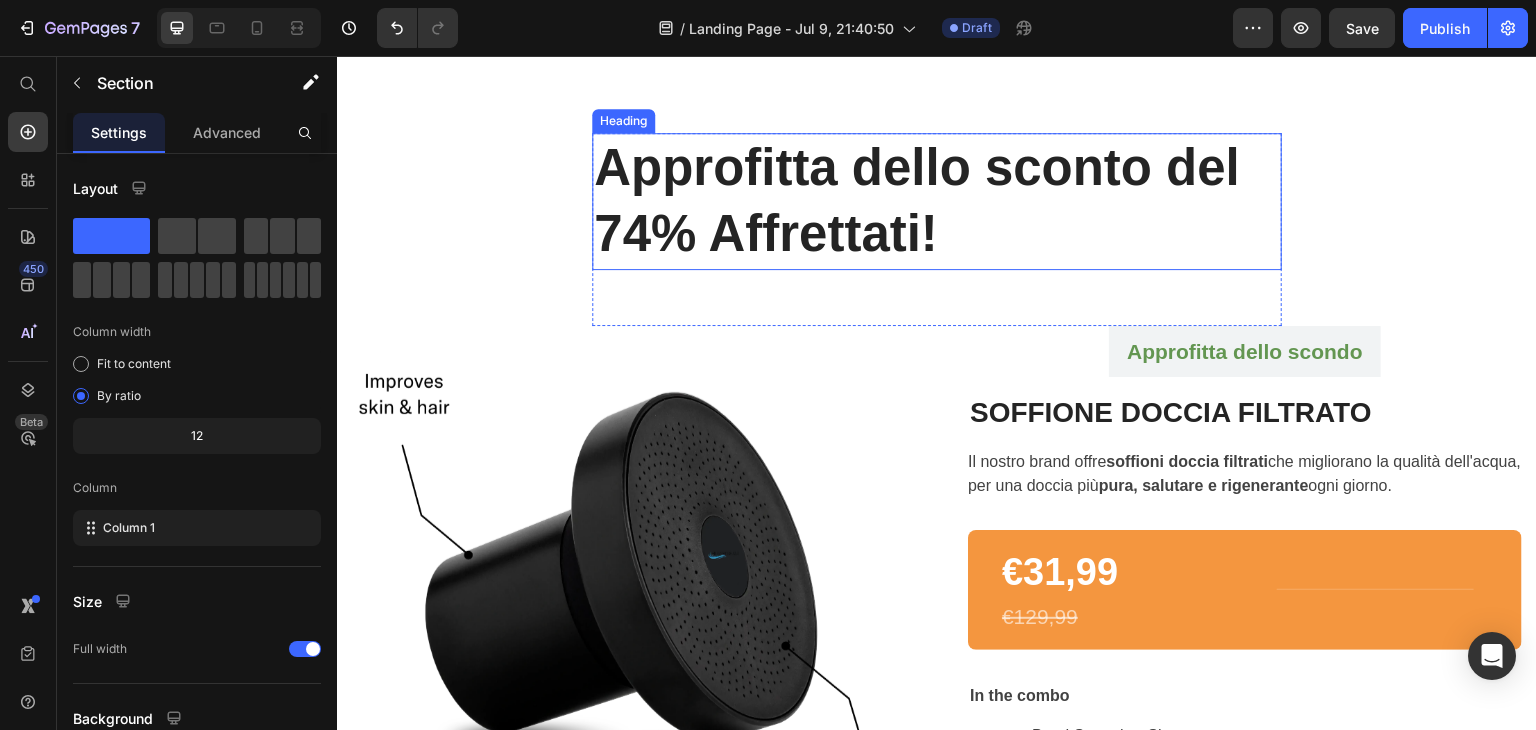 click on "Approfitta dello sconto del 74% Affrettati!" at bounding box center (937, 201) 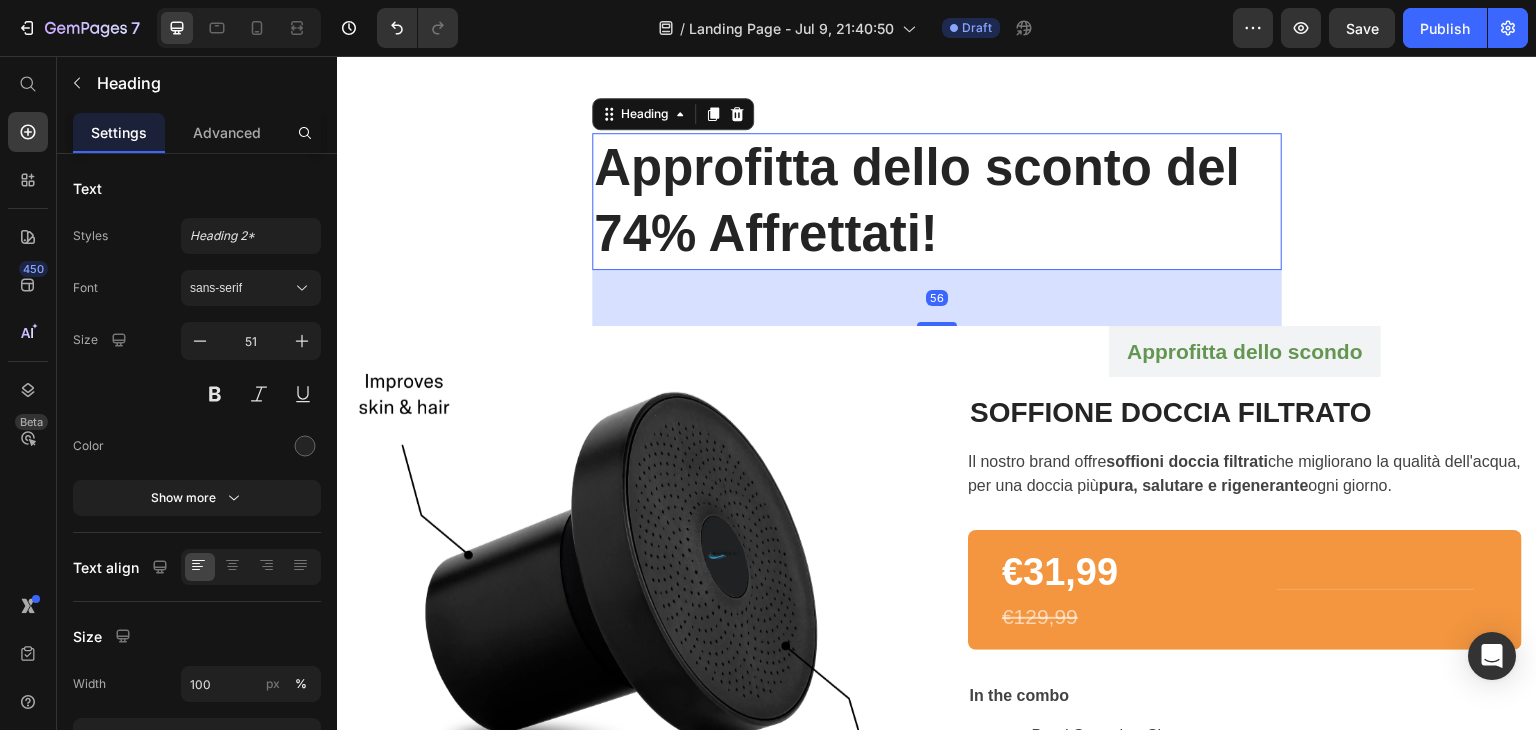 click on "Approfitta dello sconto del 74% Affrettati!" at bounding box center (937, 201) 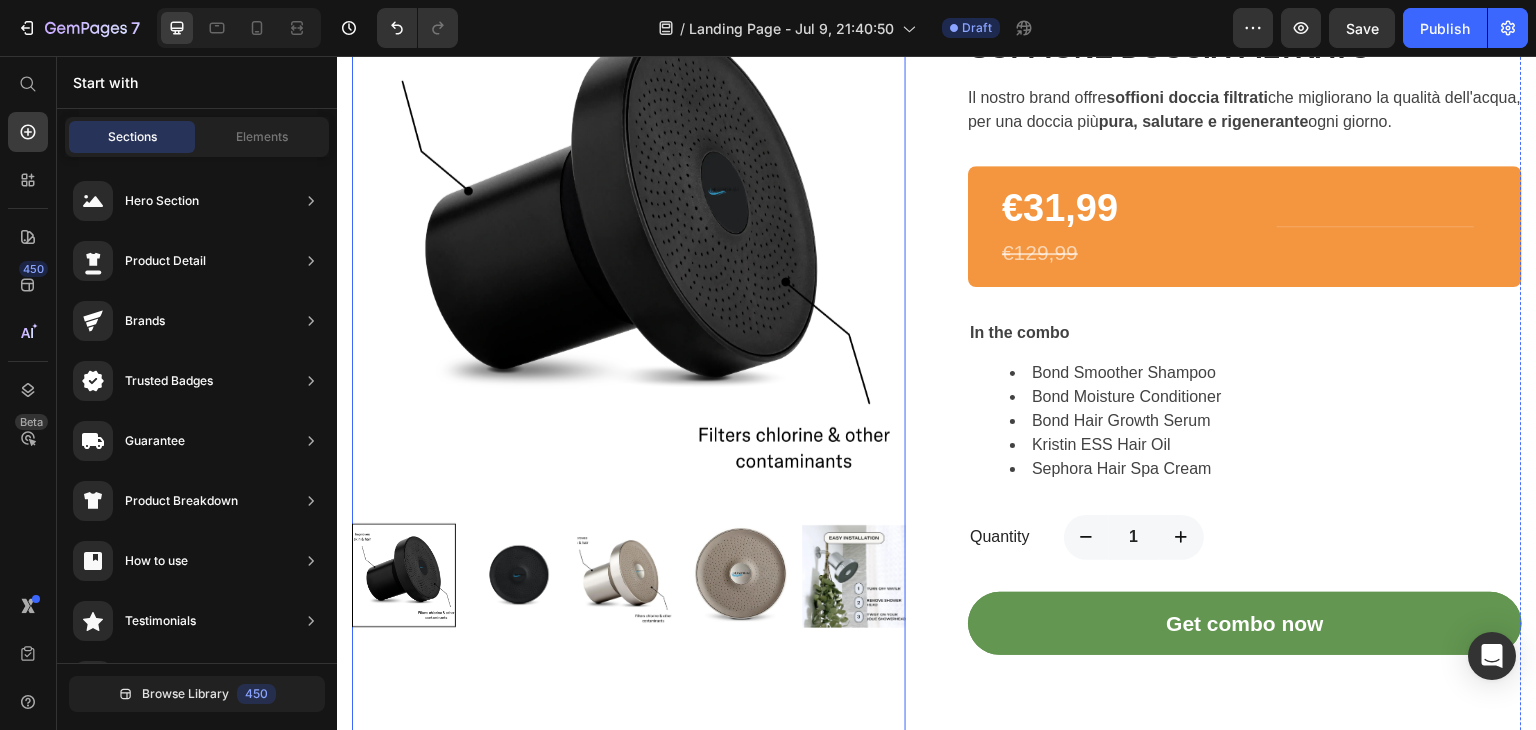 scroll, scrollTop: 1489, scrollLeft: 0, axis: vertical 